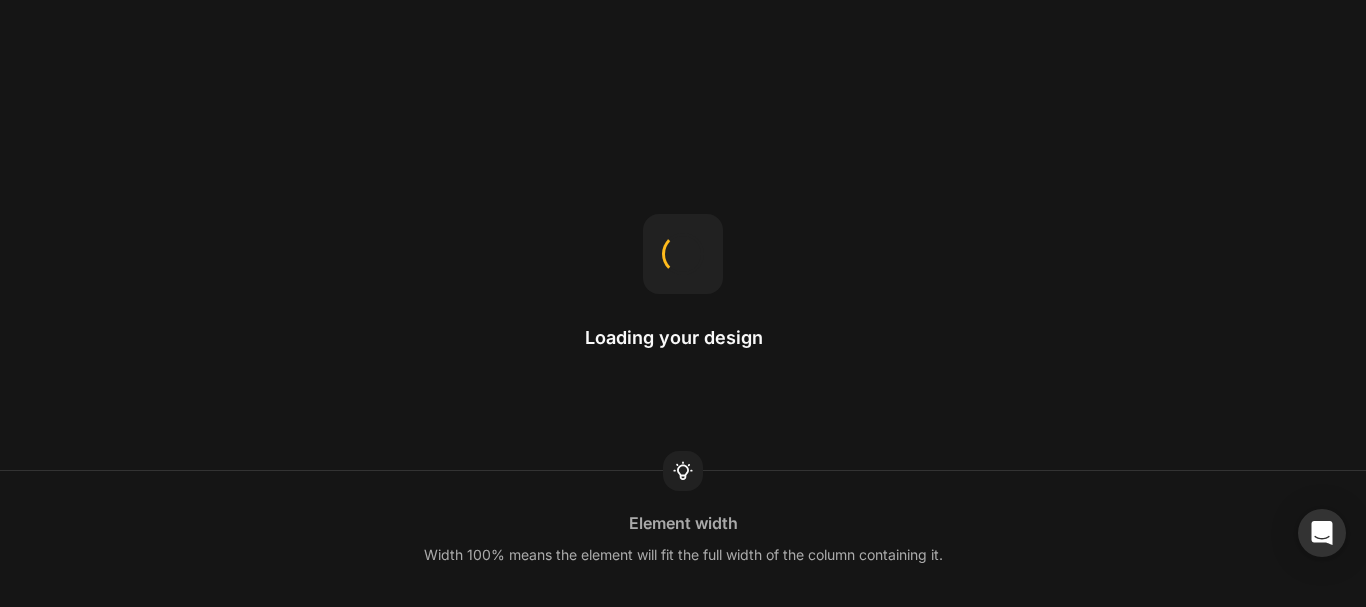 scroll, scrollTop: 0, scrollLeft: 0, axis: both 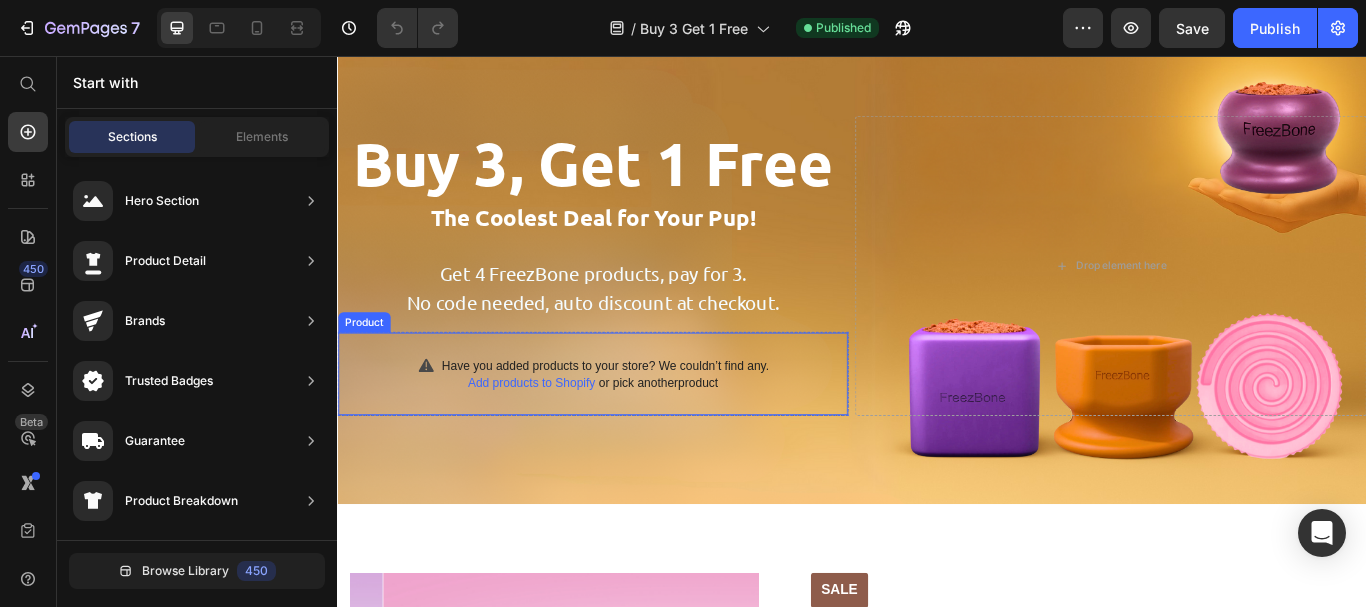 click on "Add products to Shopify   or pick another  product" at bounding box center (635, 437) 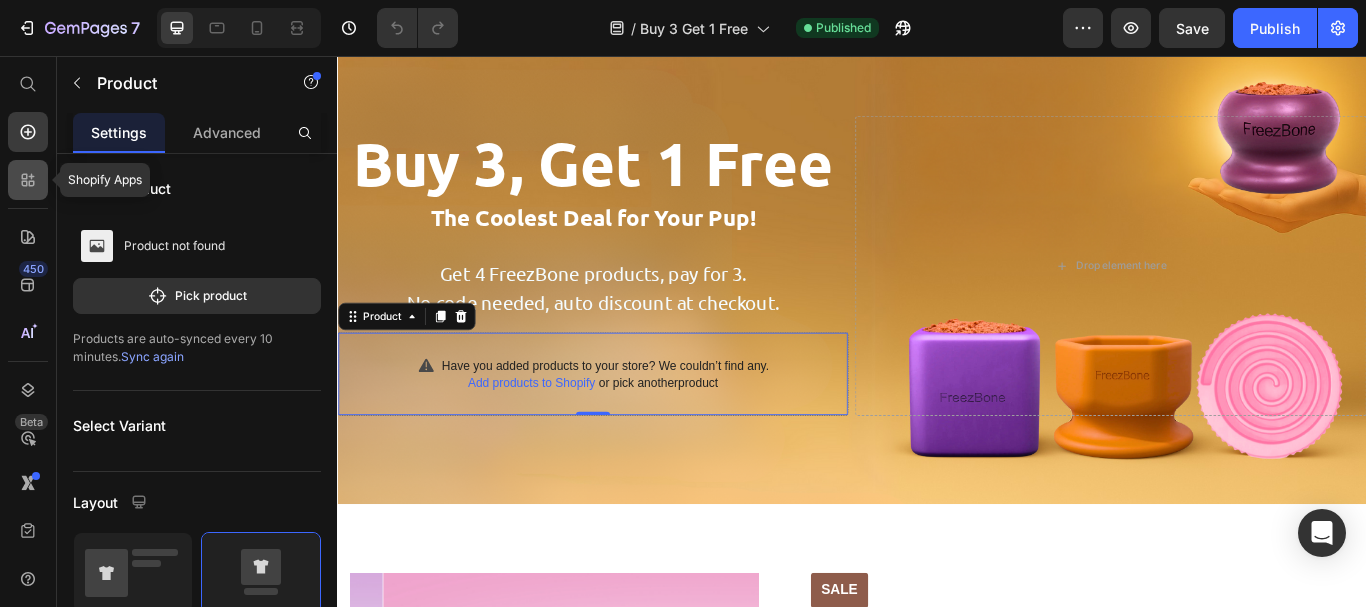 click 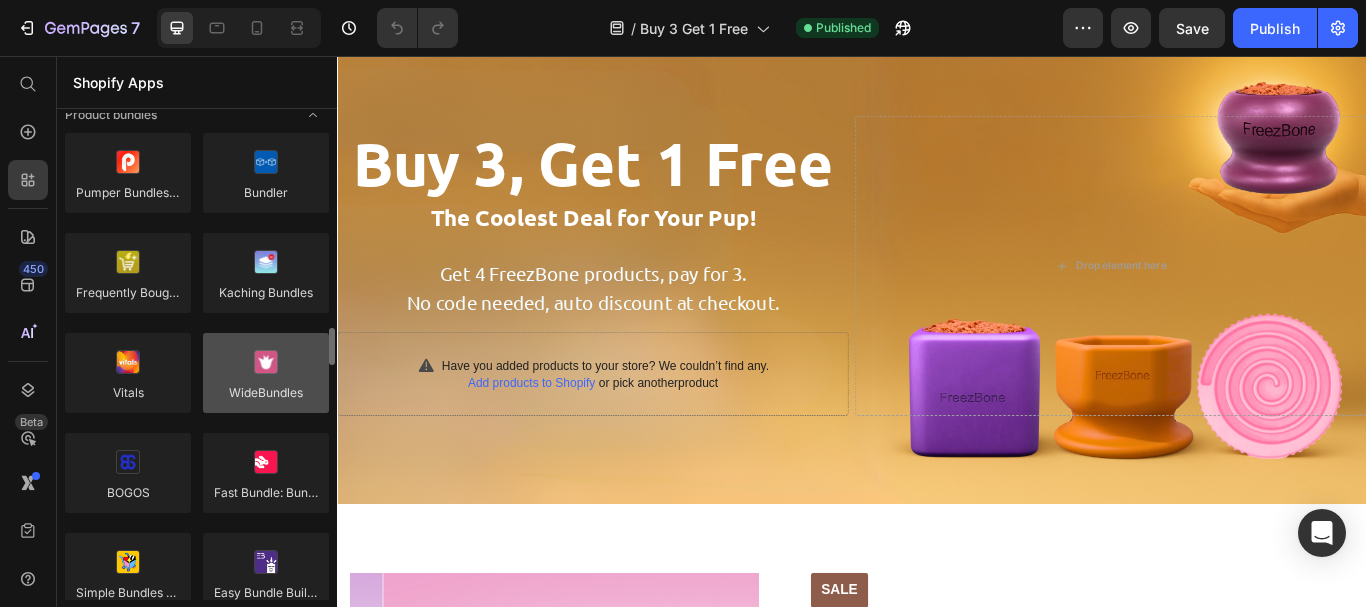 scroll, scrollTop: 1500, scrollLeft: 0, axis: vertical 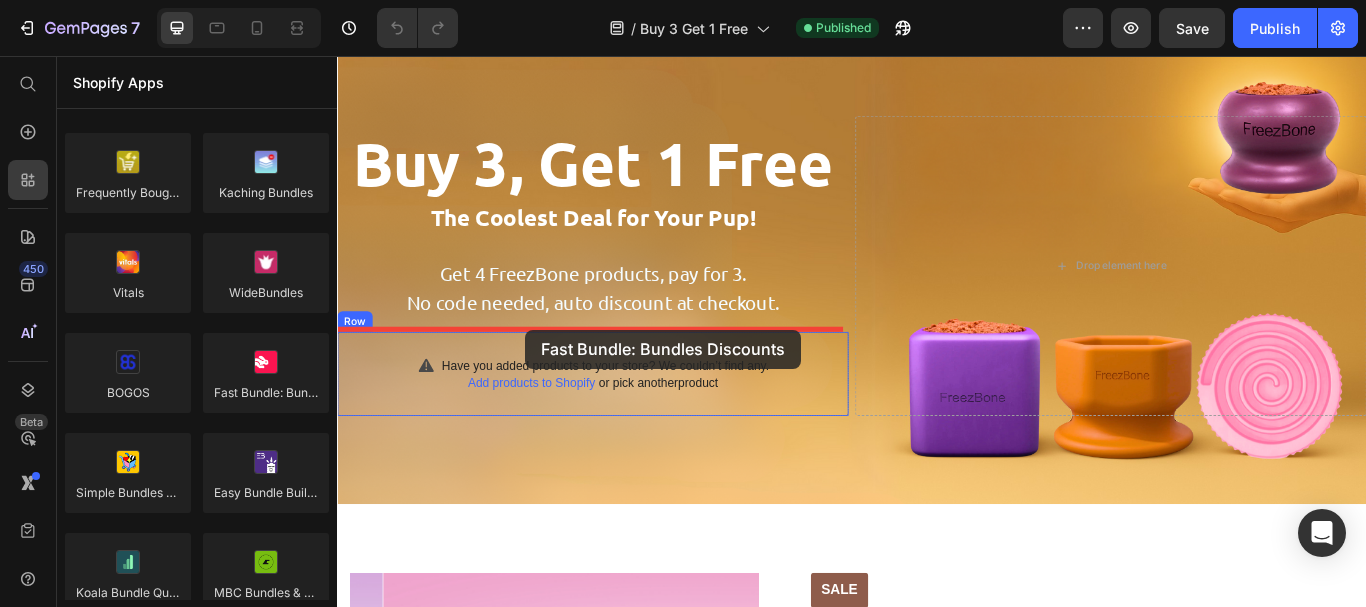 drag, startPoint x: 603, startPoint y: 434, endPoint x: 556, endPoint y: 375, distance: 75.43209 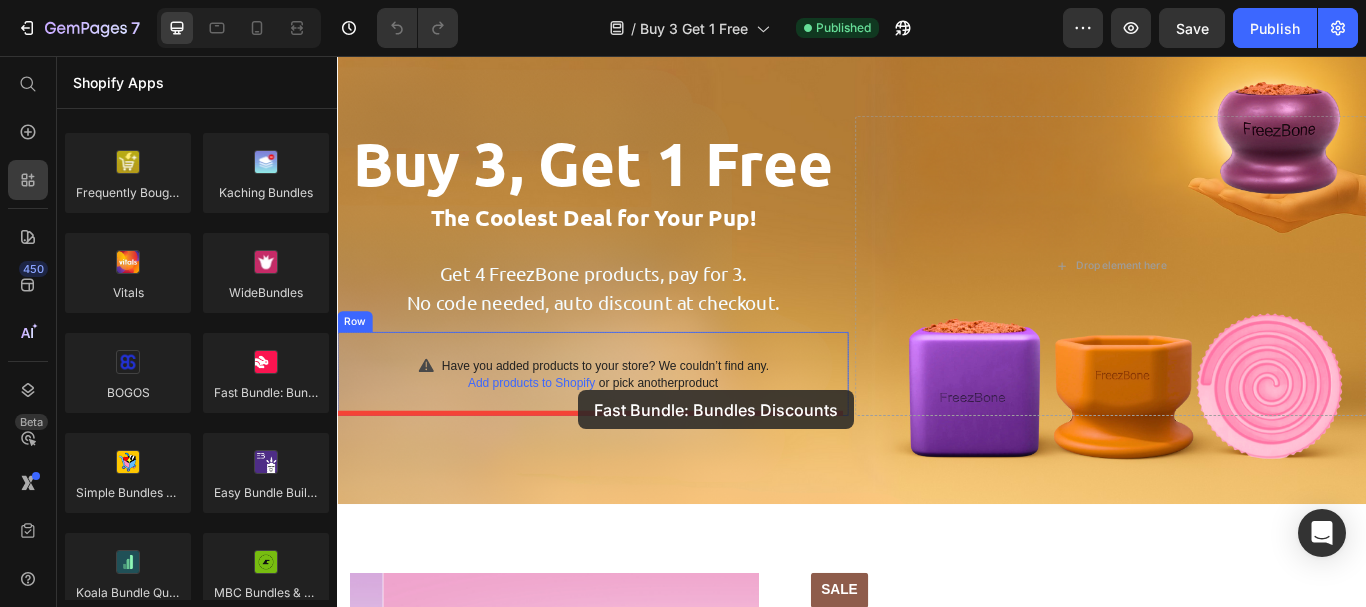 drag, startPoint x: 389, startPoint y: 442, endPoint x: 618, endPoint y: 446, distance: 229.03493 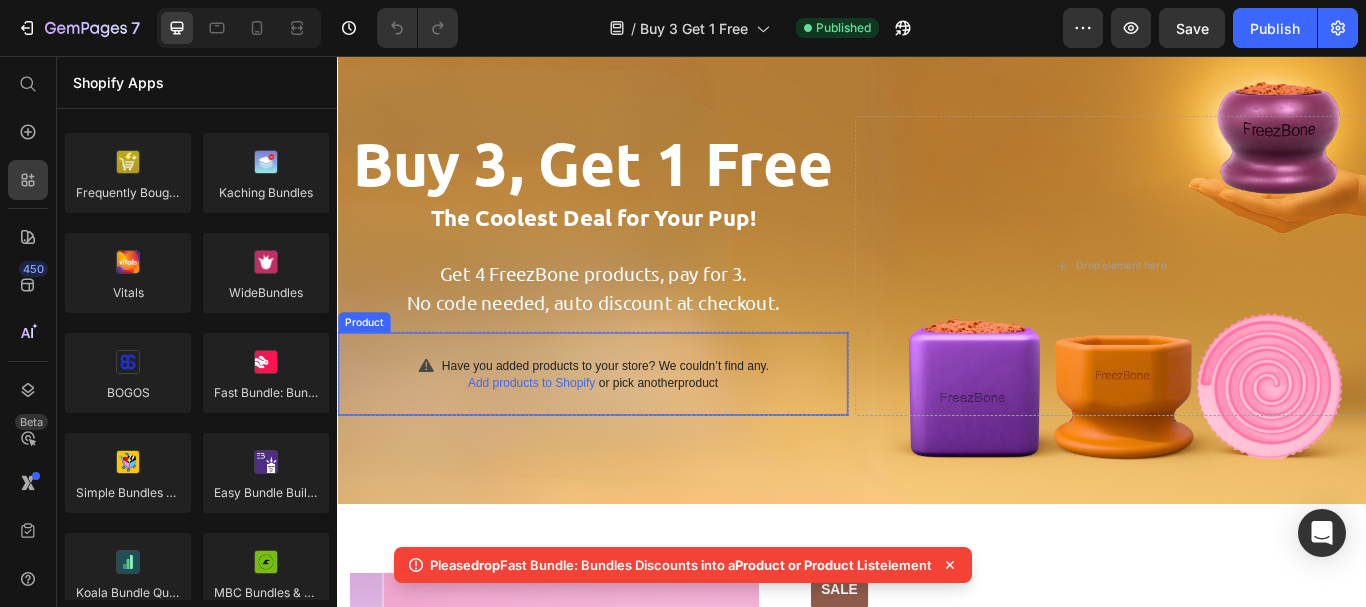 click on "Add products to Shopify   or pick another  product" at bounding box center [635, 437] 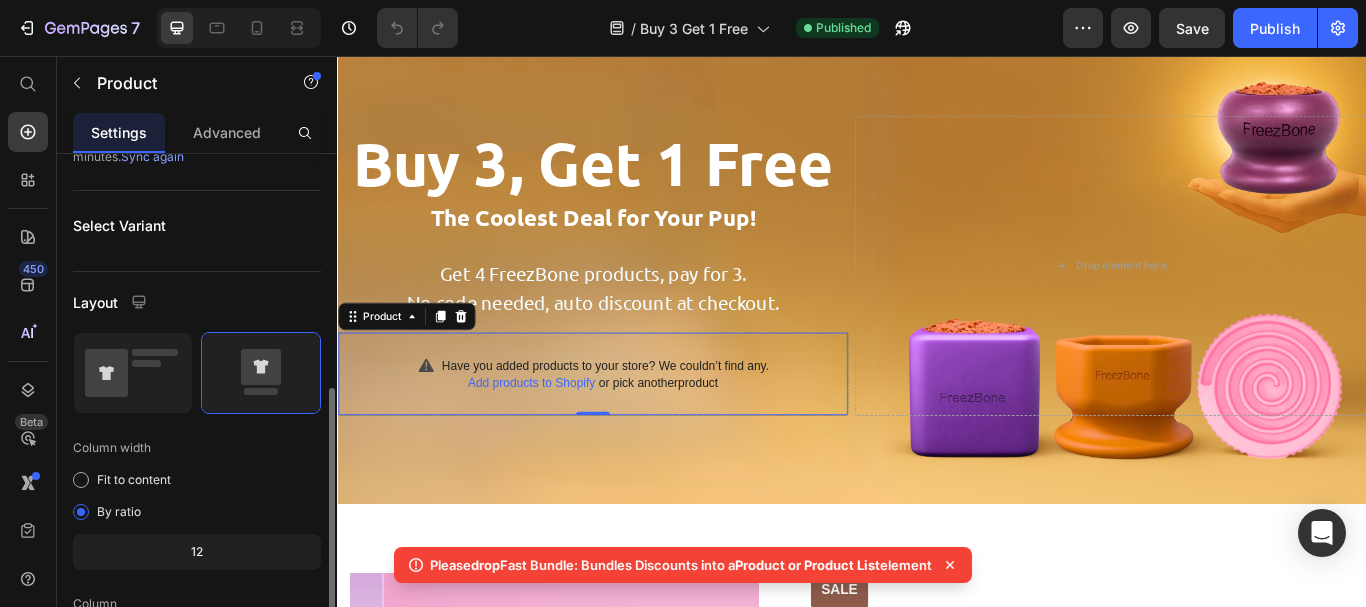 scroll, scrollTop: 300, scrollLeft: 0, axis: vertical 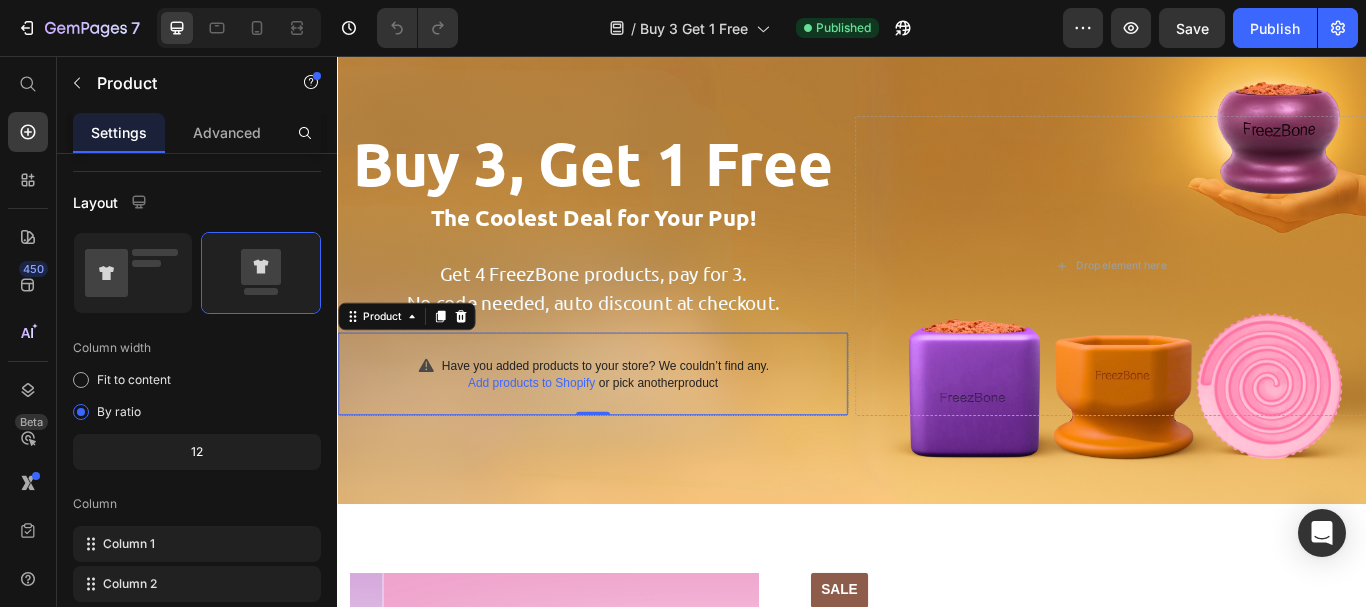 click on "Have you added products to your store? We couldn’t find any." at bounding box center [650, 417] 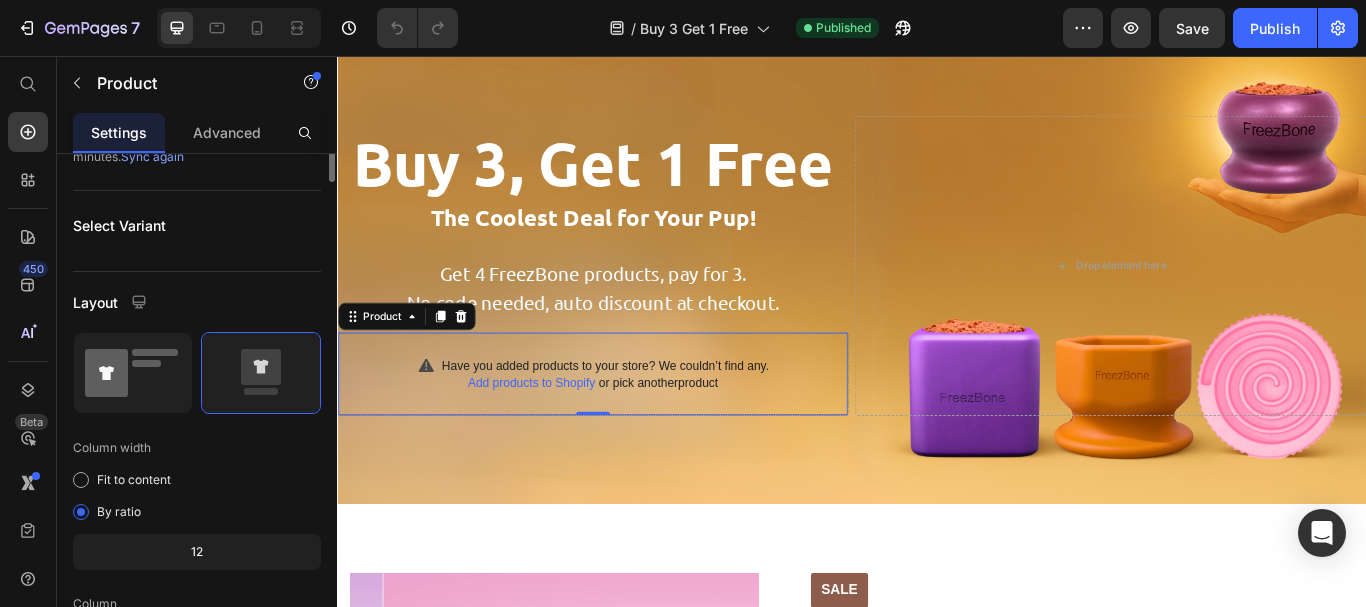 scroll, scrollTop: 0, scrollLeft: 0, axis: both 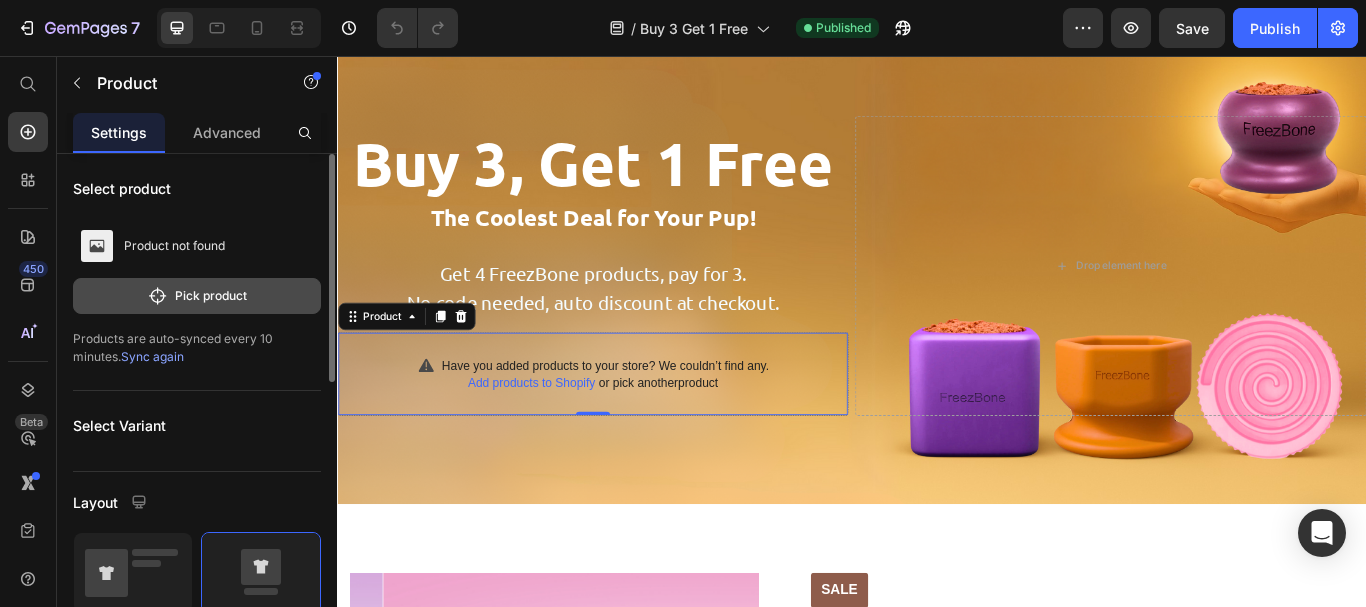 click on "Pick product" at bounding box center [197, 296] 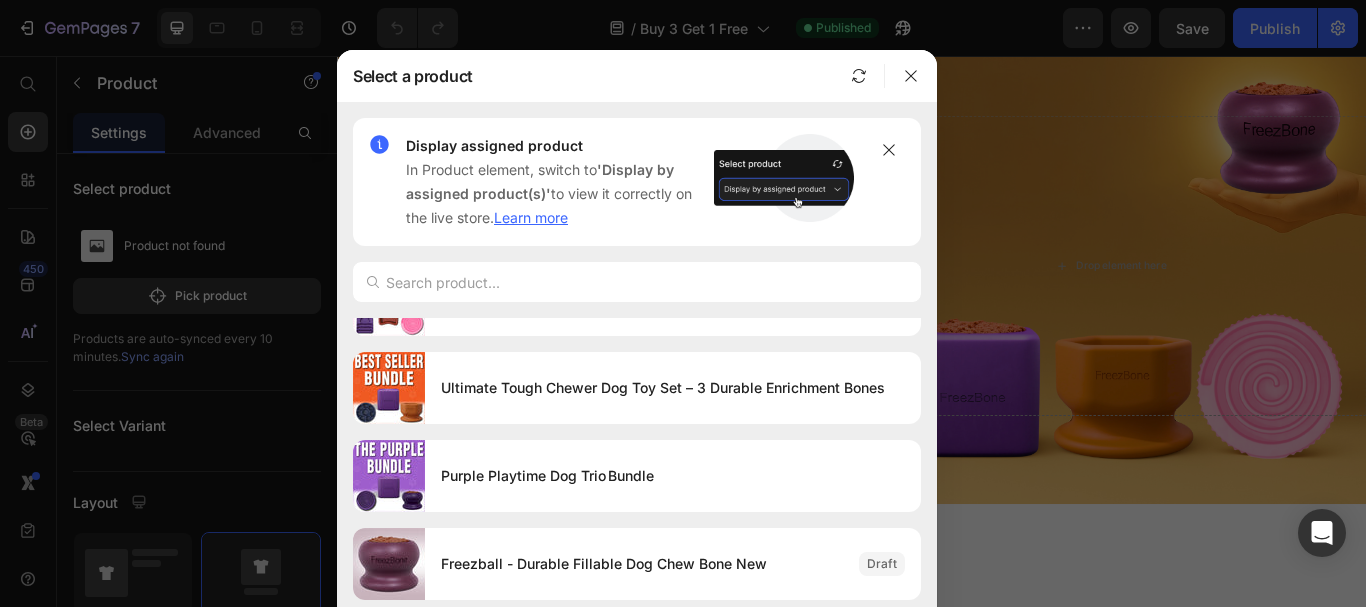 scroll, scrollTop: 5294, scrollLeft: 0, axis: vertical 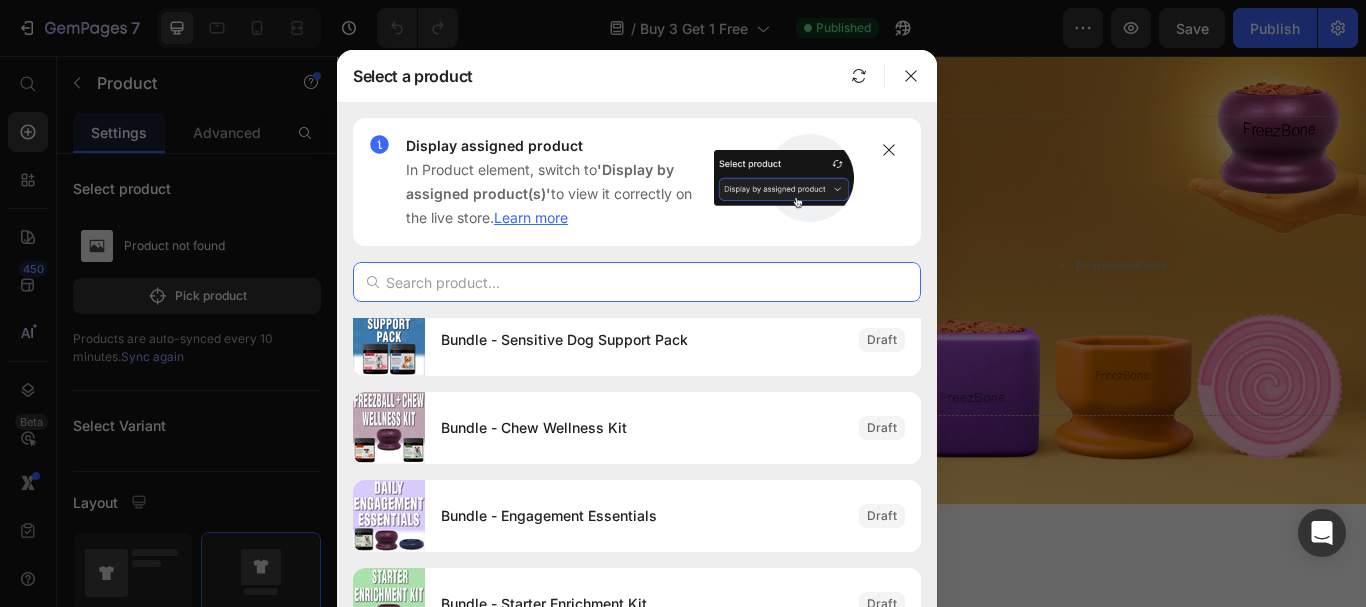 click at bounding box center [637, 282] 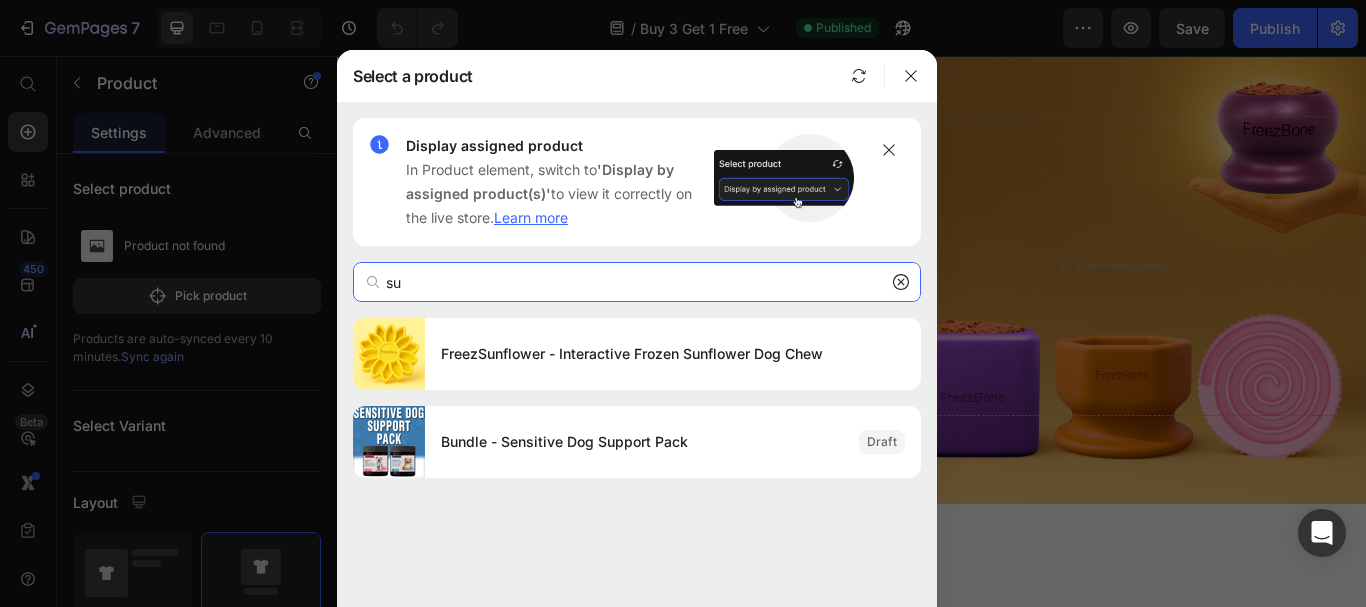 scroll, scrollTop: 0, scrollLeft: 0, axis: both 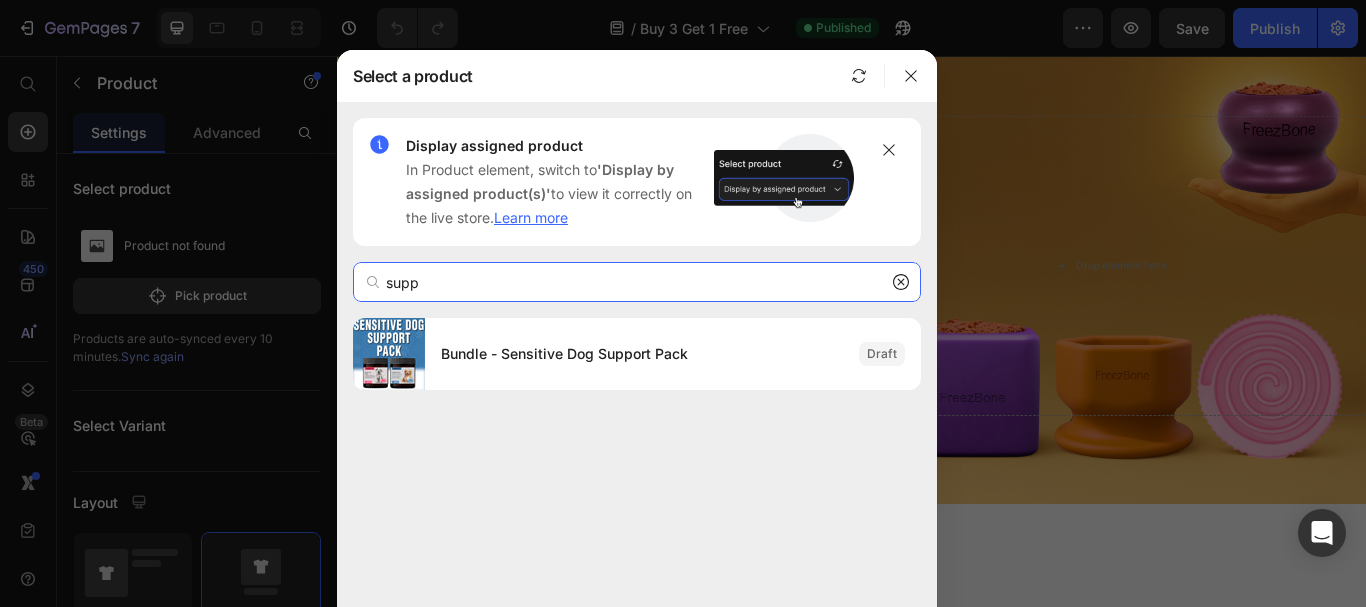 type on "supp" 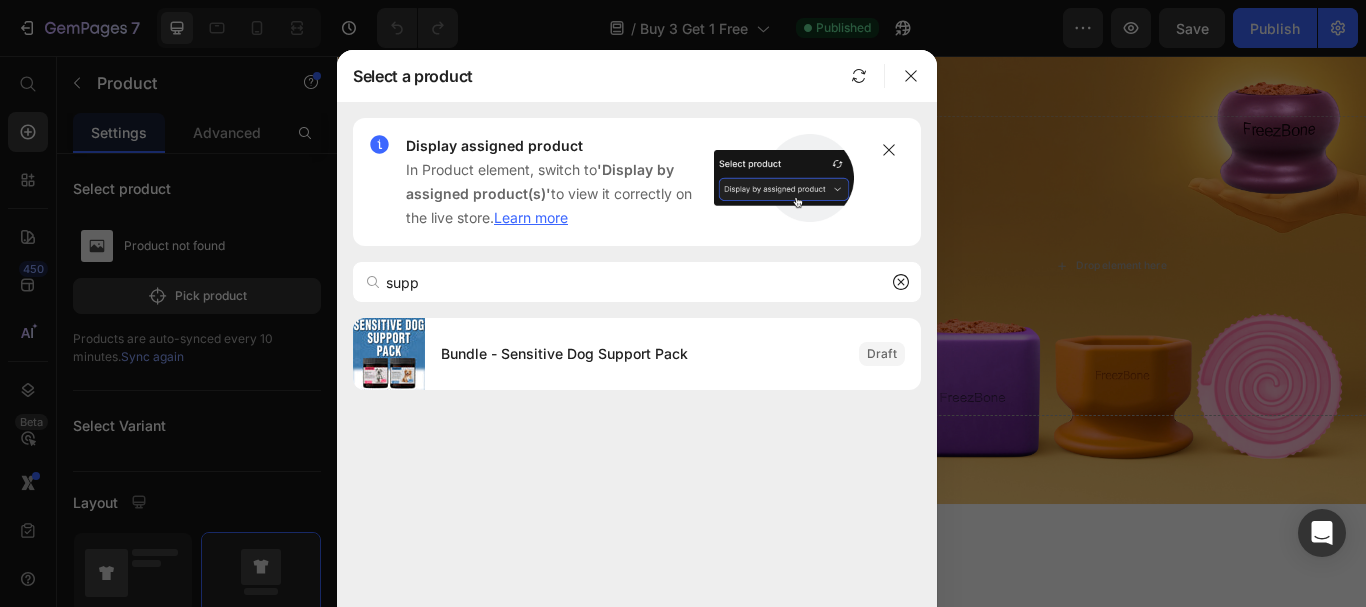 click 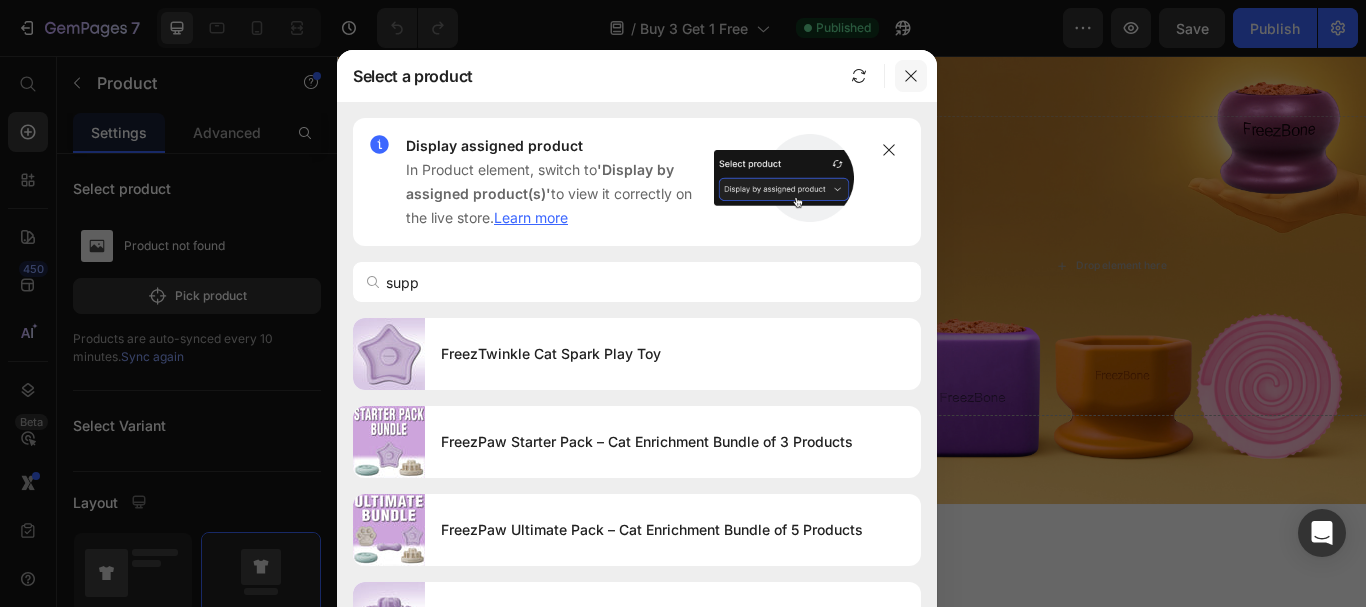 click 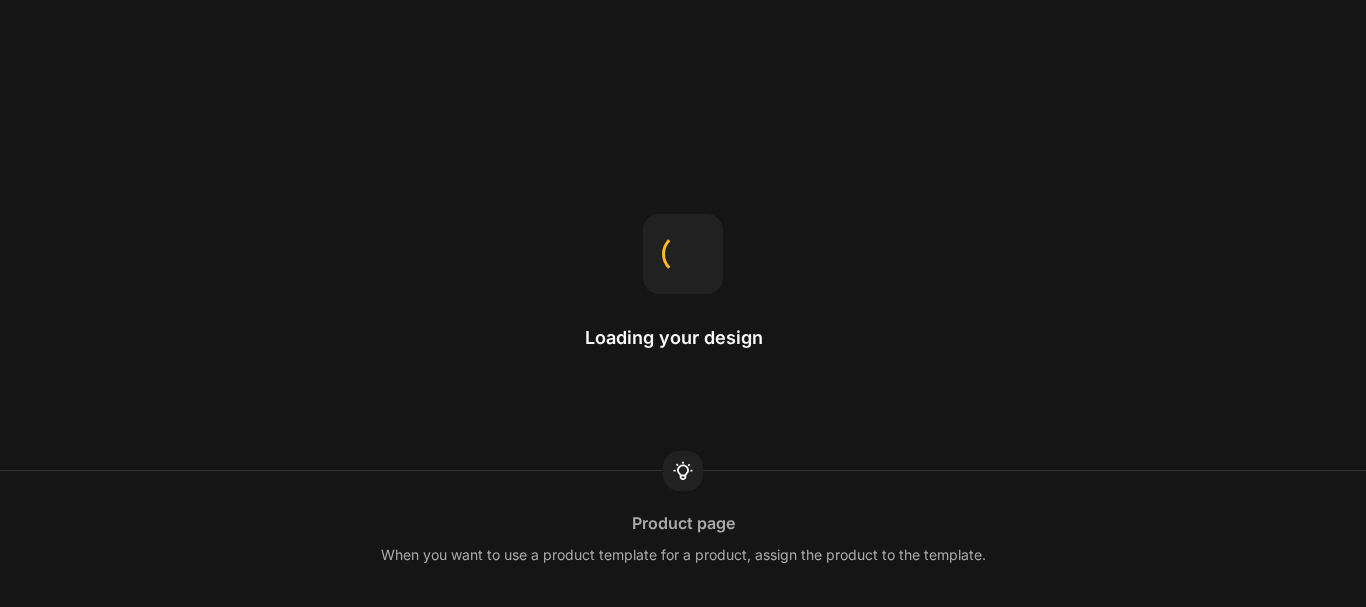 scroll, scrollTop: 0, scrollLeft: 0, axis: both 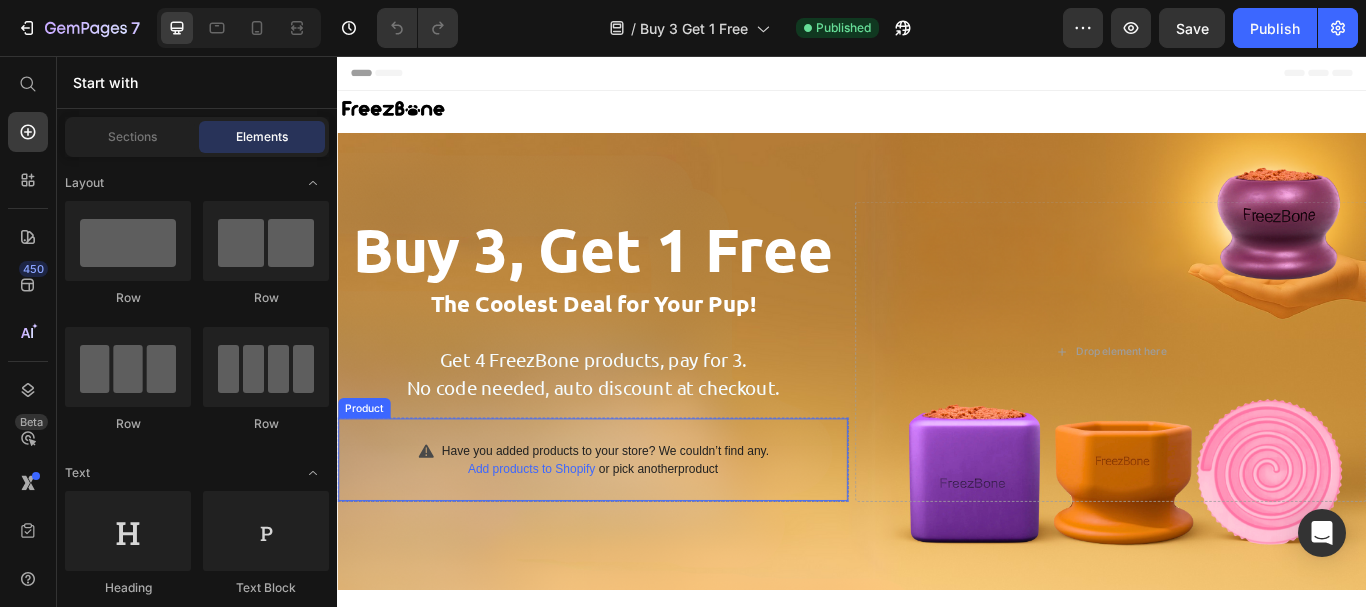 click on "Add products to Shopify   or pick another  product" at bounding box center [635, 537] 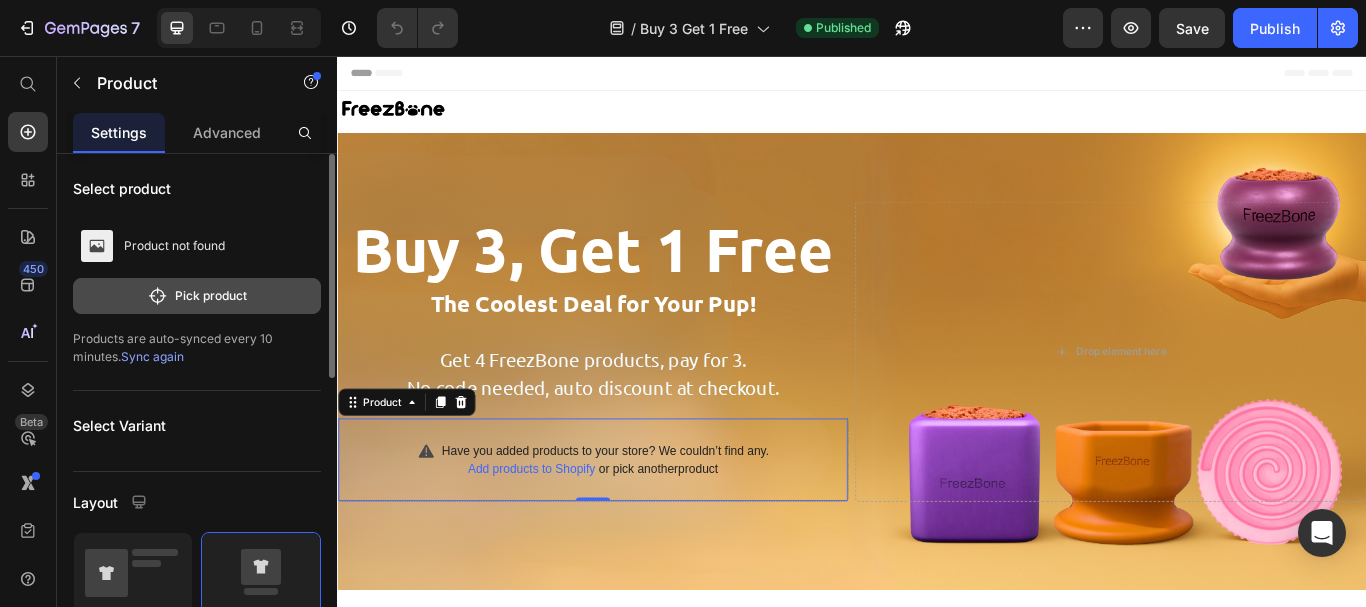 click on "Pick product" at bounding box center [197, 296] 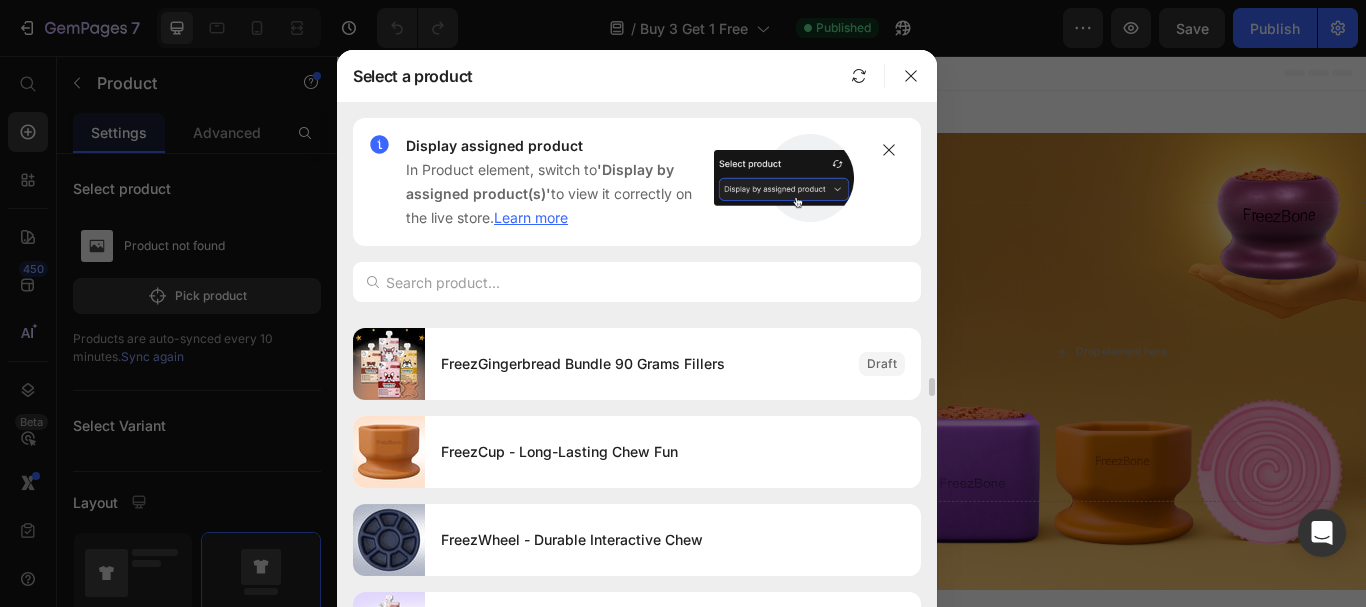scroll, scrollTop: 2794, scrollLeft: 0, axis: vertical 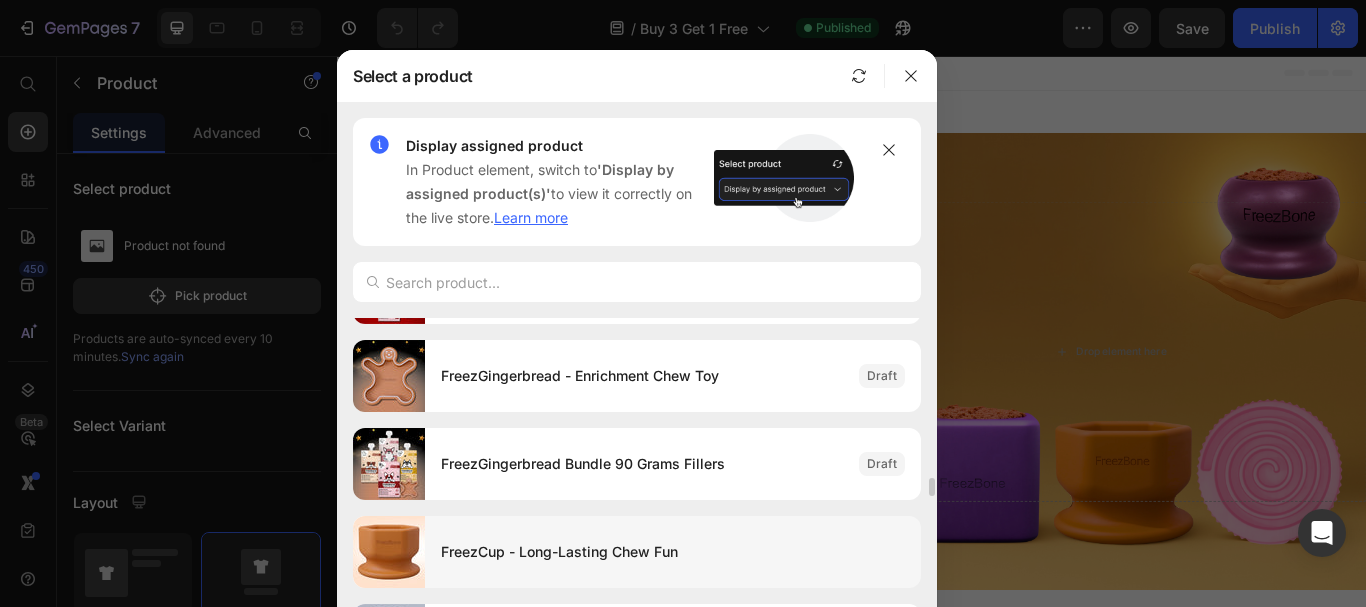 click on "FreezCup - Long-Lasting Chew Fun" at bounding box center (673, 552) 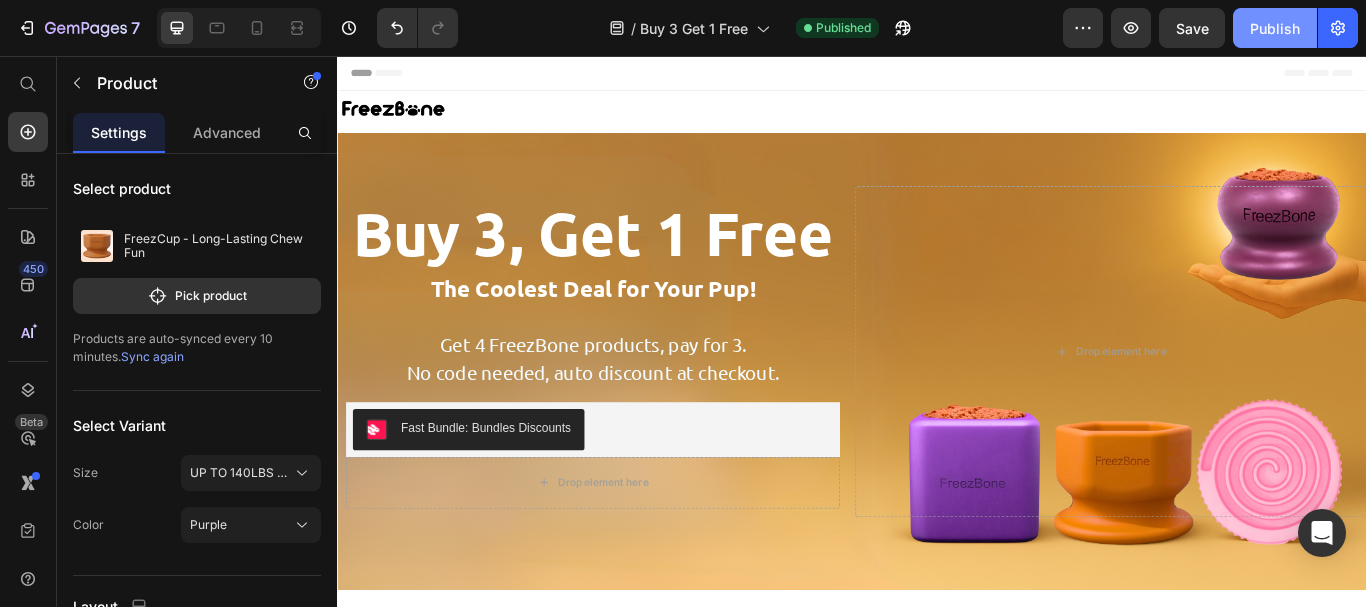 click on "Publish" at bounding box center (1275, 28) 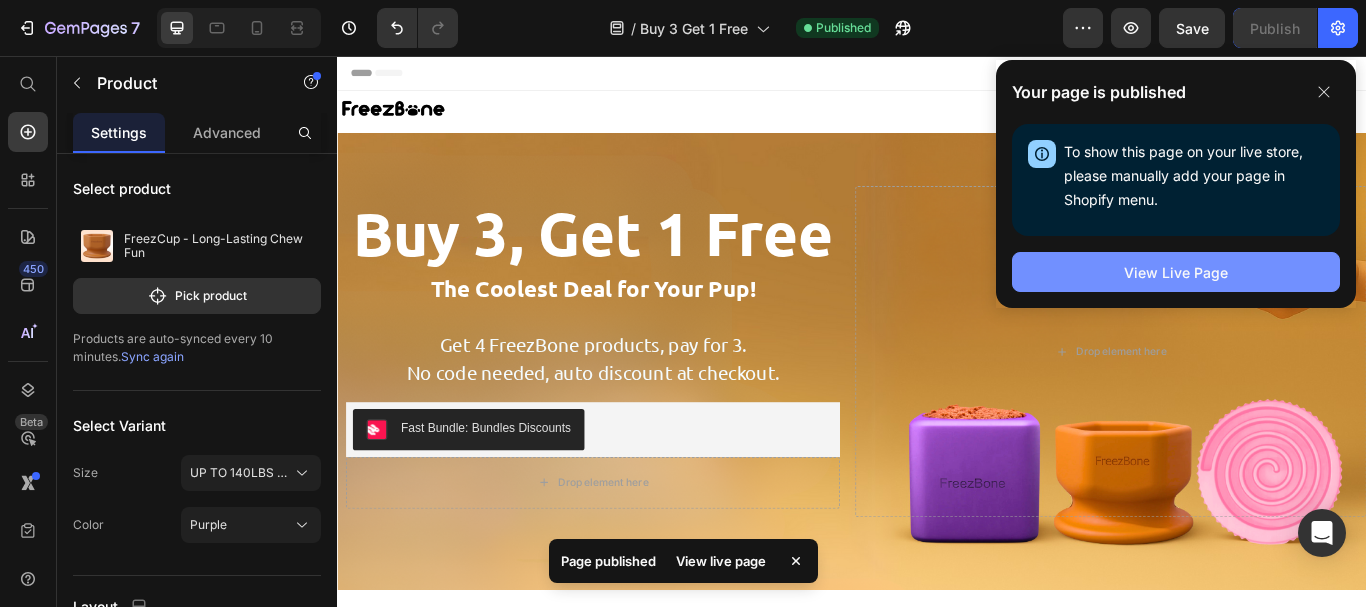 click on "View Live Page" at bounding box center (1176, 272) 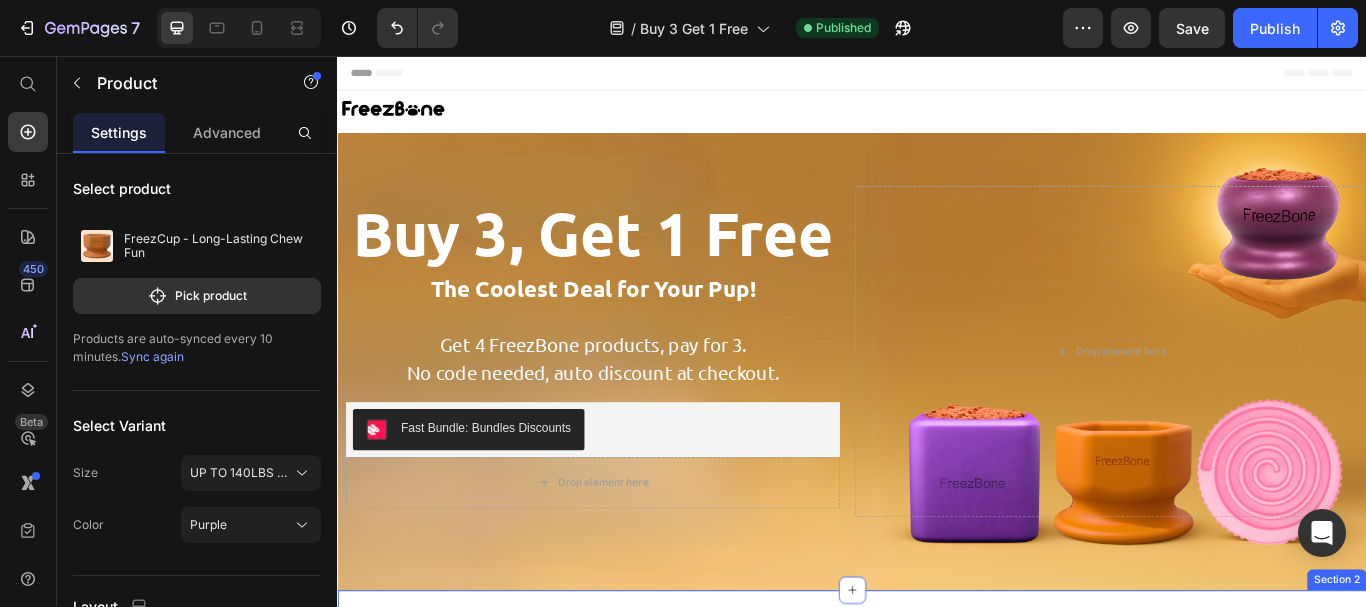 scroll, scrollTop: 400, scrollLeft: 0, axis: vertical 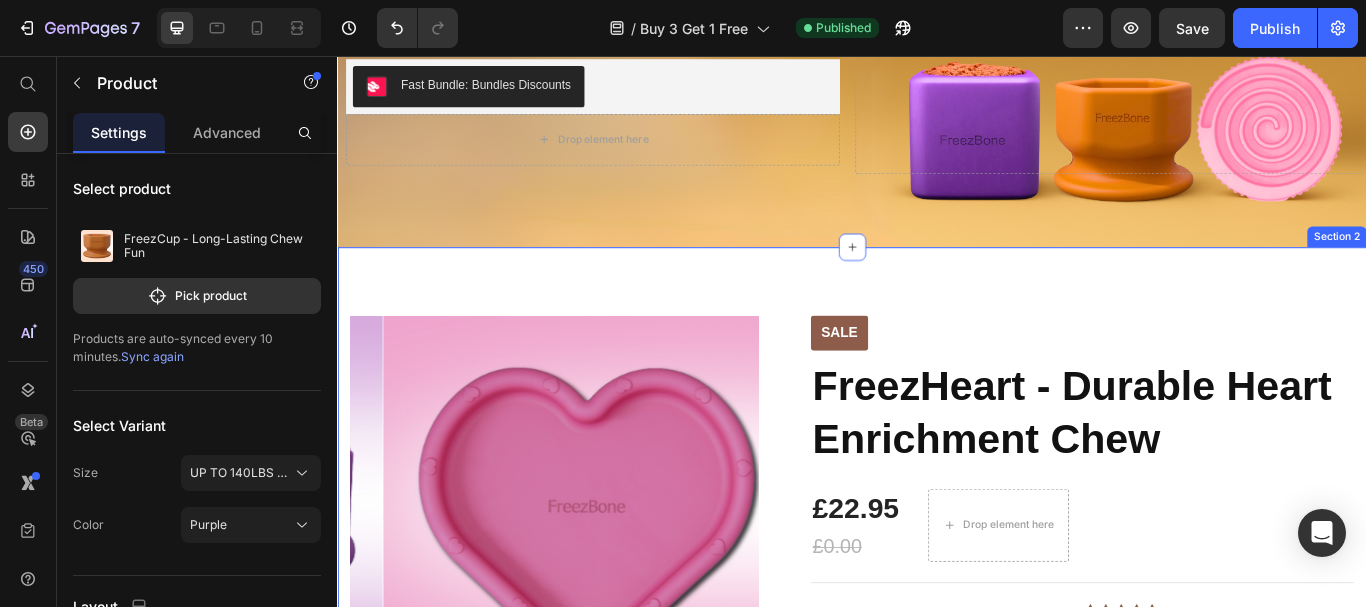 click on "Sale Text Block Product Images Row Sale Text Block FreezHeart - Durable Heart Enrichment Chew Product Title £22.95 Product Price £0.00 Product Price
Drop element here Row Icon Icon Icon Icon Icon Icon List 289 Reviews! Text Block Row                Title Line “Lorem ipsum dolor sit amet, consectetur Text Block Timothy Joseph  / Customer Text Block Icon Icon Icon Icon Icon Icon List 289 Reviews! Text Block Row Kaching Bundles Kaching Bundles 1 Product Quantity Add to Shopping Cart Add to Cart Row Free shipping on orders $700+ Text Block 60-Day Easy Returns and Exchanges Text Block Lorem ipsum dolor sit amet, consectetur adipiscing elit, sed do eiusmod tempor incididunt ut labore et dolore magna aliqua. Ut enim ad minim veniam, quis nostrud  Text Block
Lorem ipsum dolor sit amet, consectetur adipiscing elit
Lorem ipsum dolor sit amet, consectetur adipiscing elit
Lorem ipsum dolor sit amet, consectetur adipiscing elit
Item List Row Product Section 2" at bounding box center (937, 778) 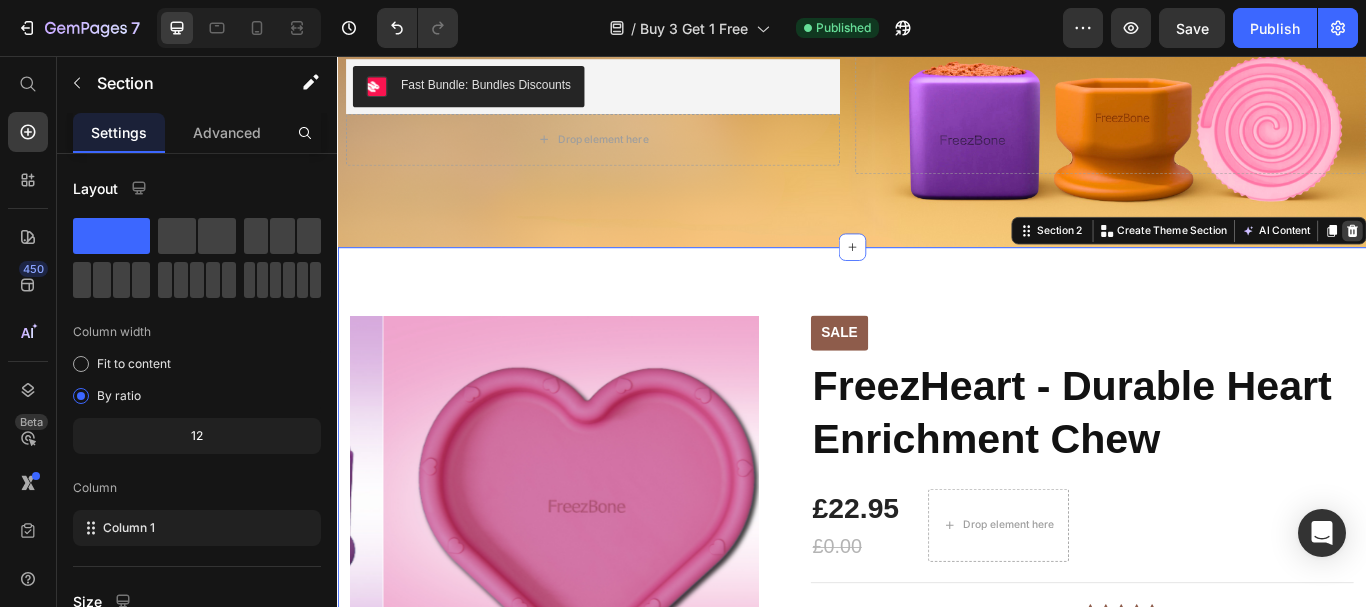 click 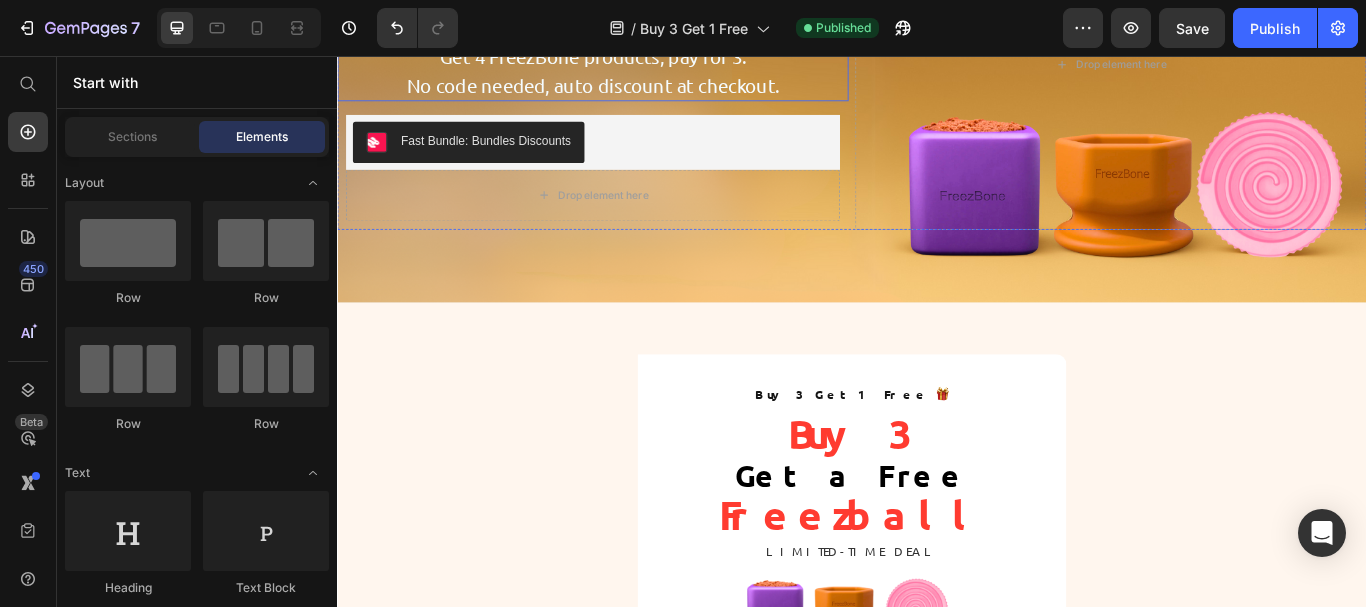scroll, scrollTop: 100, scrollLeft: 0, axis: vertical 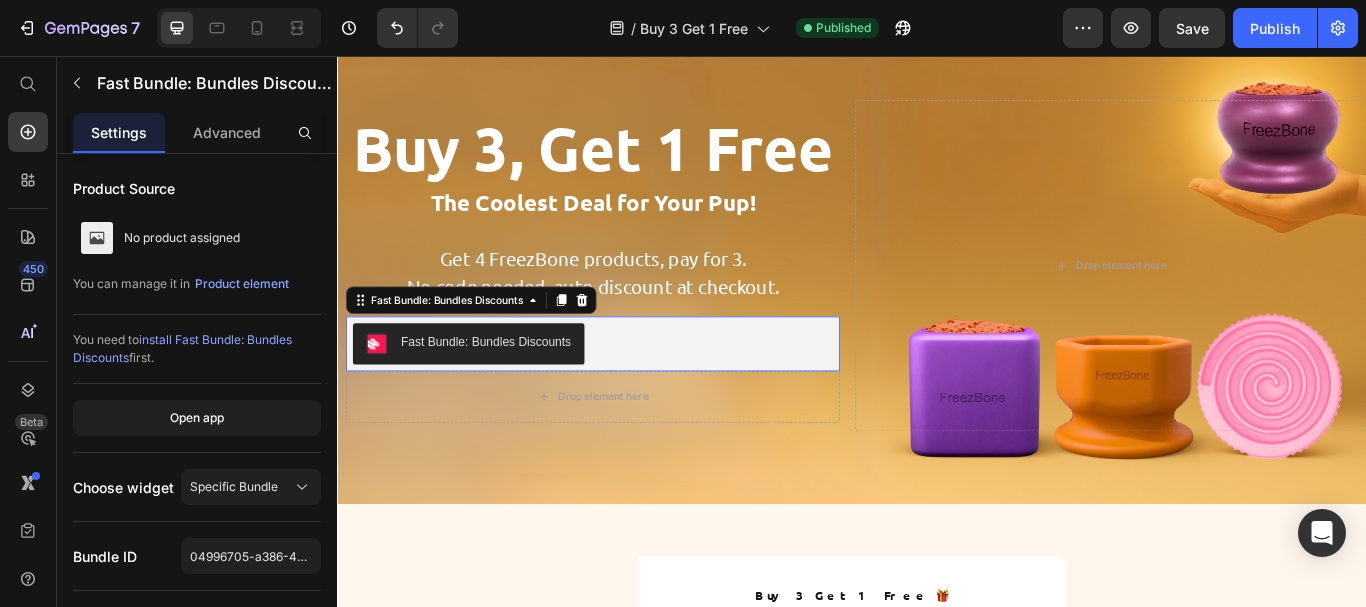 click on "Fast Bundle: Bundles Discounts" at bounding box center [635, 392] 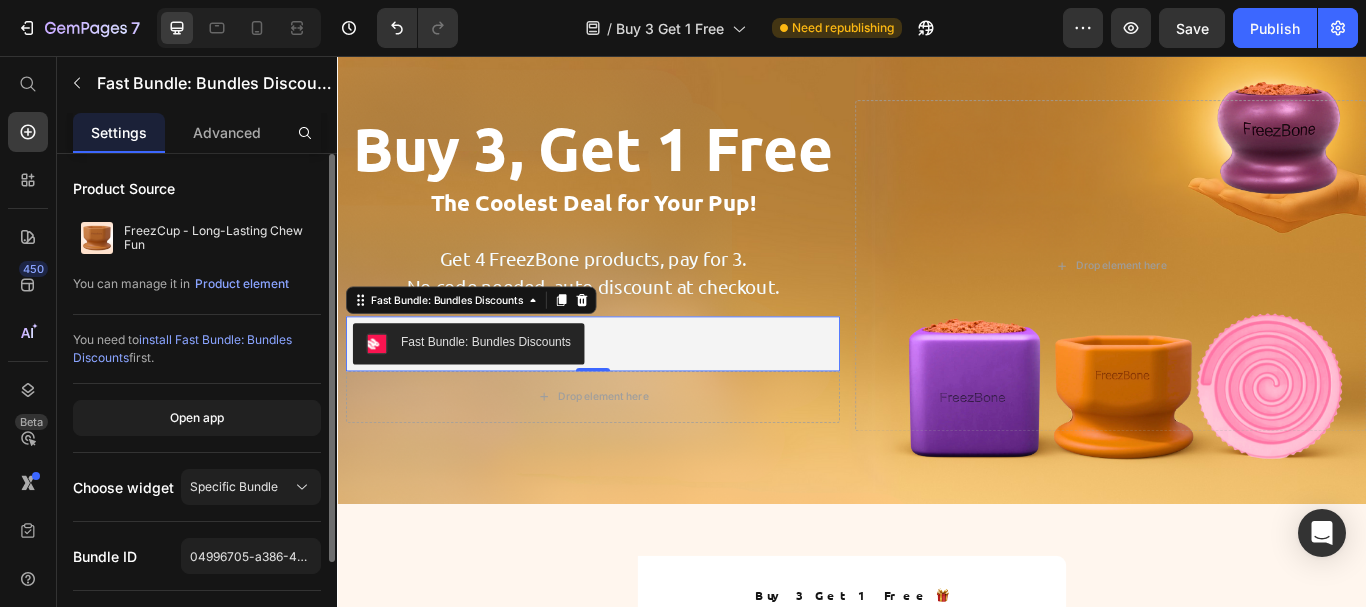 click on "install Fast Bundle: Bundles Discounts" at bounding box center [182, 348] 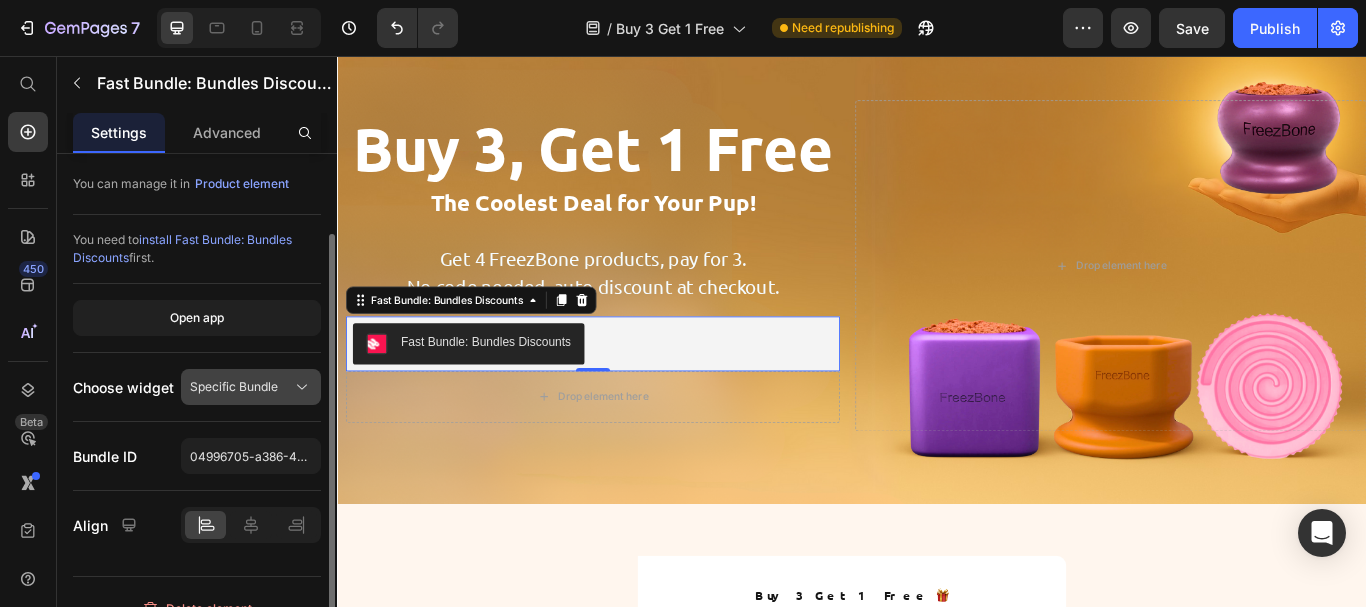 click on "Specific Bundle" at bounding box center [234, 387] 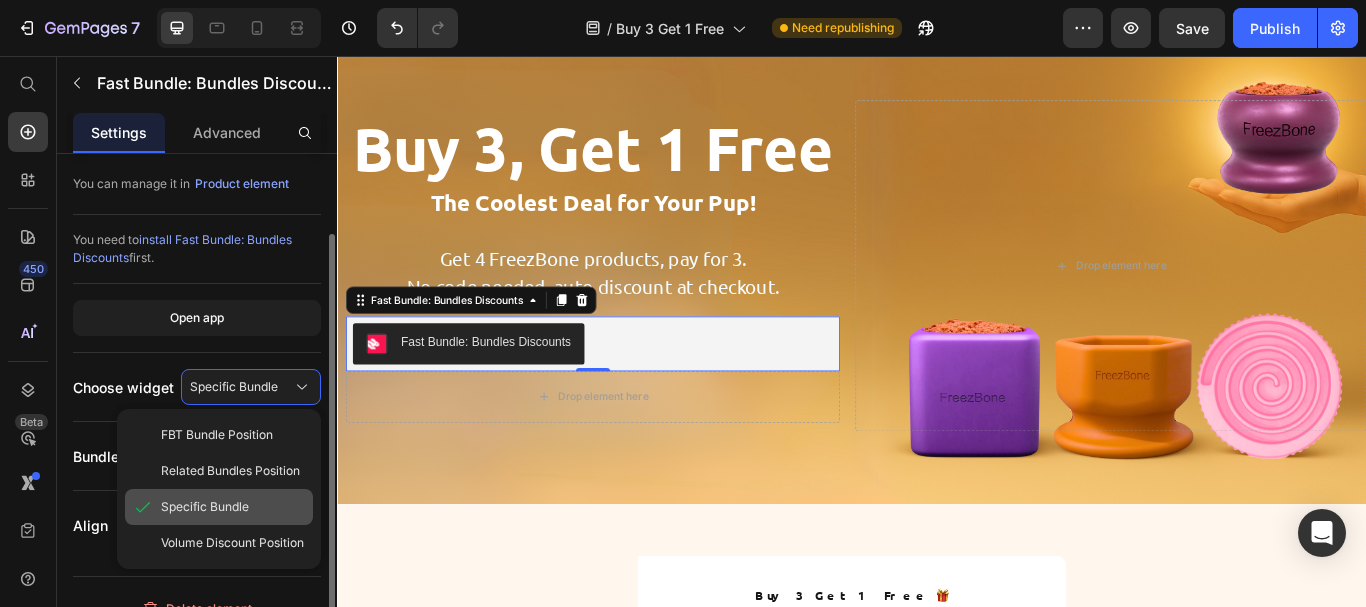 scroll, scrollTop: 127, scrollLeft: 0, axis: vertical 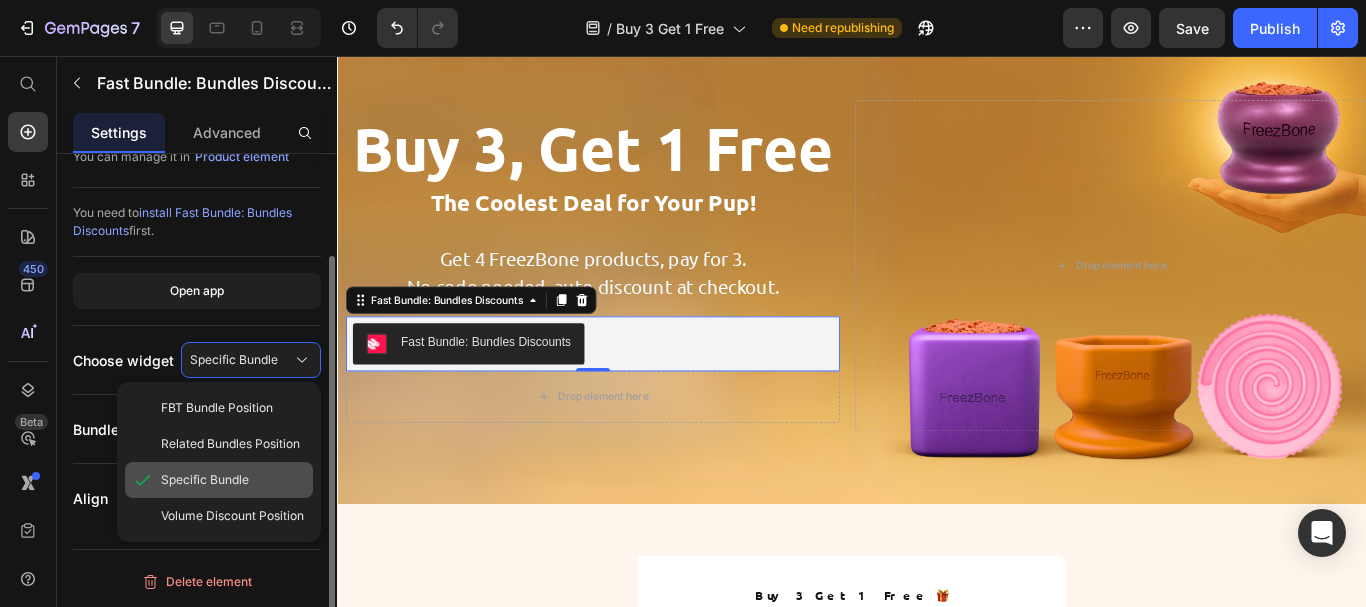 click on "Specific Bundle" at bounding box center [233, 480] 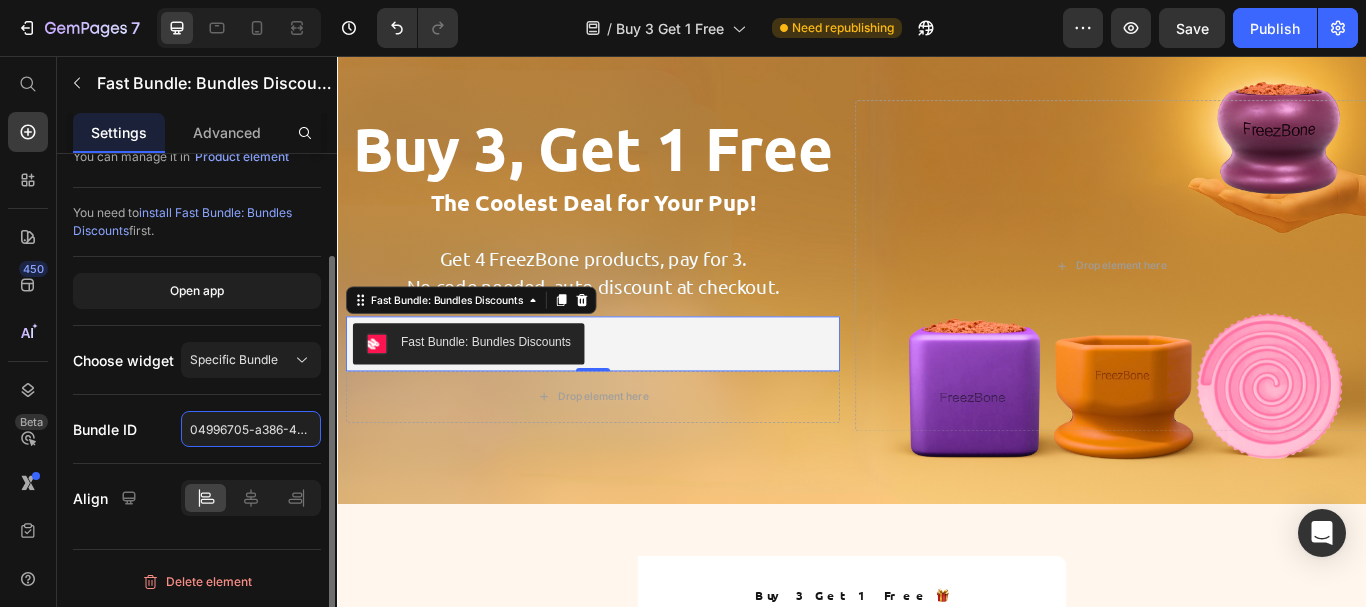 click on "04996705-a386-4c09-bd0b-b0d56f8bad19" 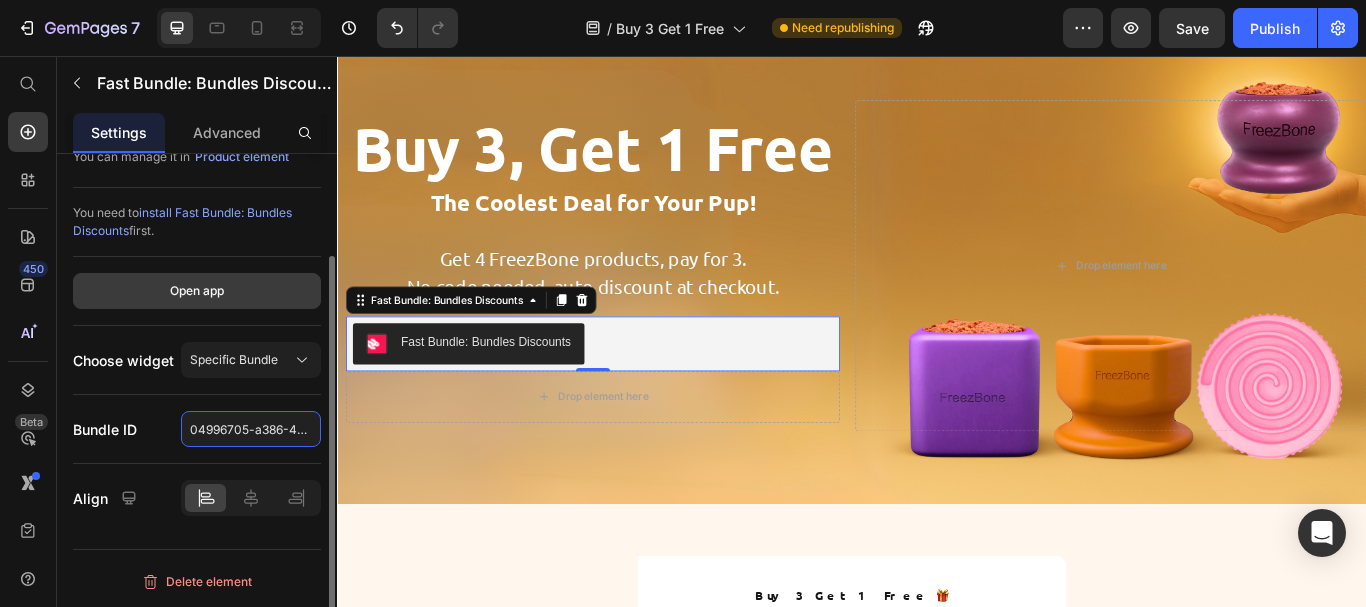 scroll, scrollTop: 0, scrollLeft: 0, axis: both 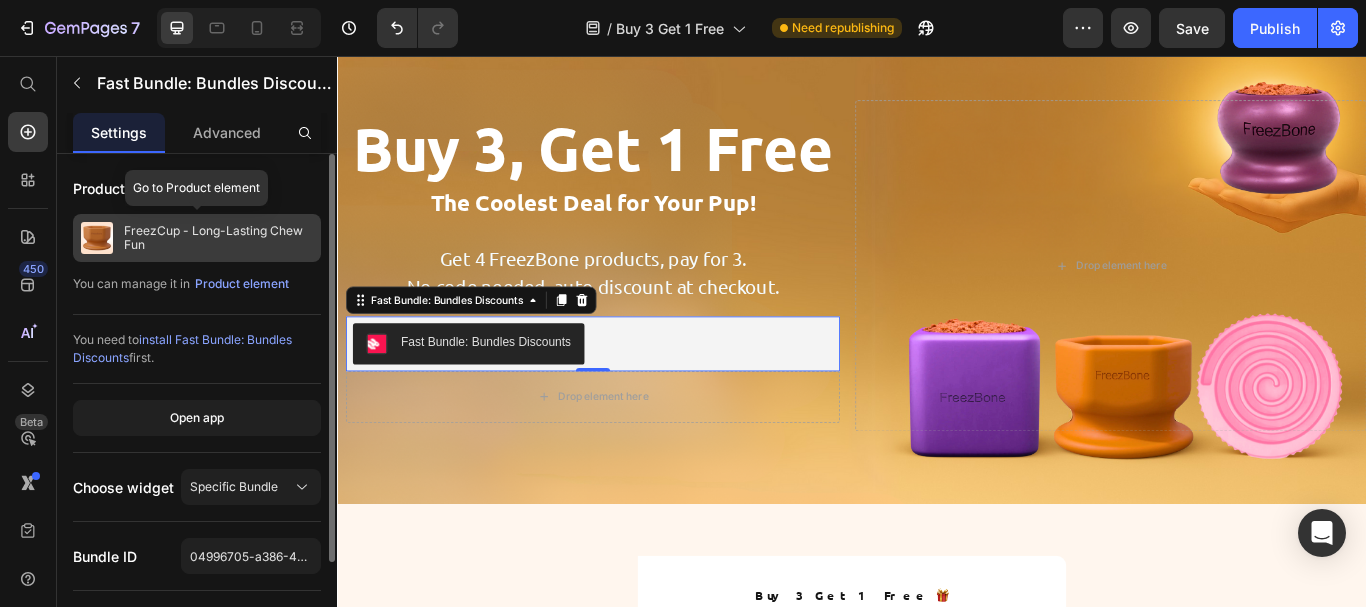 click on "FreezCup - Long-Lasting Chew Fun" at bounding box center (218, 238) 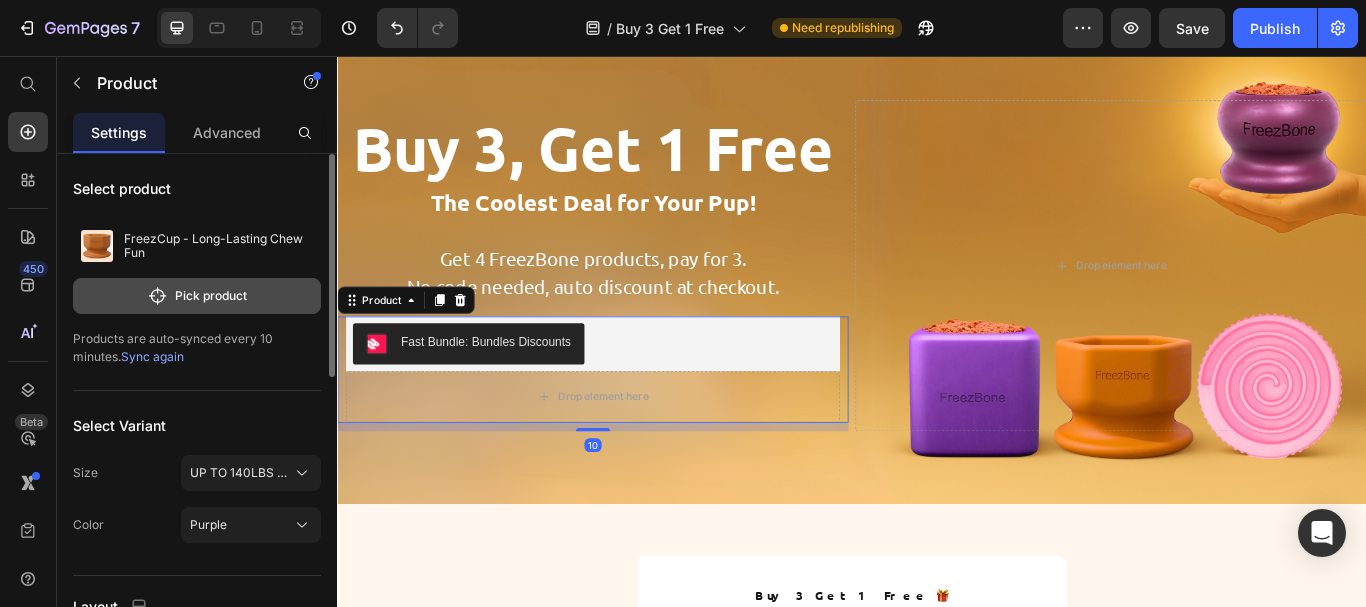 click on "Pick product" at bounding box center [197, 296] 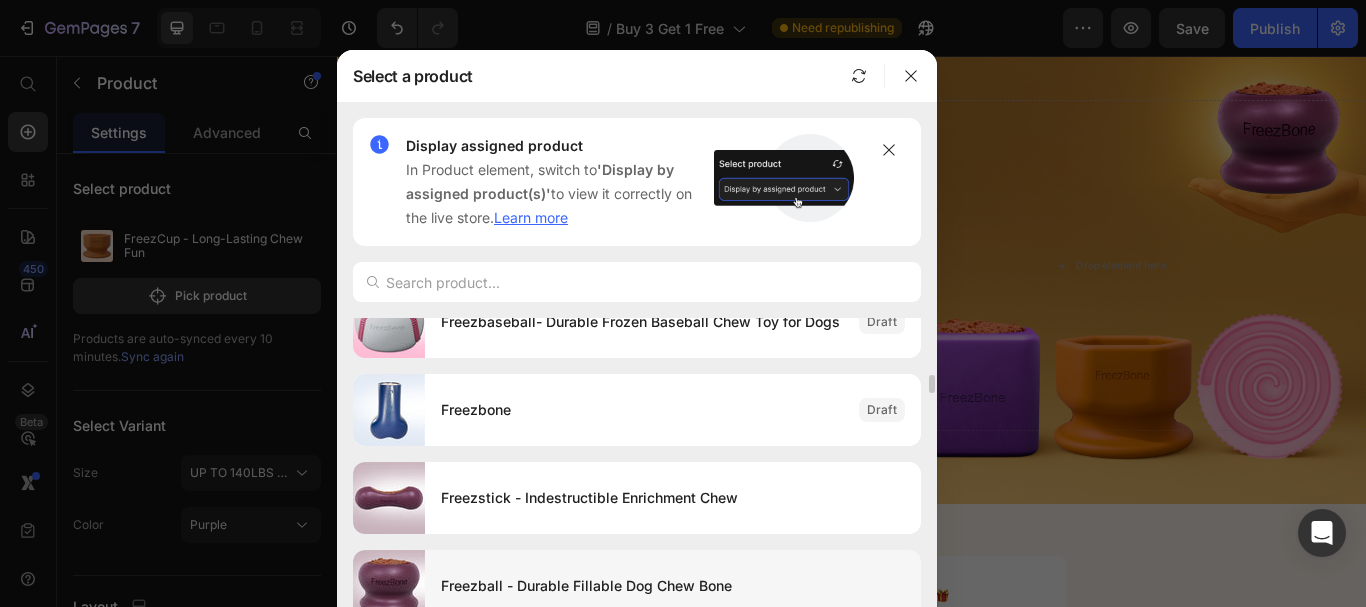 scroll, scrollTop: 1300, scrollLeft: 0, axis: vertical 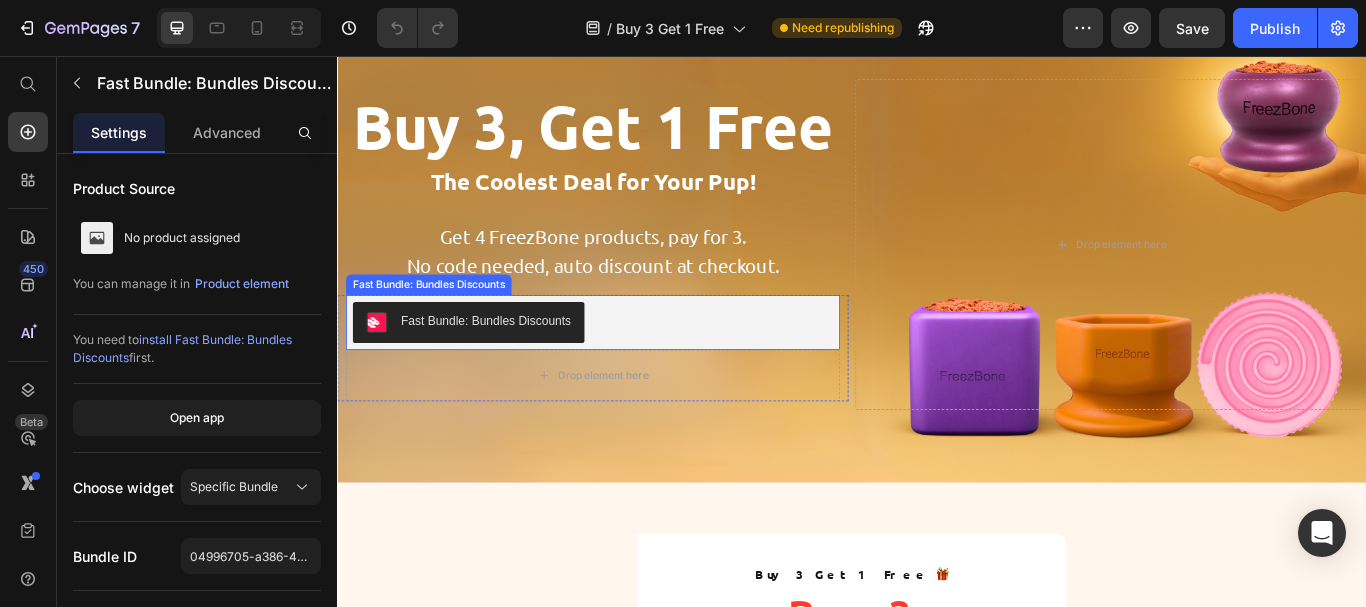 click on "Fast Bundle: Bundles Discounts" at bounding box center (635, 367) 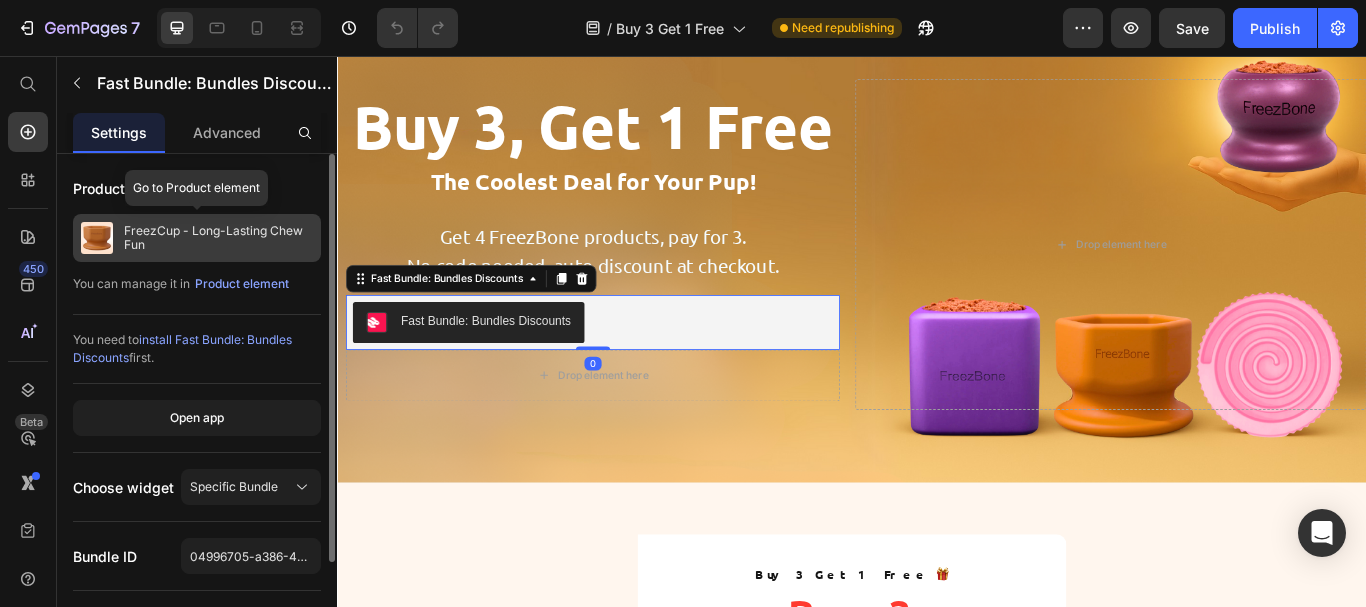 click on "FreezCup - Long-Lasting Chew Fun" at bounding box center (218, 238) 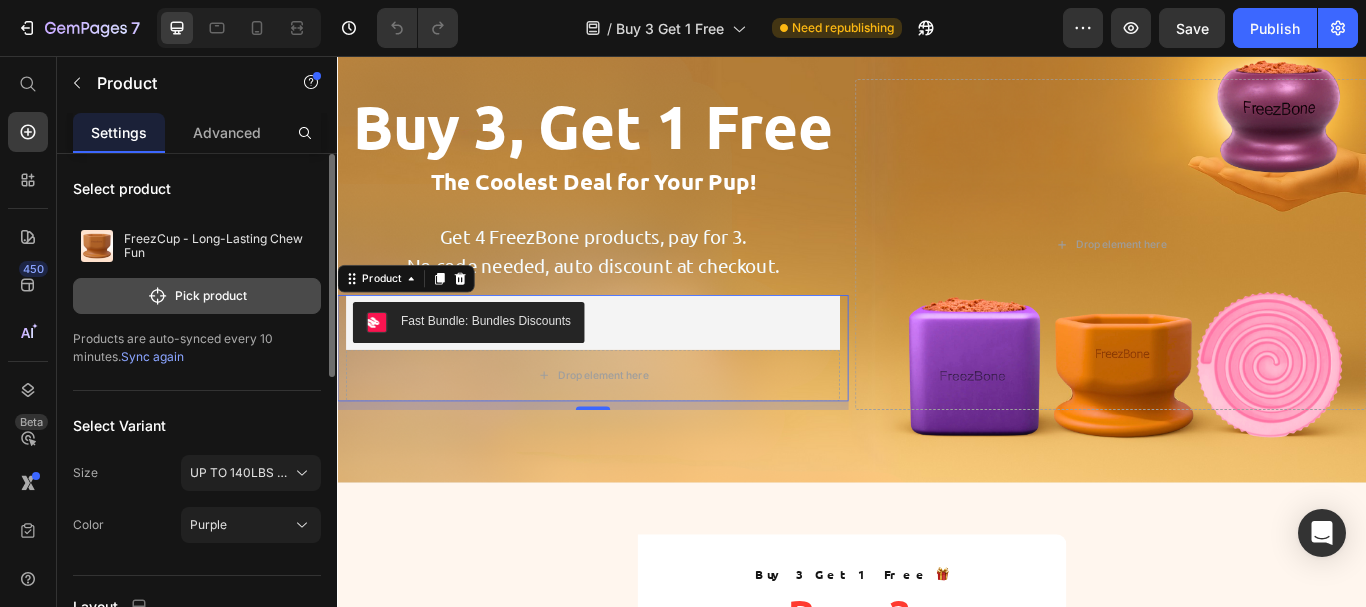click on "Pick product" at bounding box center (197, 296) 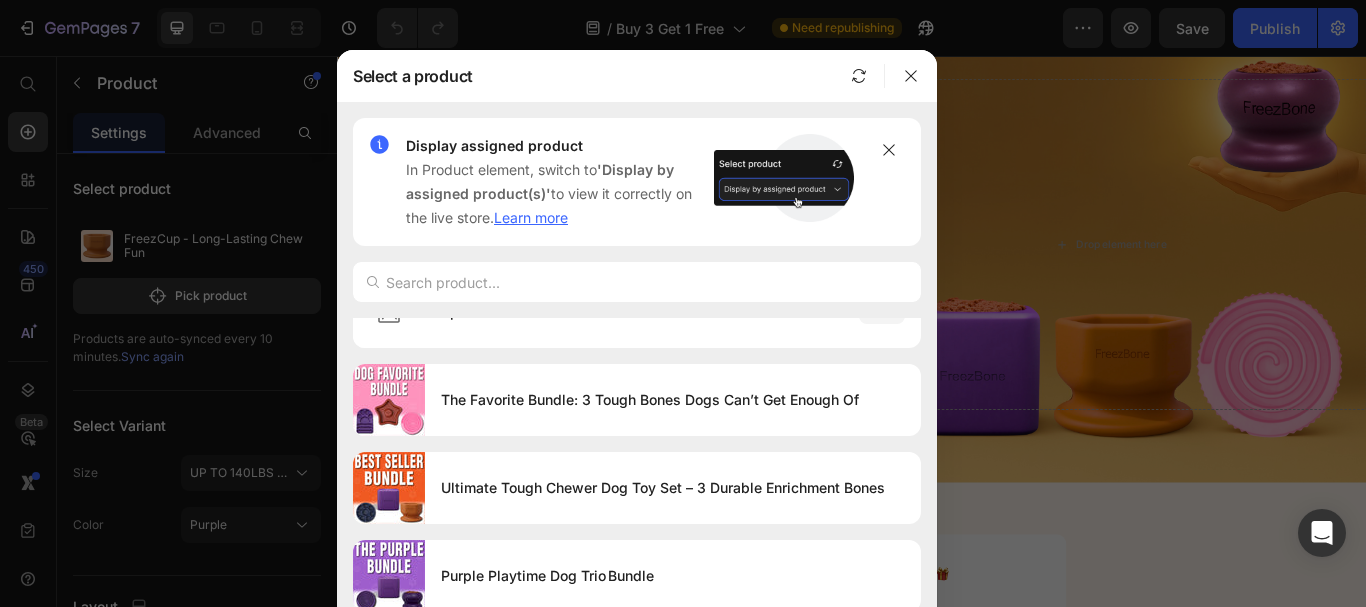 scroll, scrollTop: 4784, scrollLeft: 0, axis: vertical 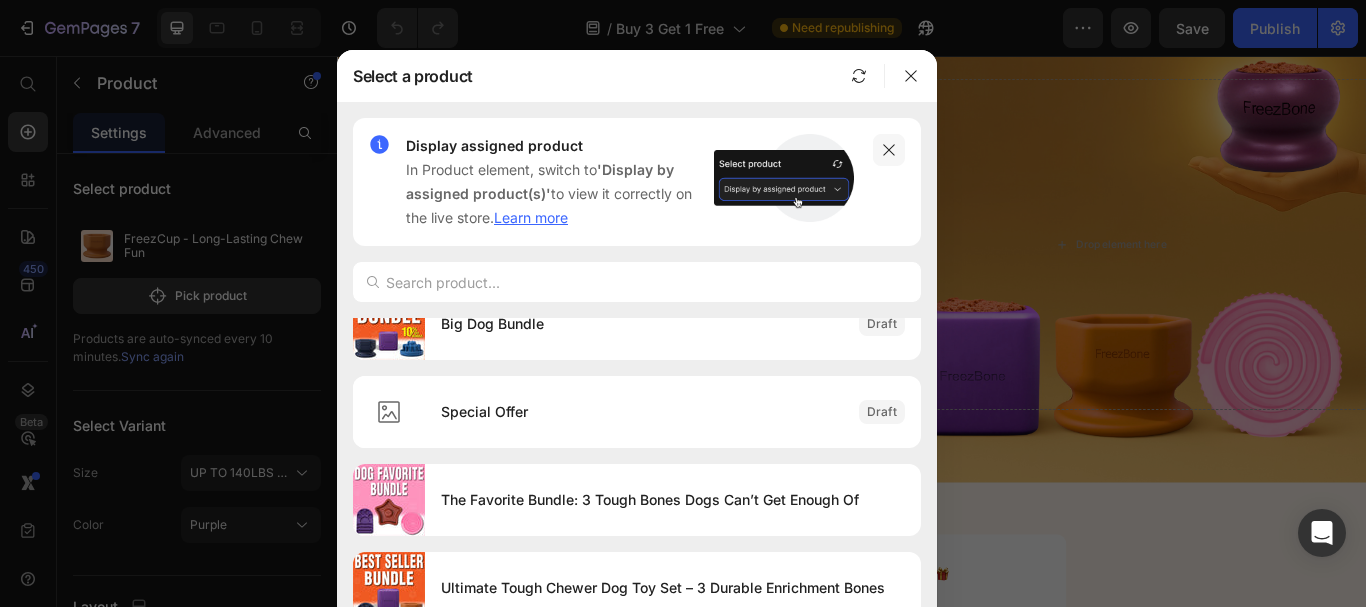click 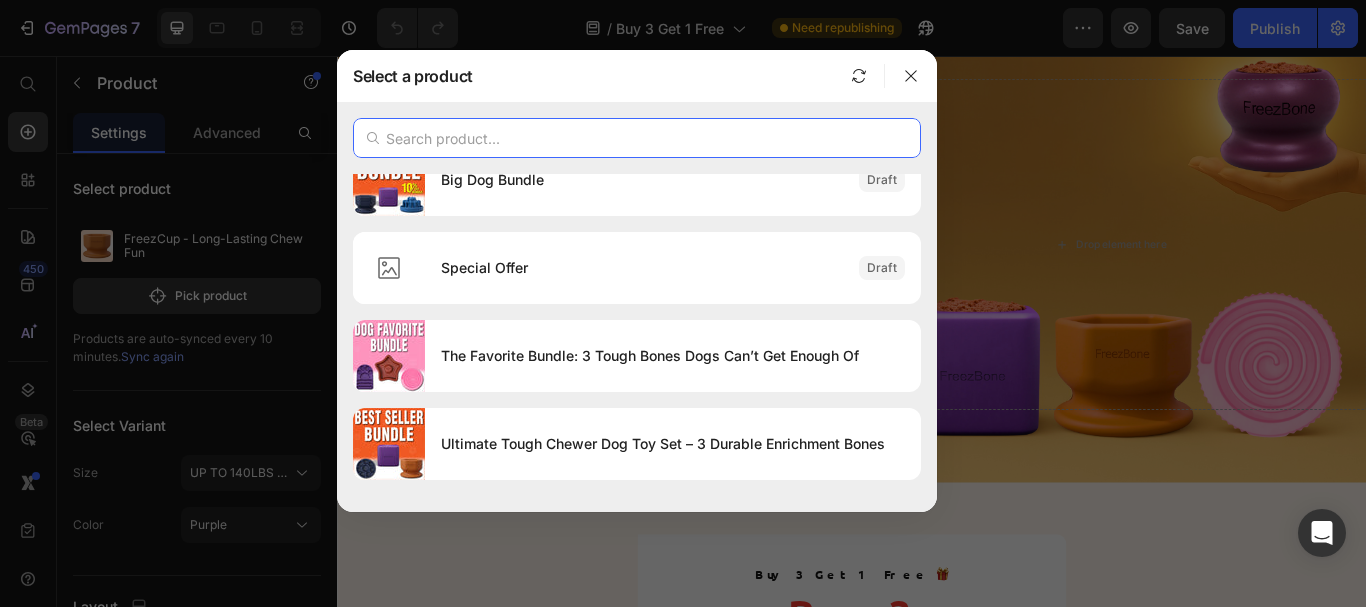click at bounding box center [637, 138] 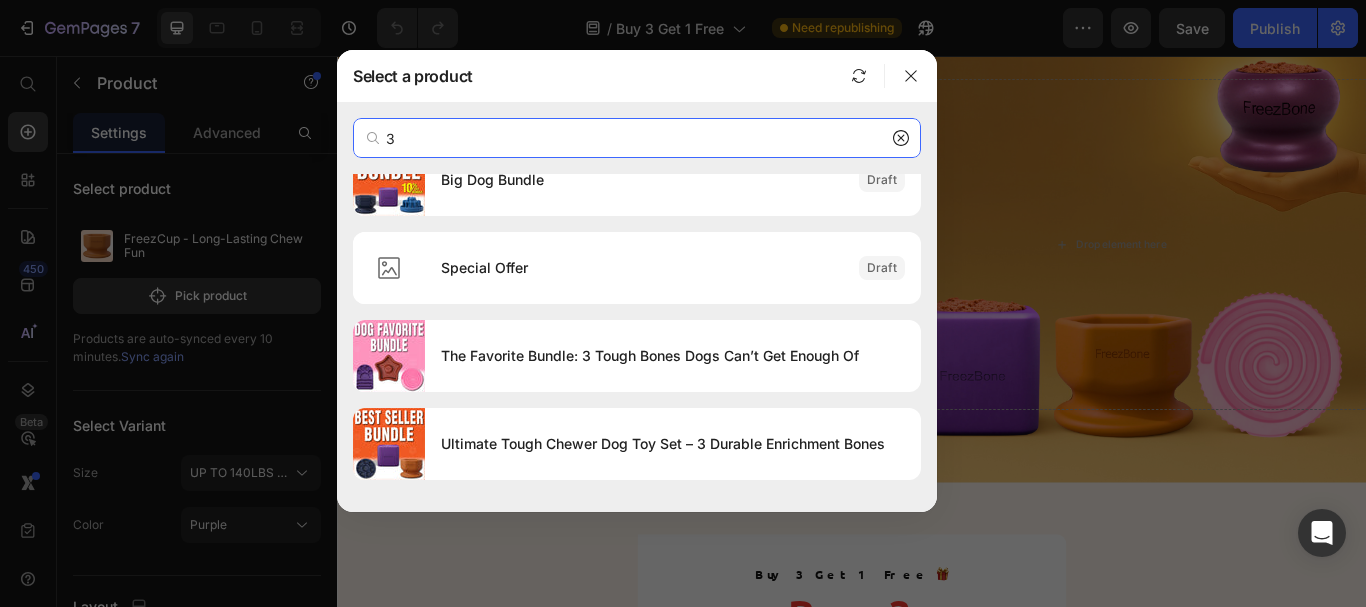 scroll, scrollTop: 0, scrollLeft: 0, axis: both 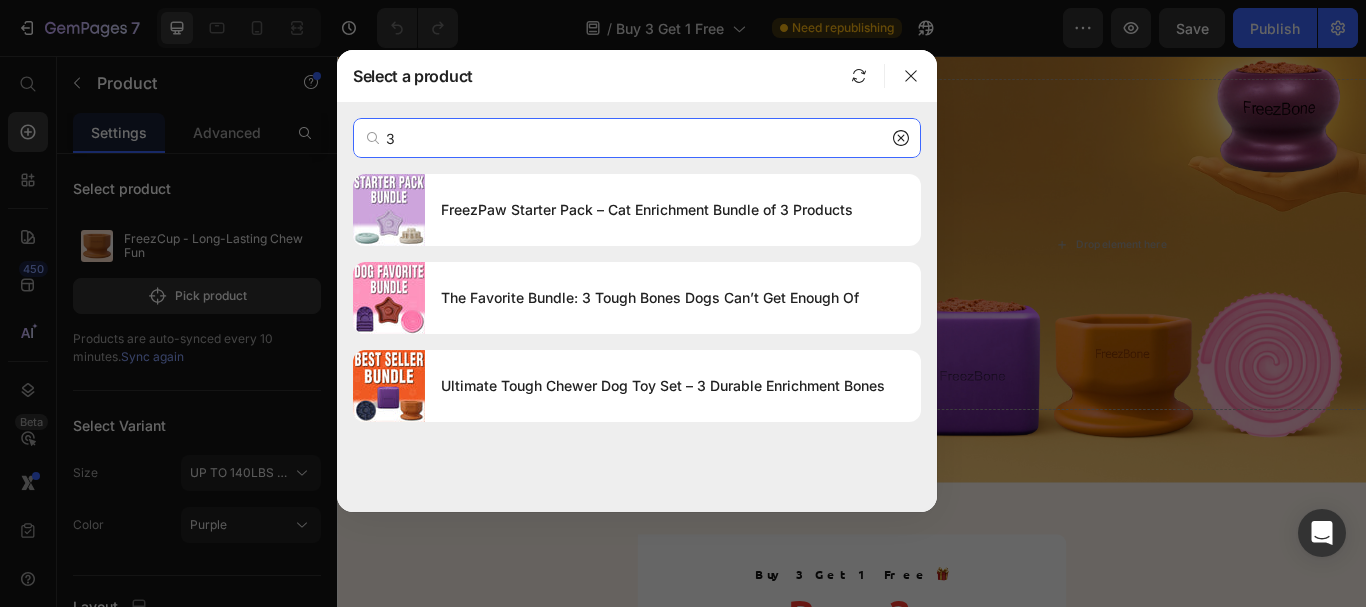 type on "3" 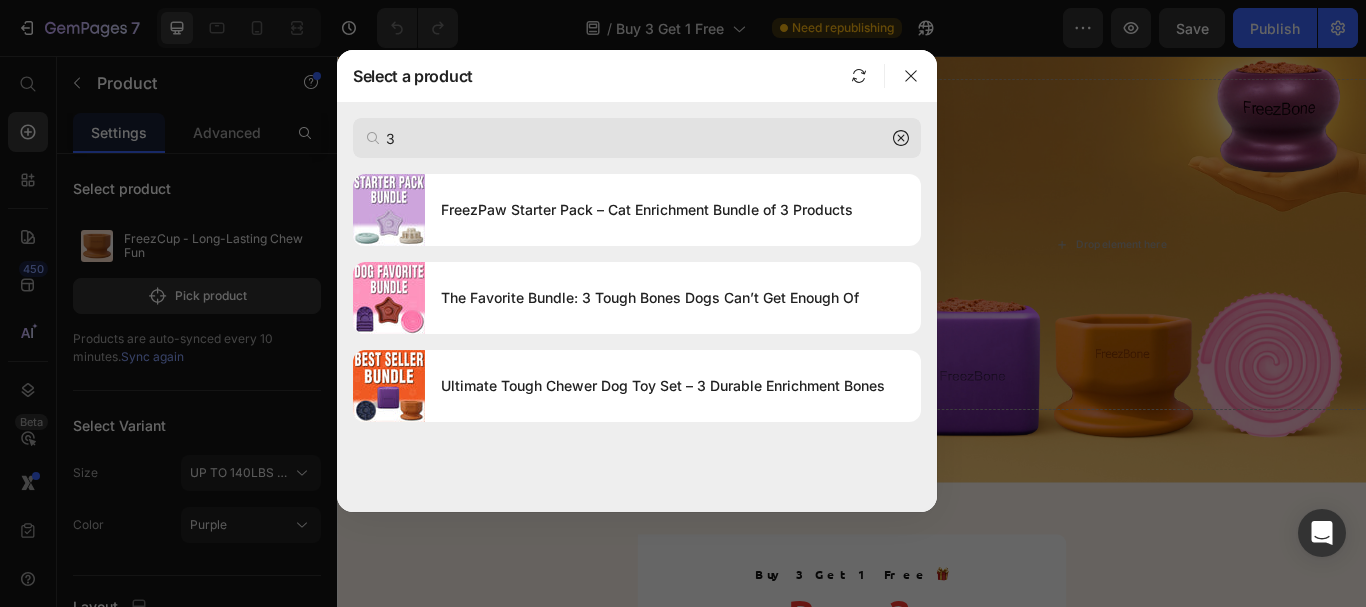 click 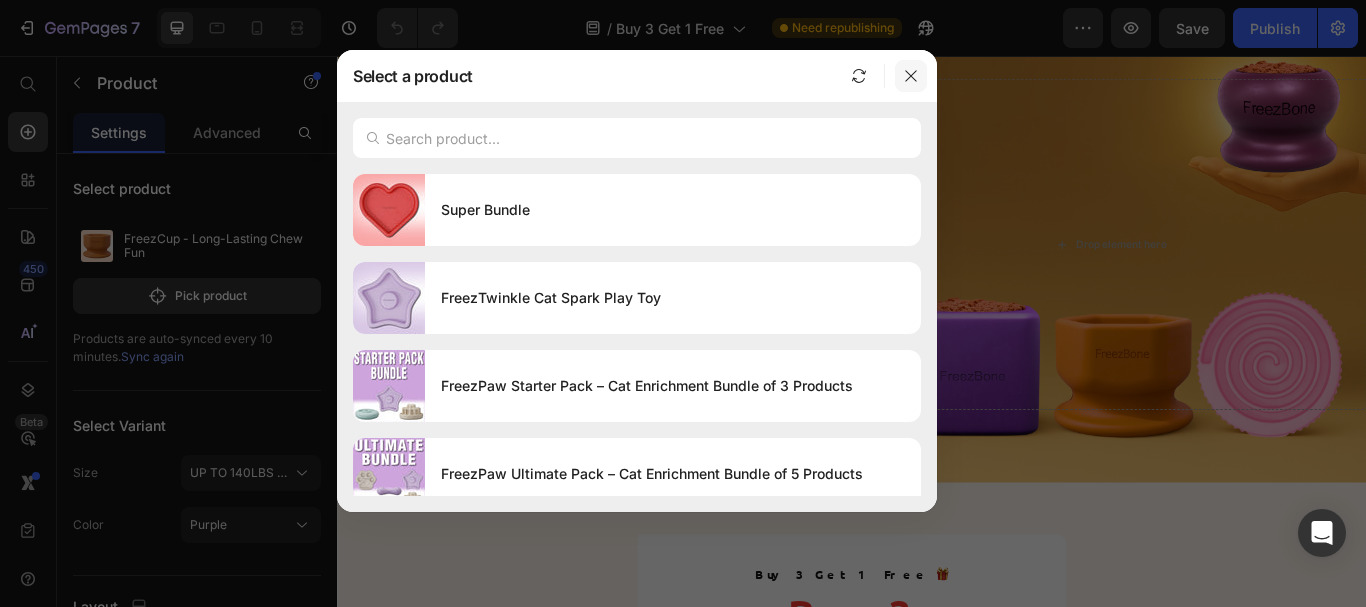 click at bounding box center (911, 76) 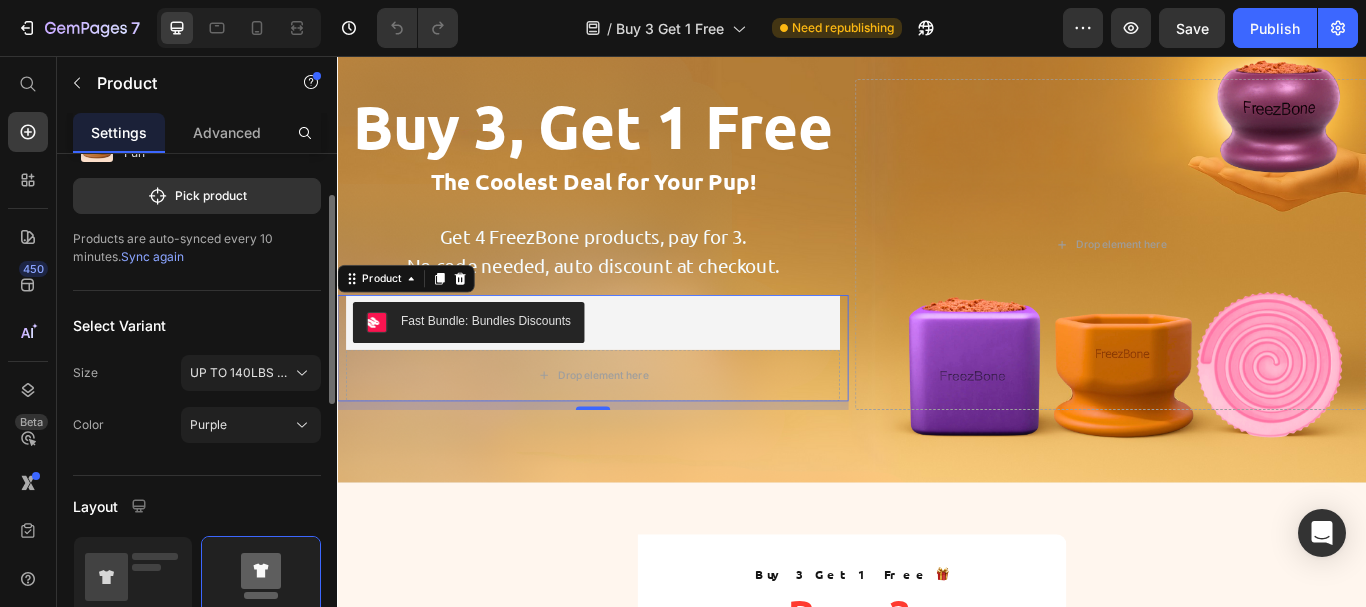 scroll, scrollTop: 200, scrollLeft: 0, axis: vertical 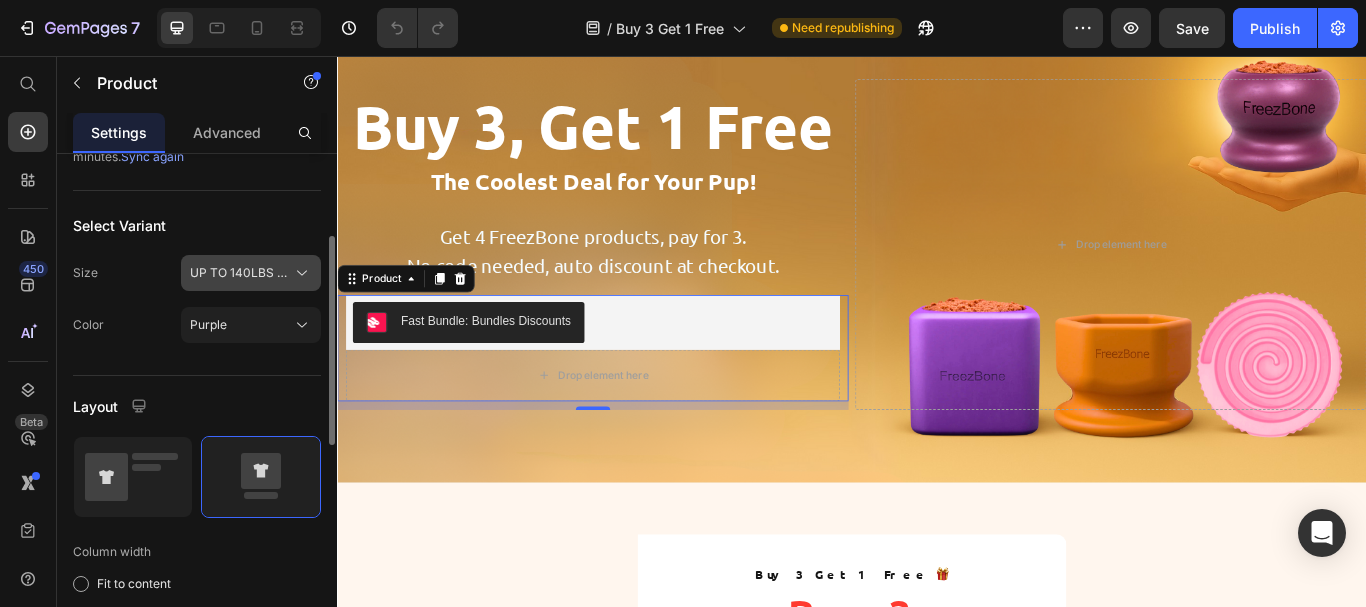 click on "UP TO 140LBS DOGS" at bounding box center (239, 273) 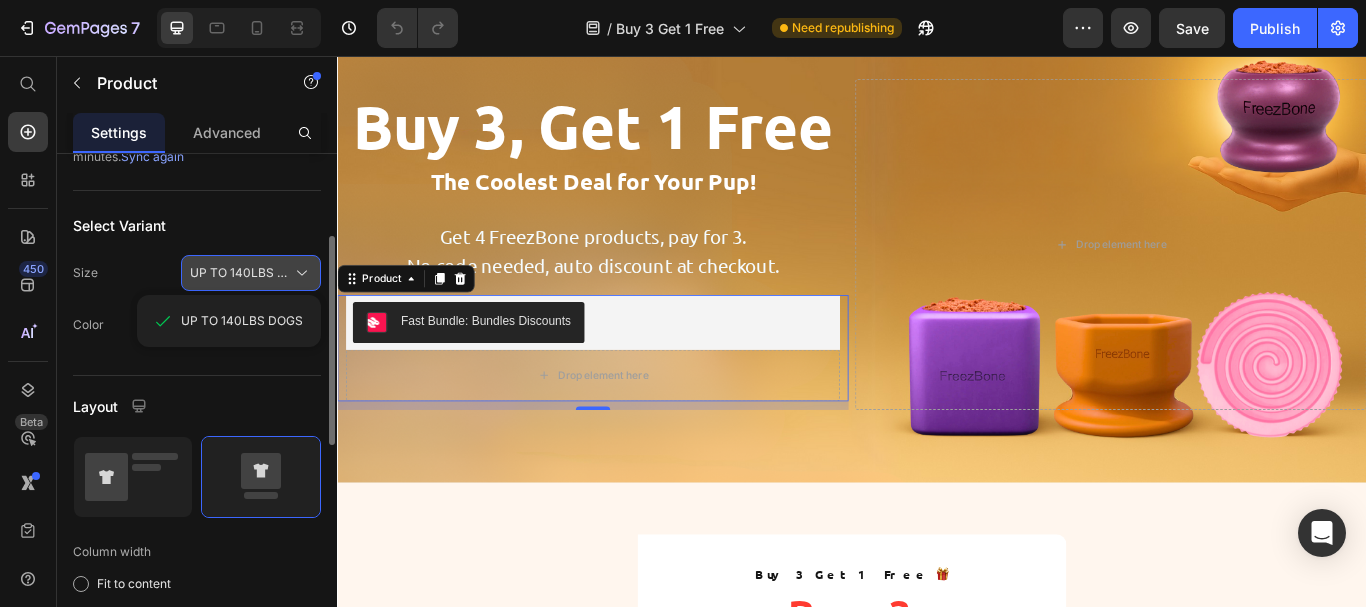 click on "UP TO 140LBS DOGS" at bounding box center [239, 273] 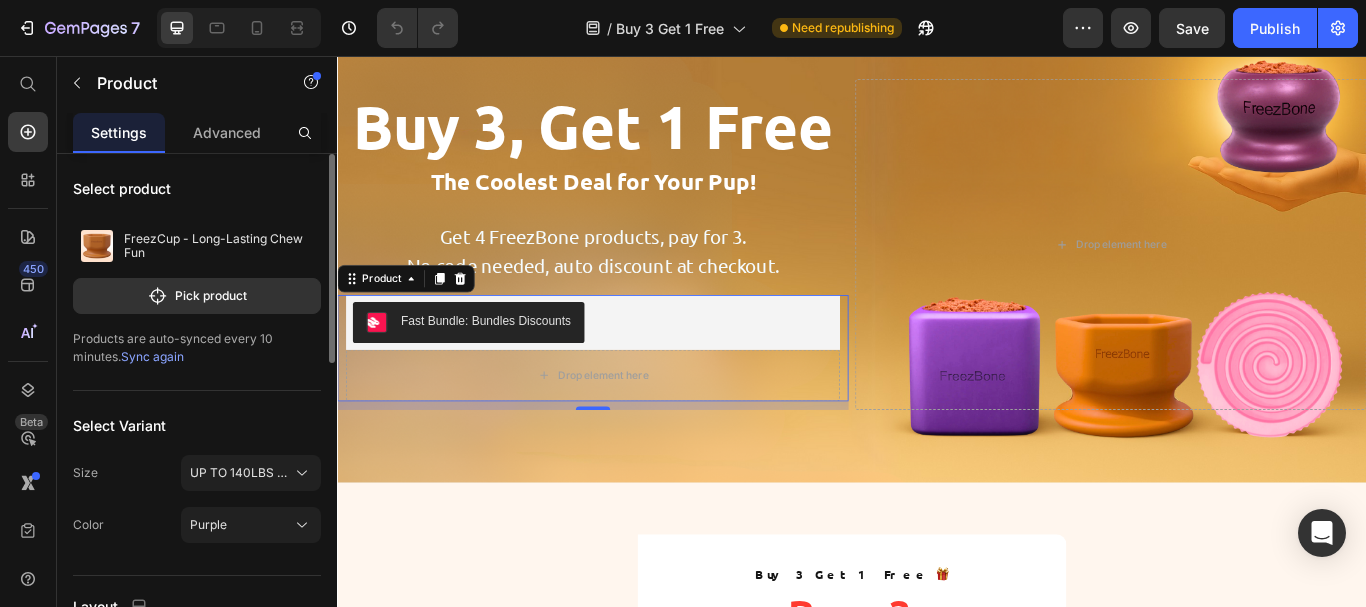 scroll, scrollTop: 100, scrollLeft: 0, axis: vertical 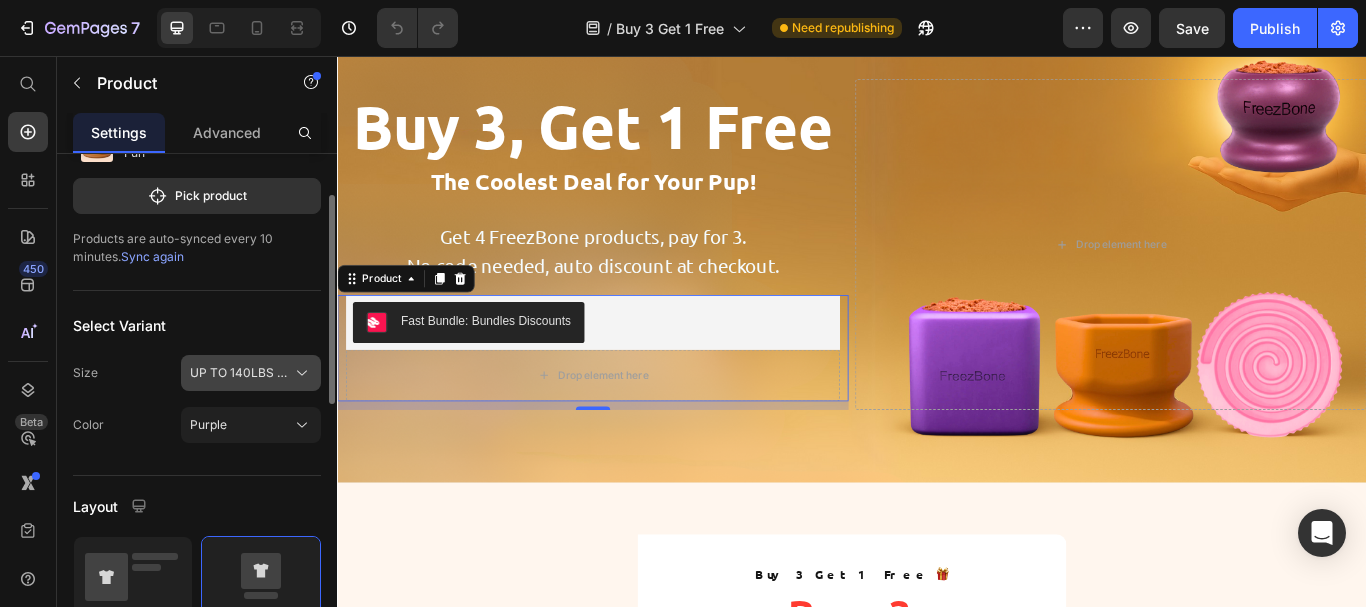 click on "UP TO 140LBS DOGS" at bounding box center [251, 373] 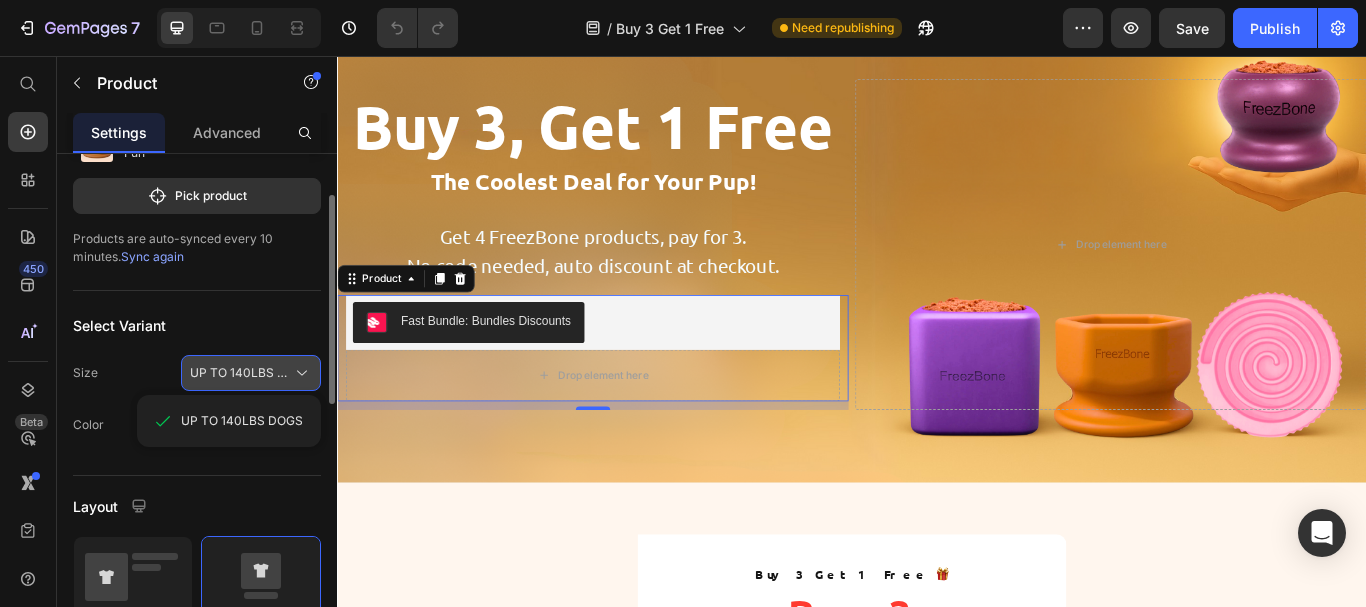 click on "UP TO 140LBS DOGS" at bounding box center [251, 373] 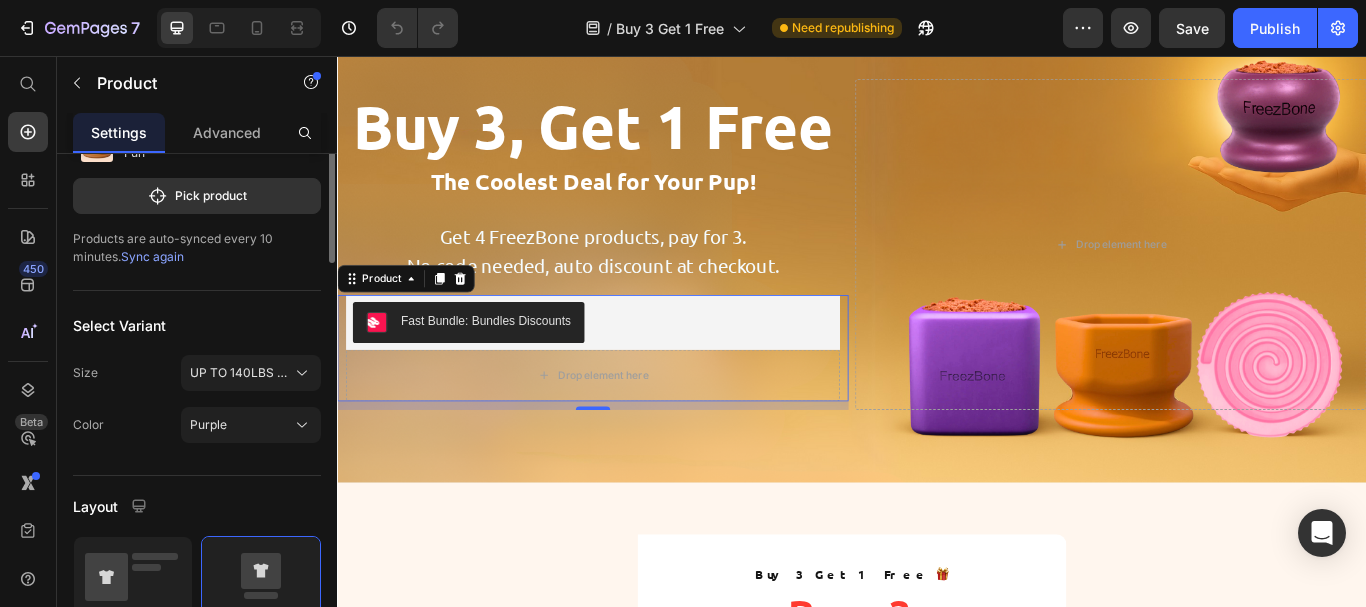 scroll, scrollTop: 0, scrollLeft: 0, axis: both 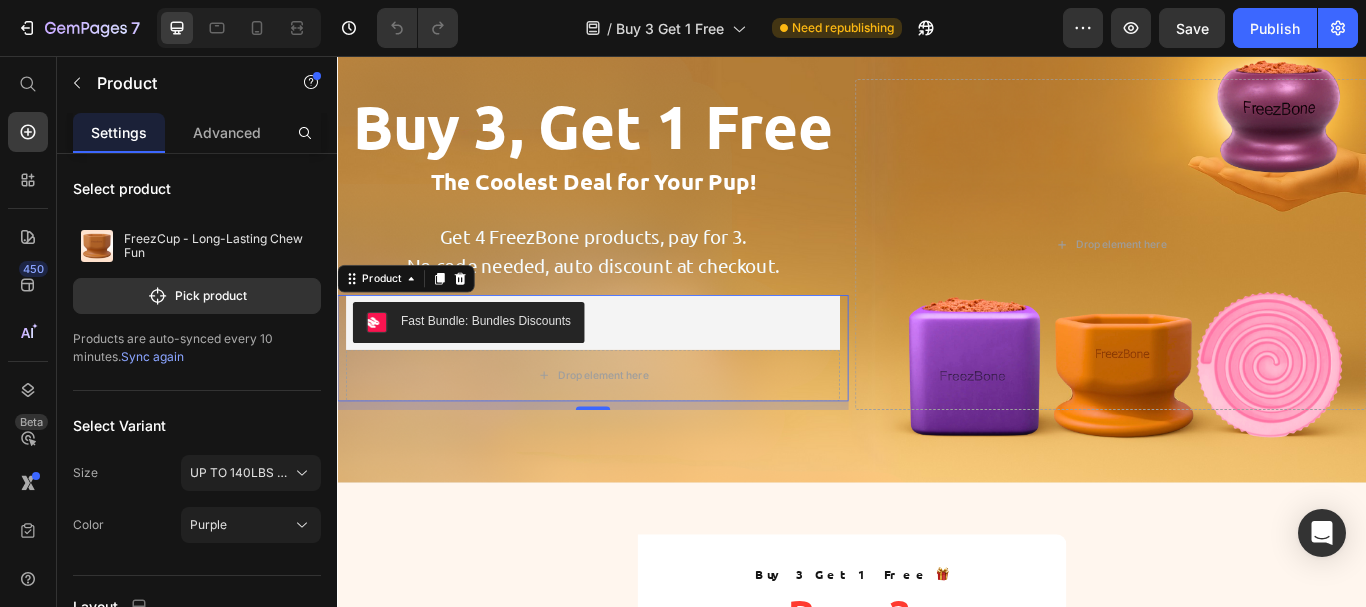 type 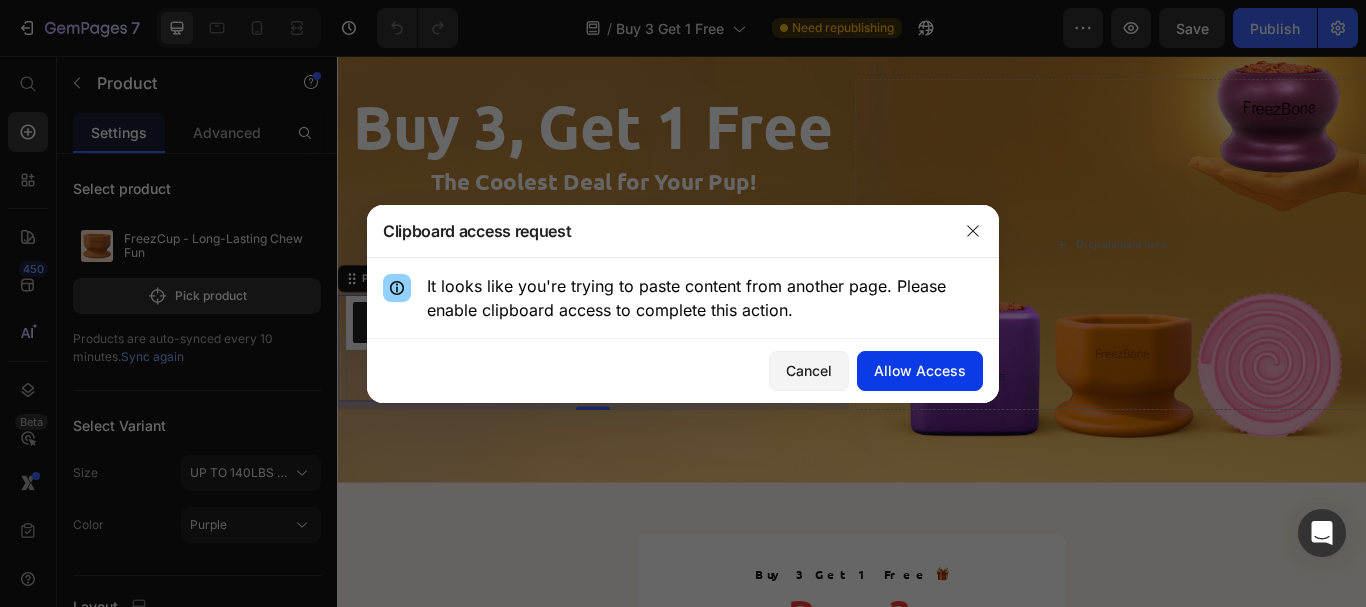 click on "Allow Access" at bounding box center (920, 370) 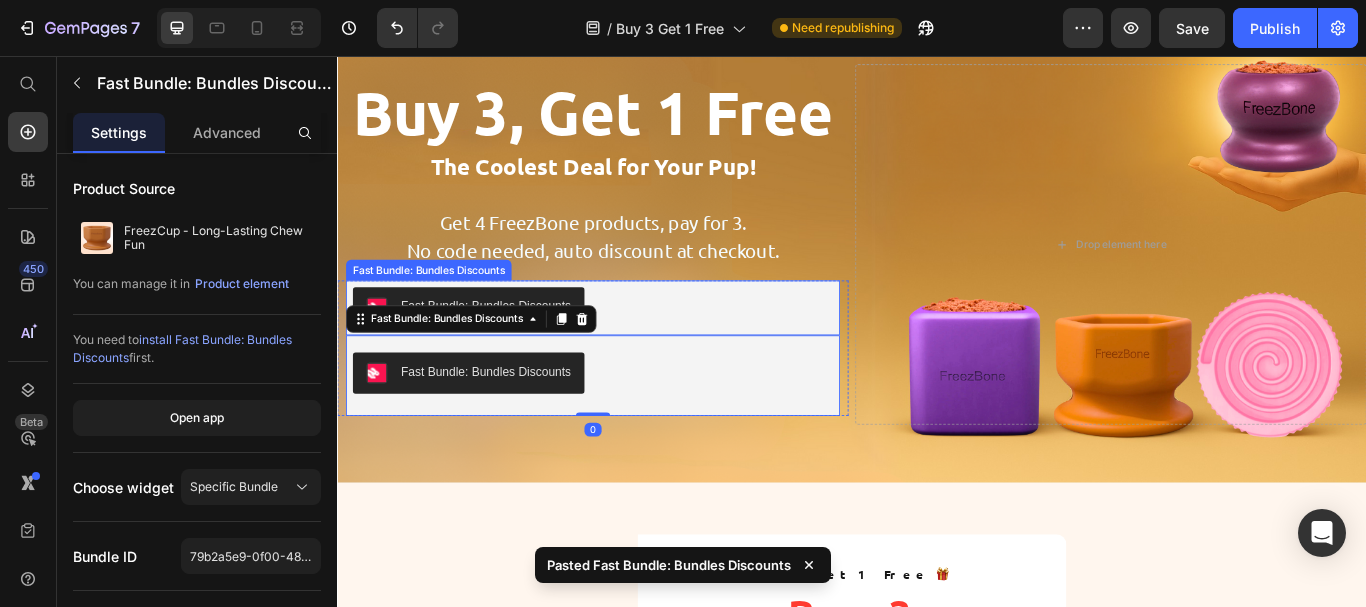 click on "Fast Bundle: Bundles Discounts" at bounding box center (635, 350) 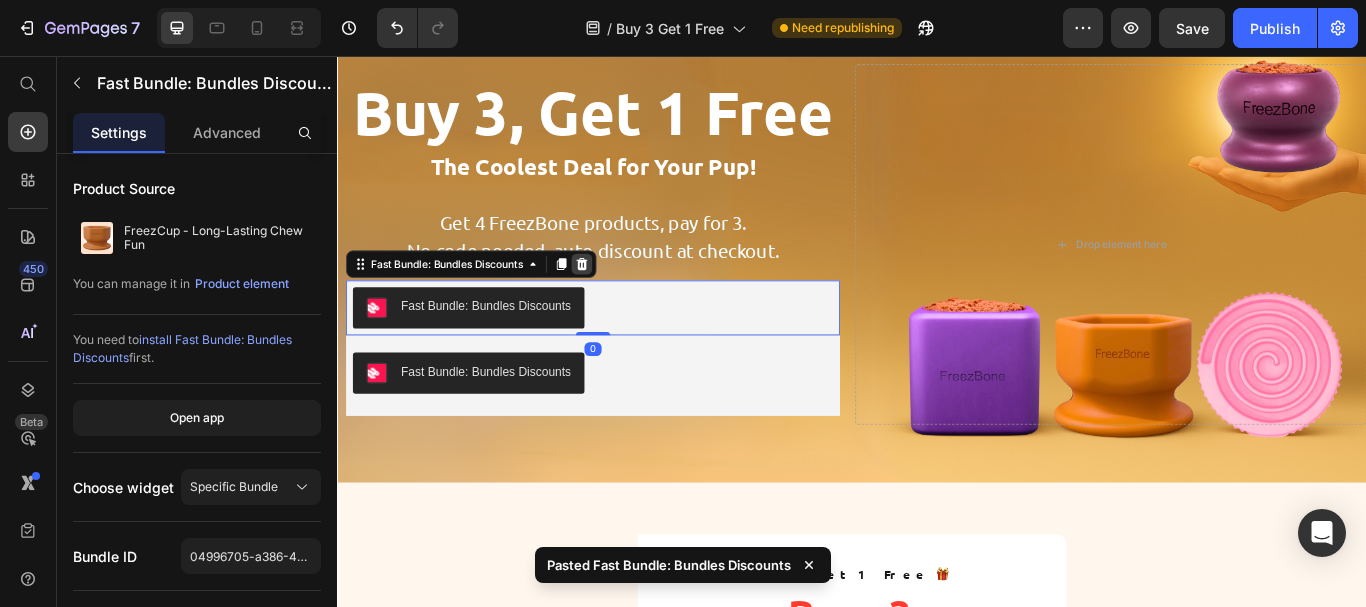 click 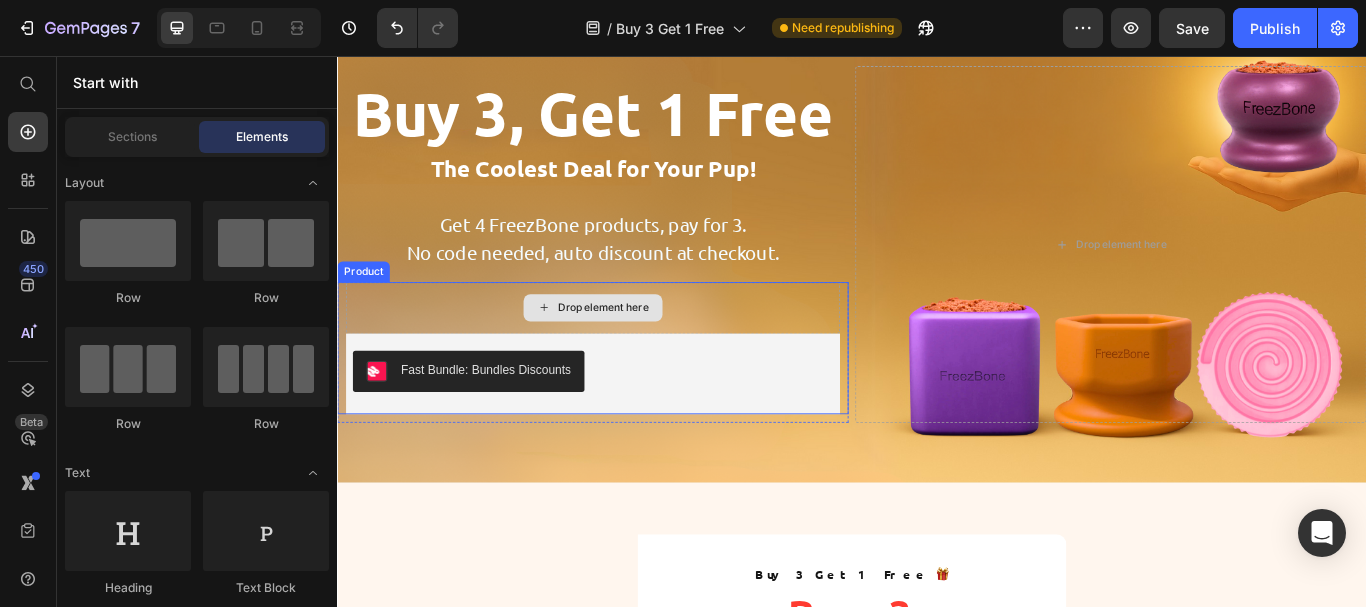 click on "Drop element here" at bounding box center (635, 350) 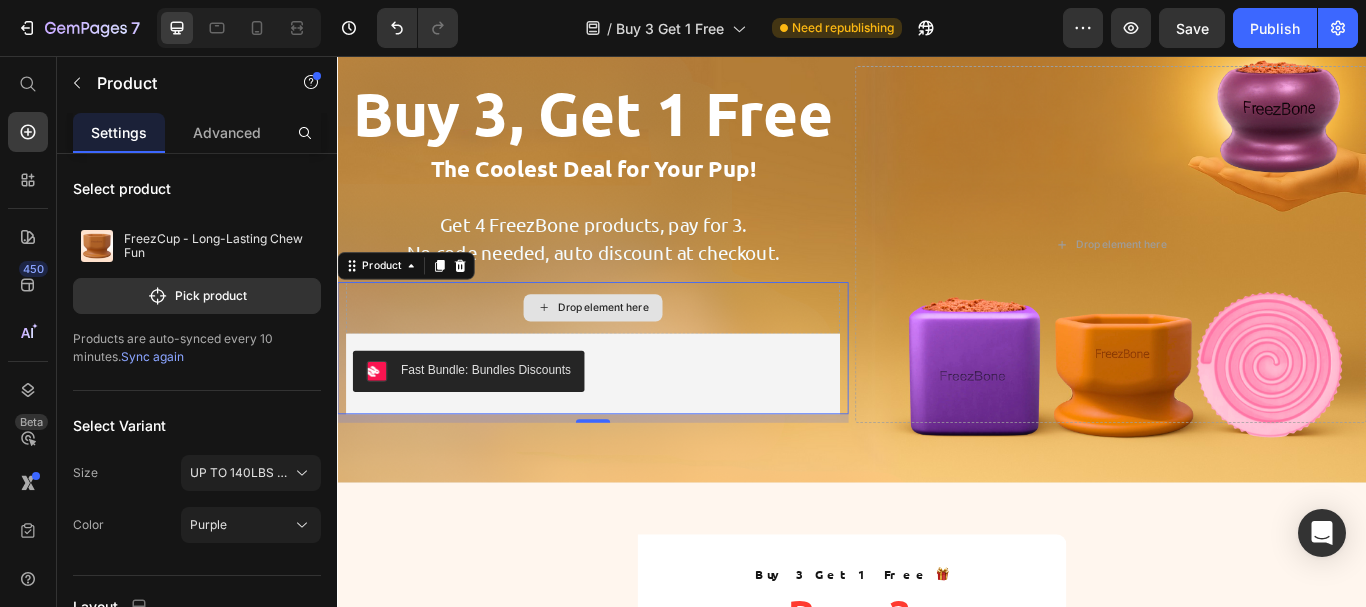 click on "Drop element here" at bounding box center [635, 350] 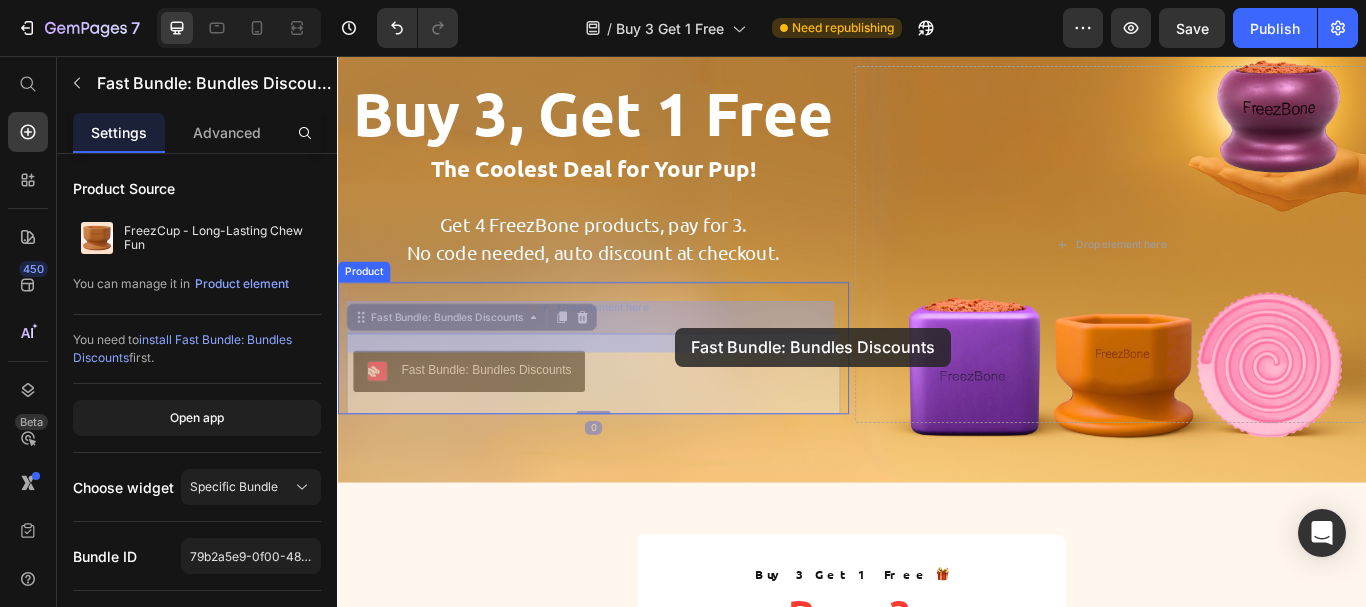 drag, startPoint x: 718, startPoint y: 450, endPoint x: 731, endPoint y: 373, distance: 78.08969 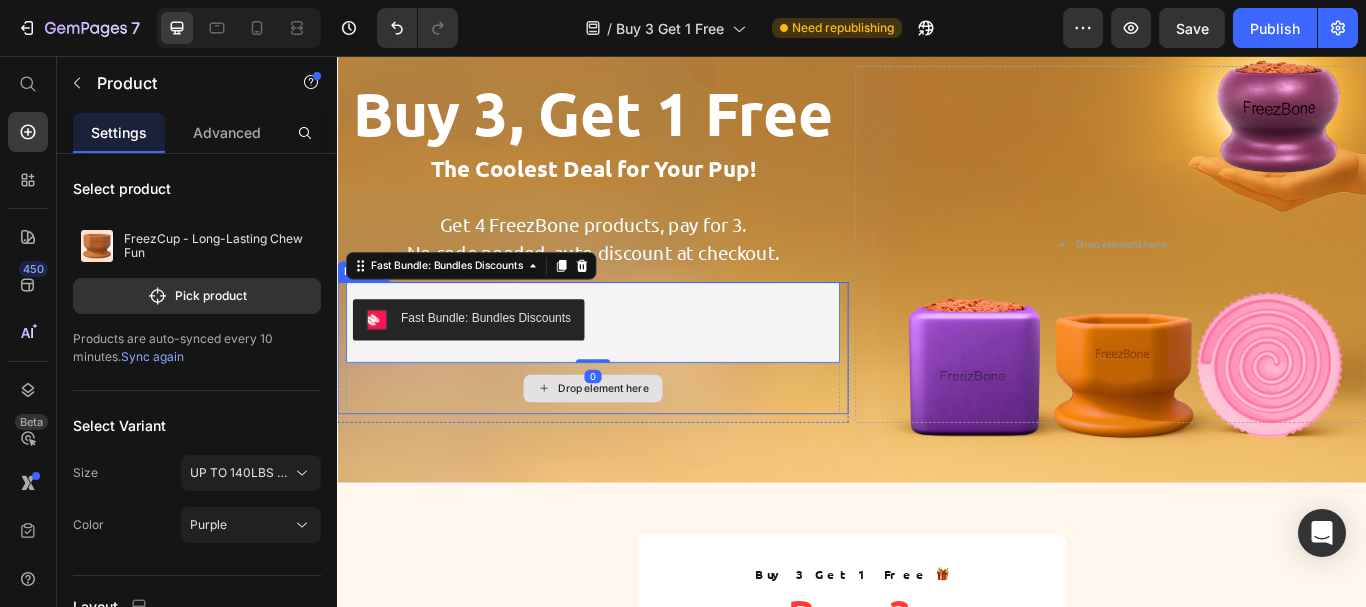 click on "Drop element here" at bounding box center [635, 444] 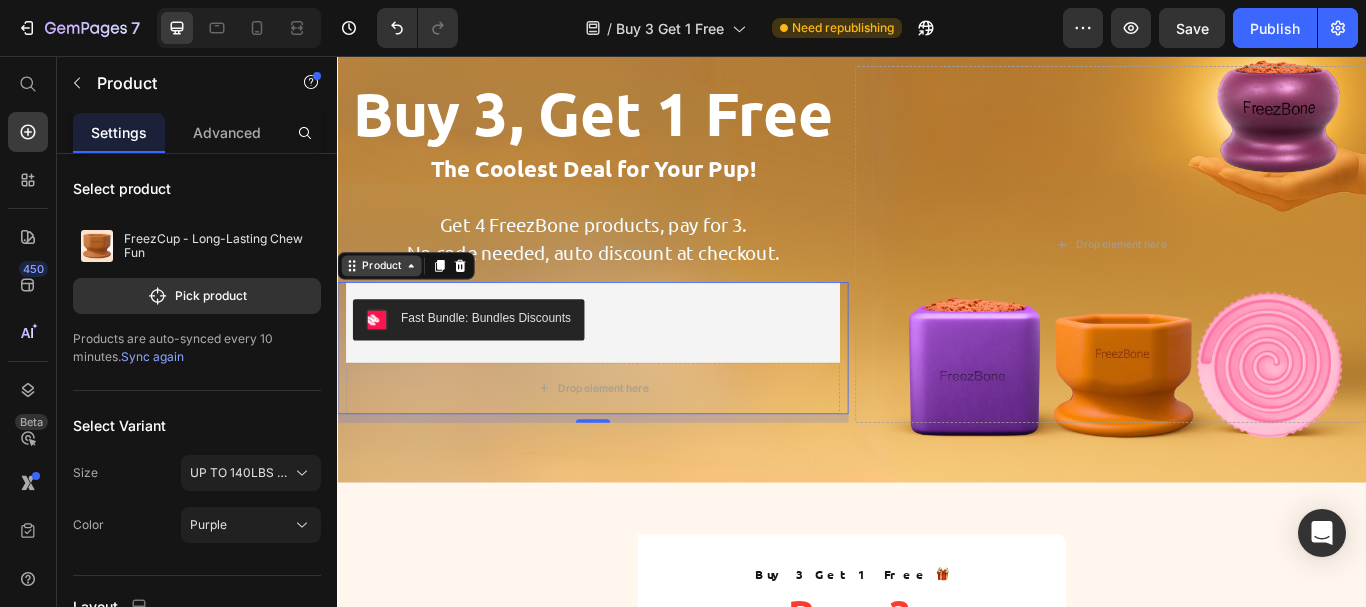 click on "Product" at bounding box center [388, 301] 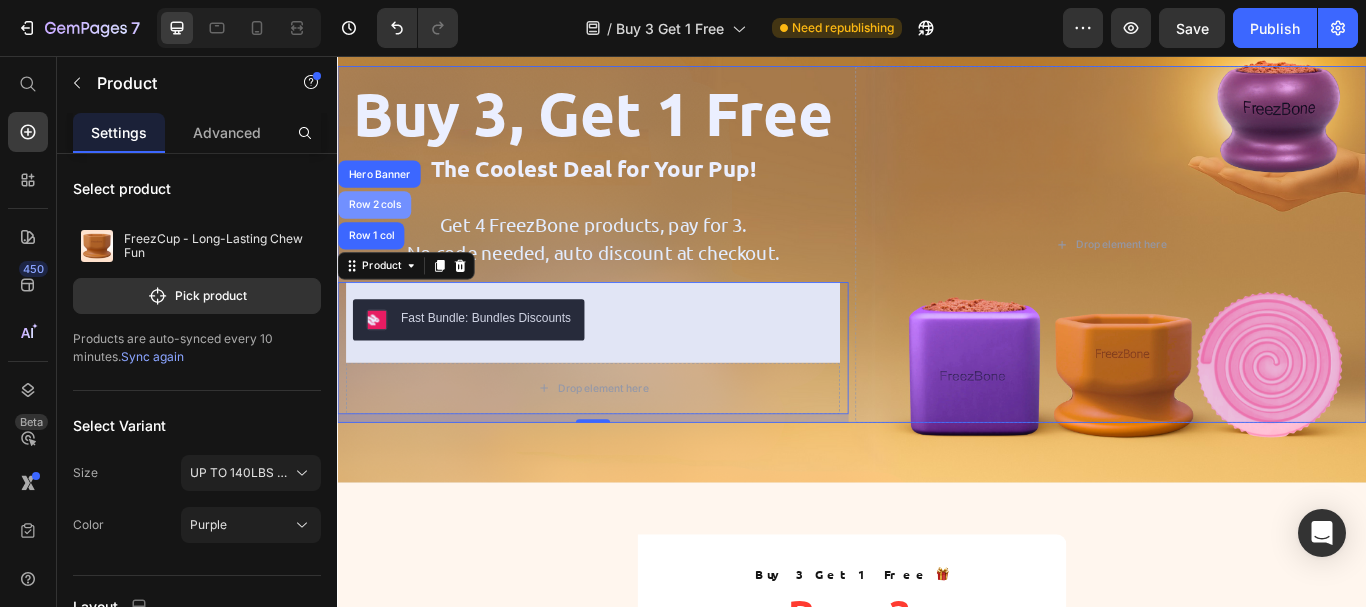 click on "Row 2 cols" at bounding box center [380, 230] 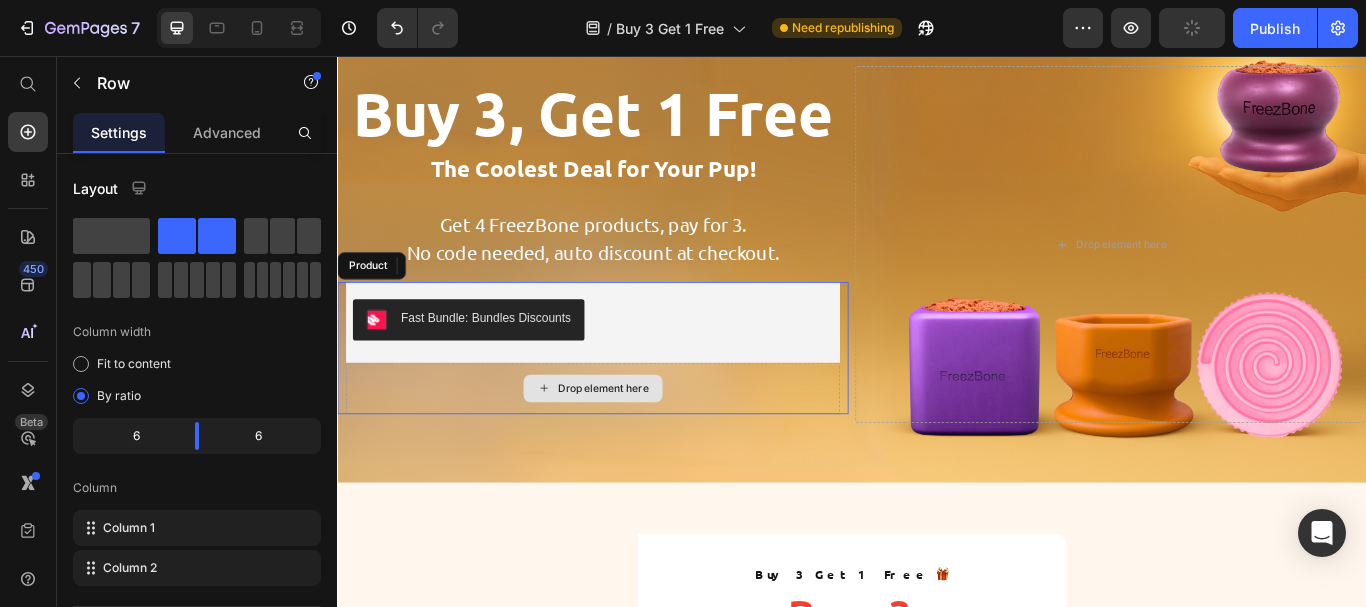 click on "Drop element here" at bounding box center [635, 444] 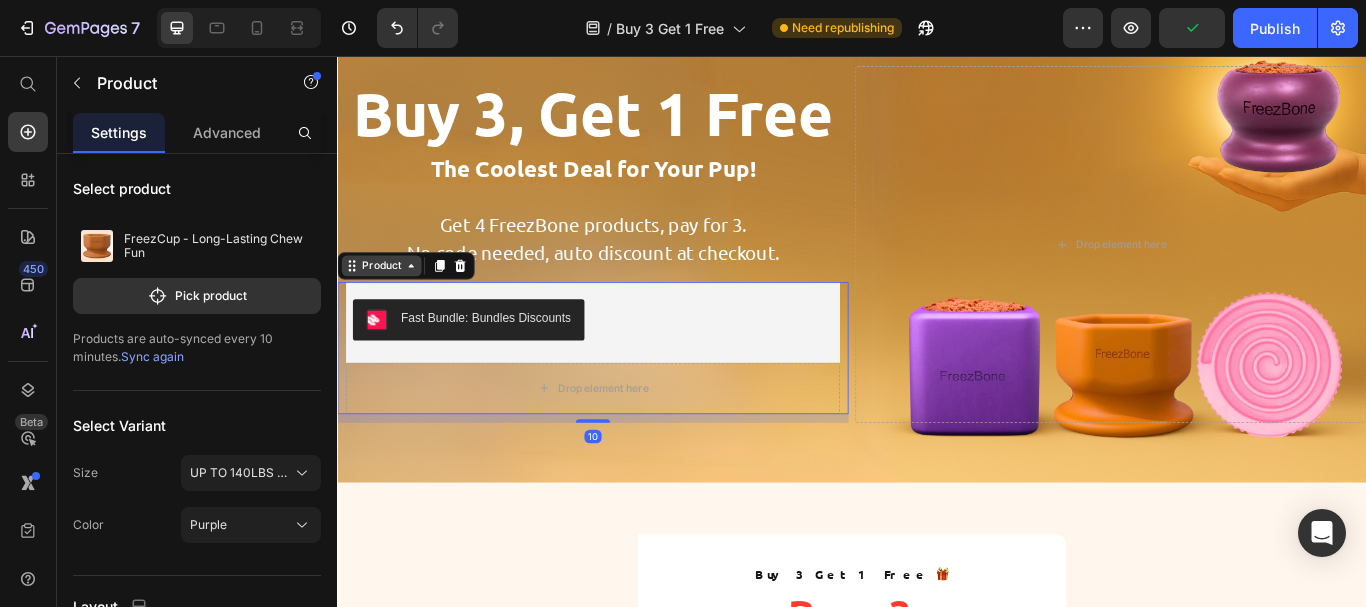 click 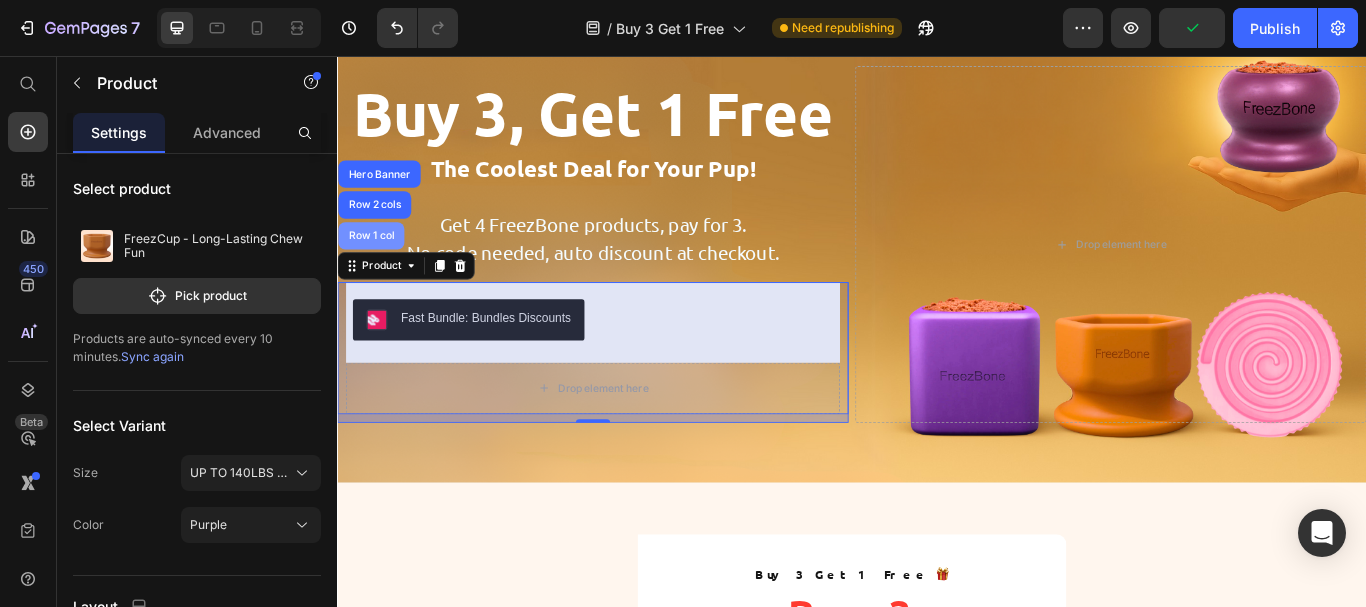click on "Row 1 col" at bounding box center (376, 266) 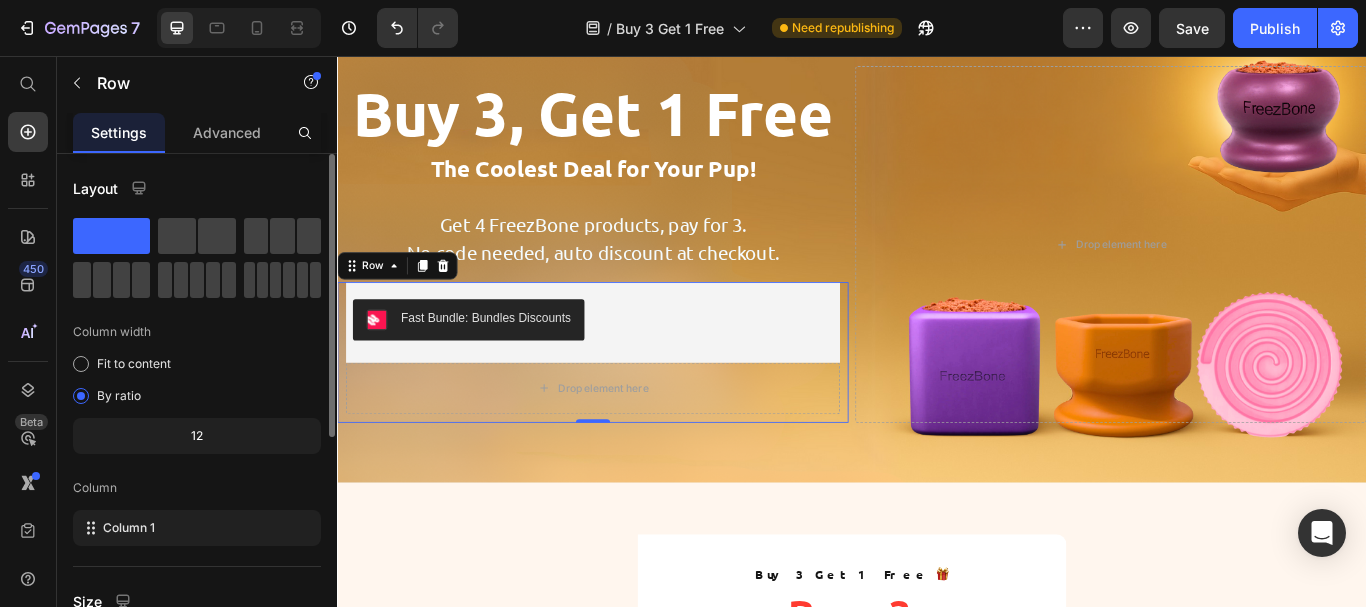 click 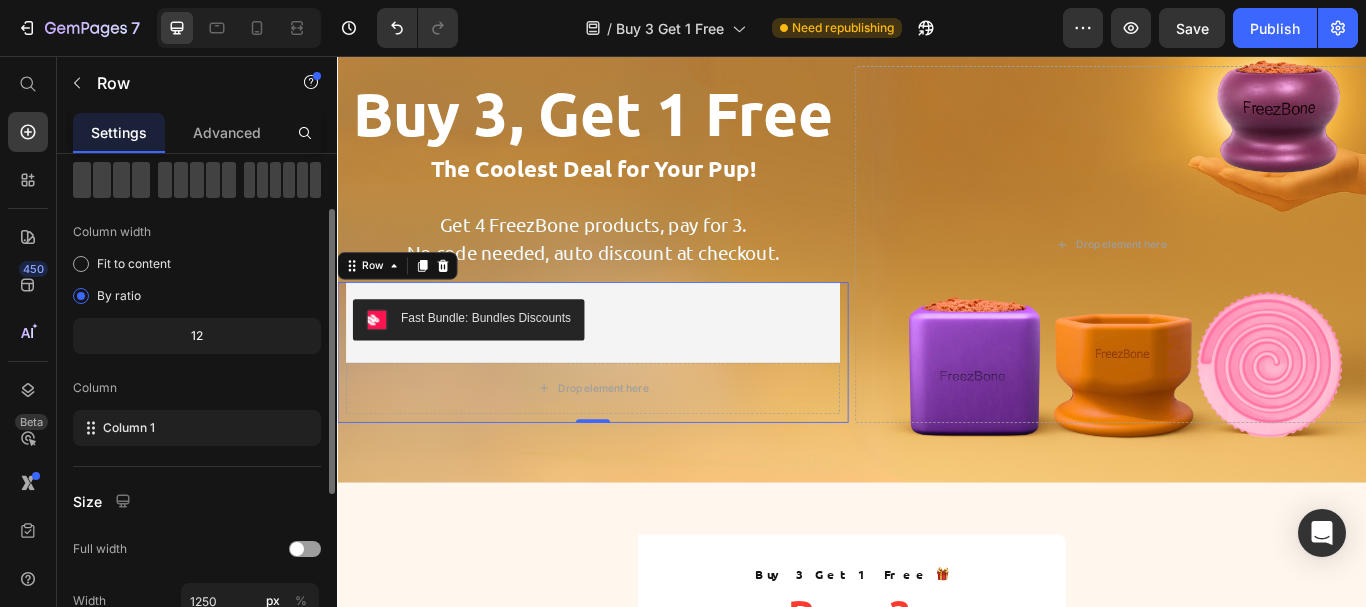 scroll, scrollTop: 200, scrollLeft: 0, axis: vertical 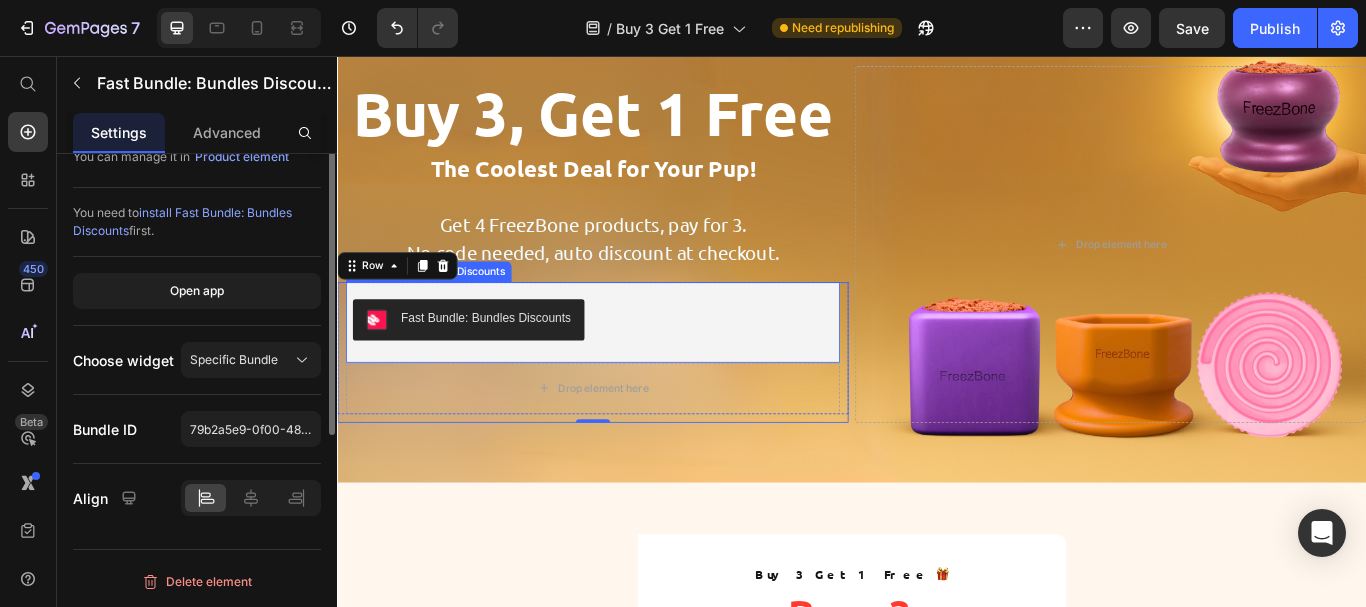 click on "Fast Bundle: Bundles Discounts" at bounding box center (635, 364) 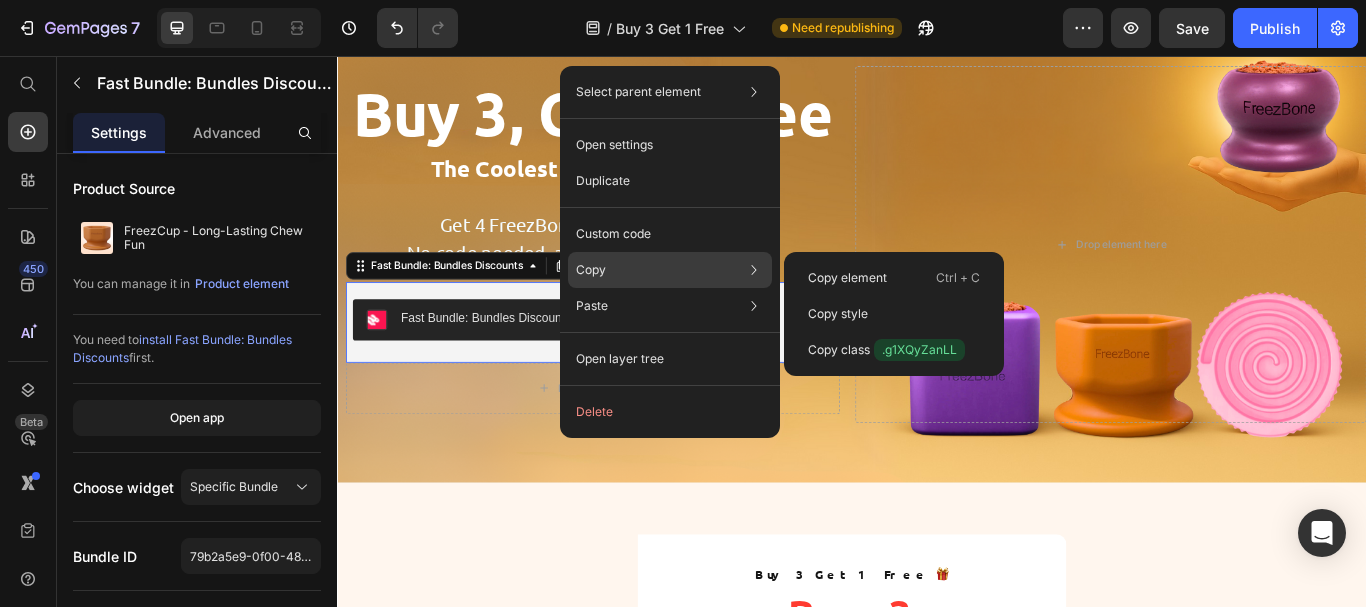 click on "Copy Copy element  Ctrl + C Copy style  Copy class  .g1XQyZanLL" 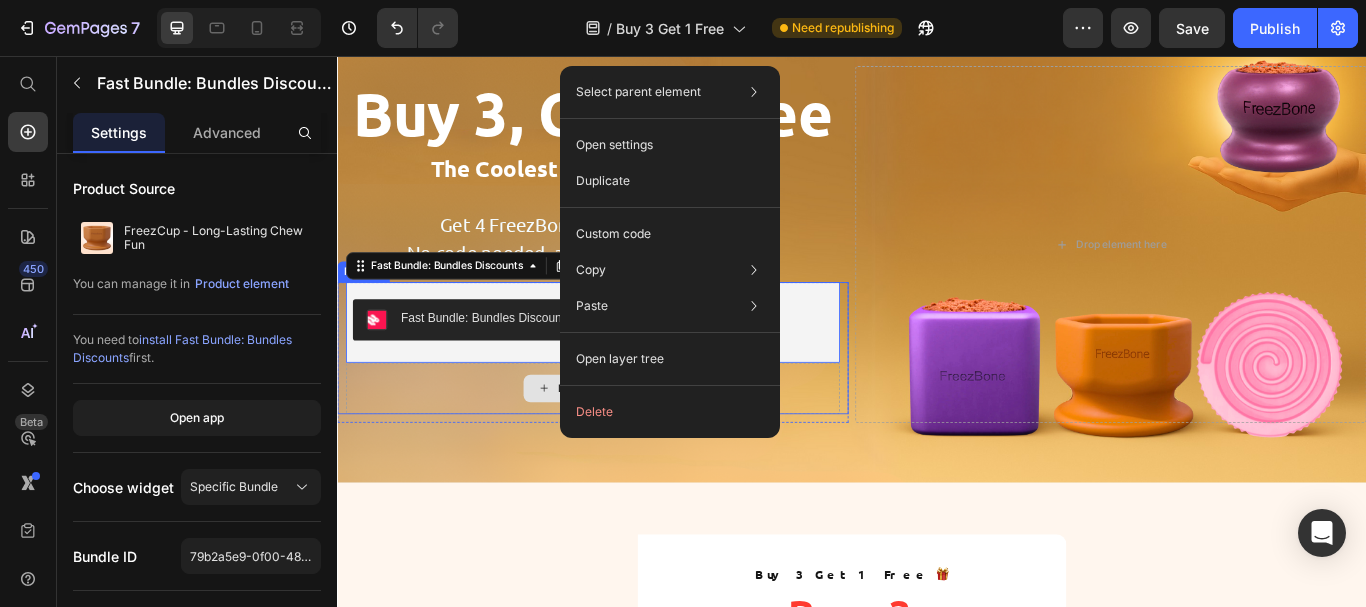 click on "Drop element here" at bounding box center (635, 444) 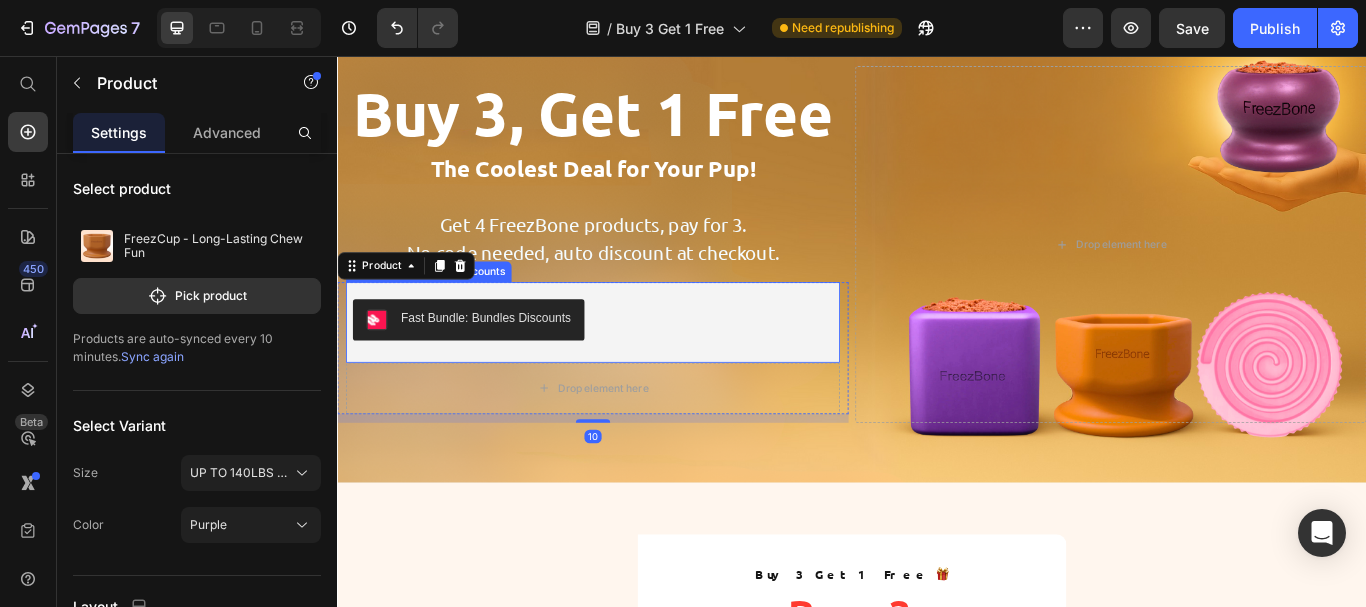 click on "Fast Bundle: Bundles Discounts" at bounding box center [635, 364] 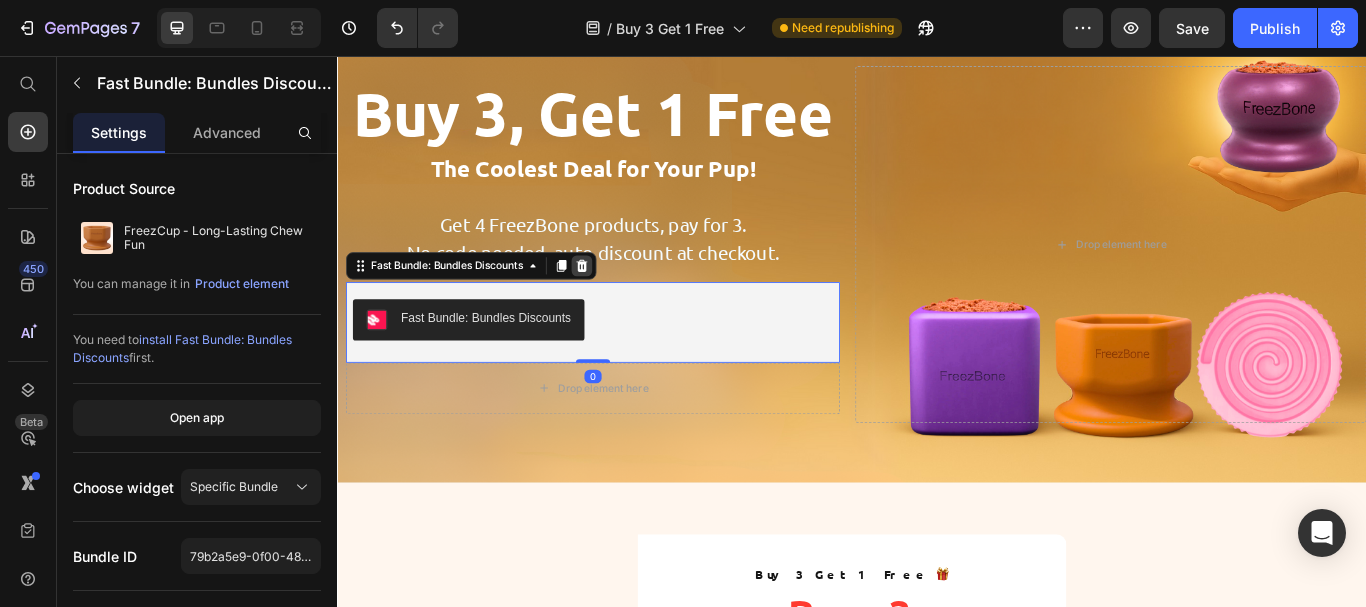 click 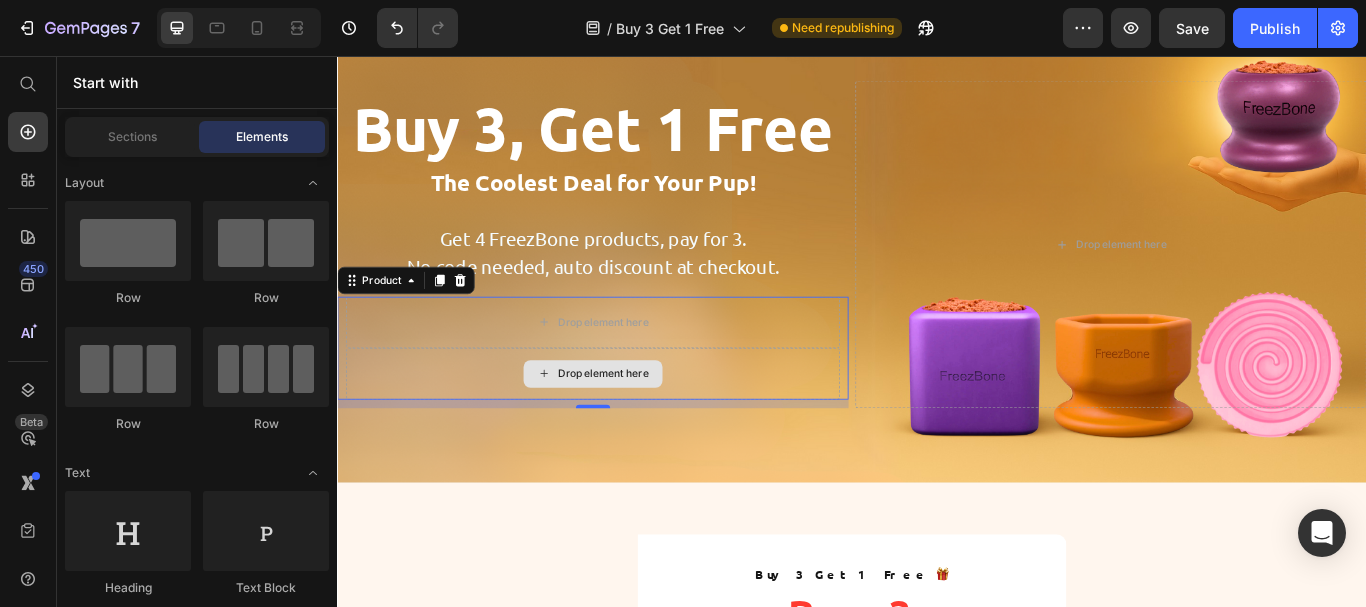 click on "Drop element here" at bounding box center [635, 427] 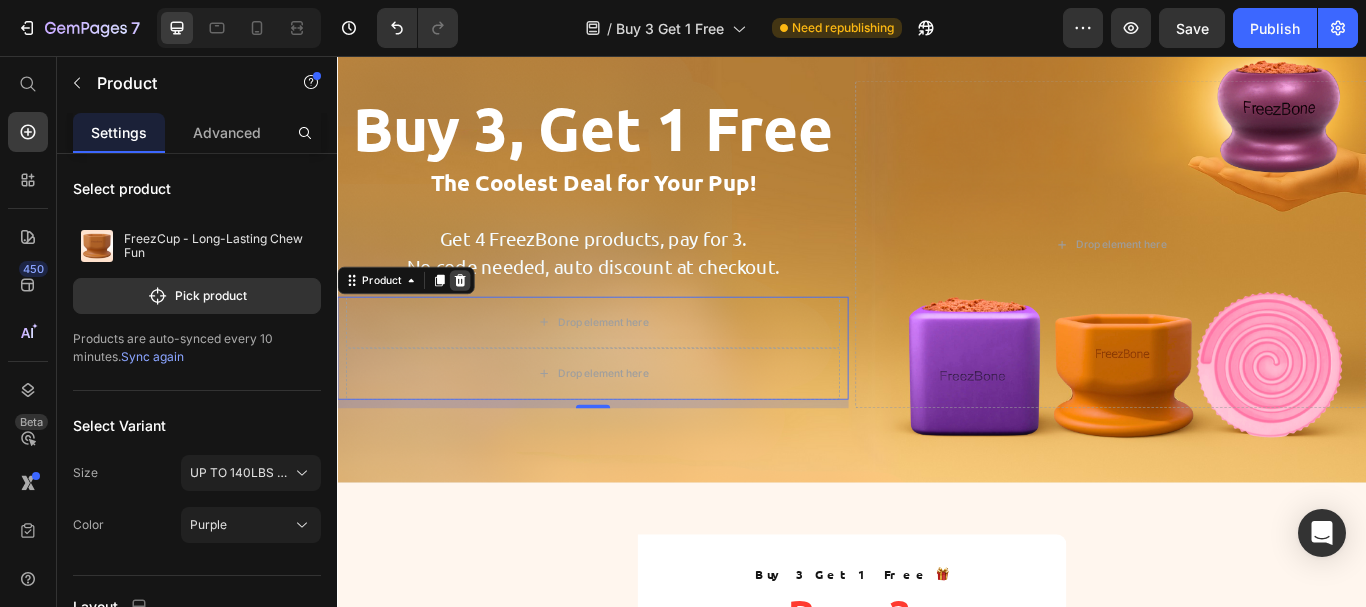 click 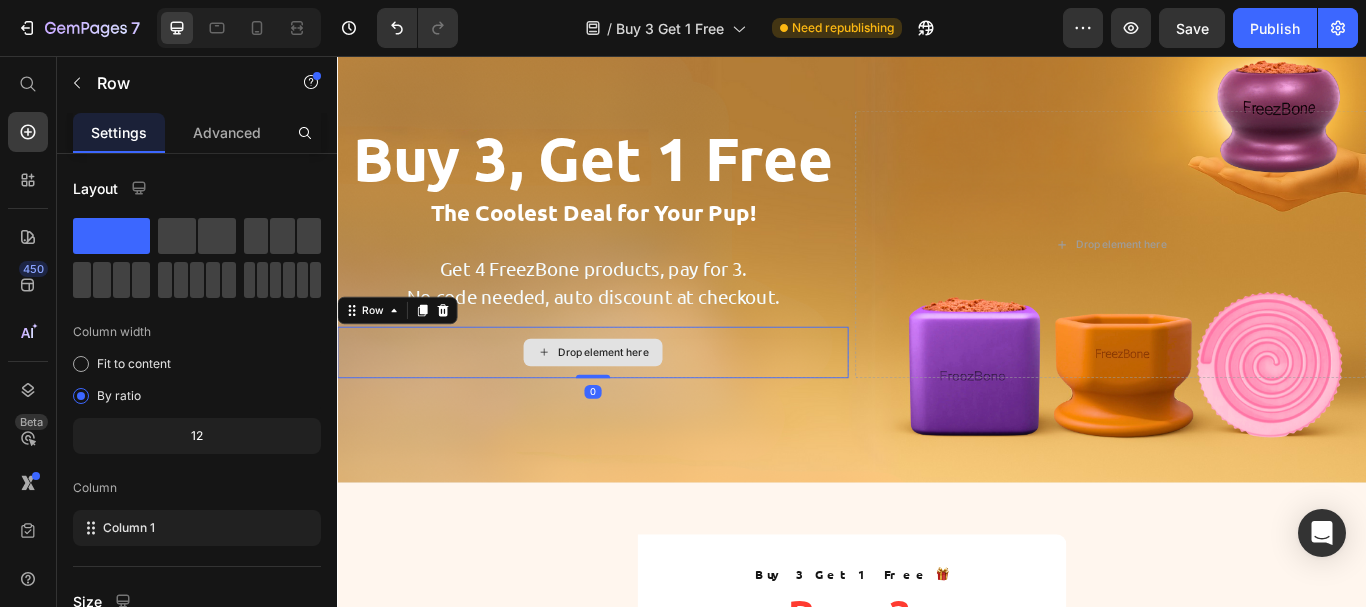 click on "Drop element here" at bounding box center (635, 402) 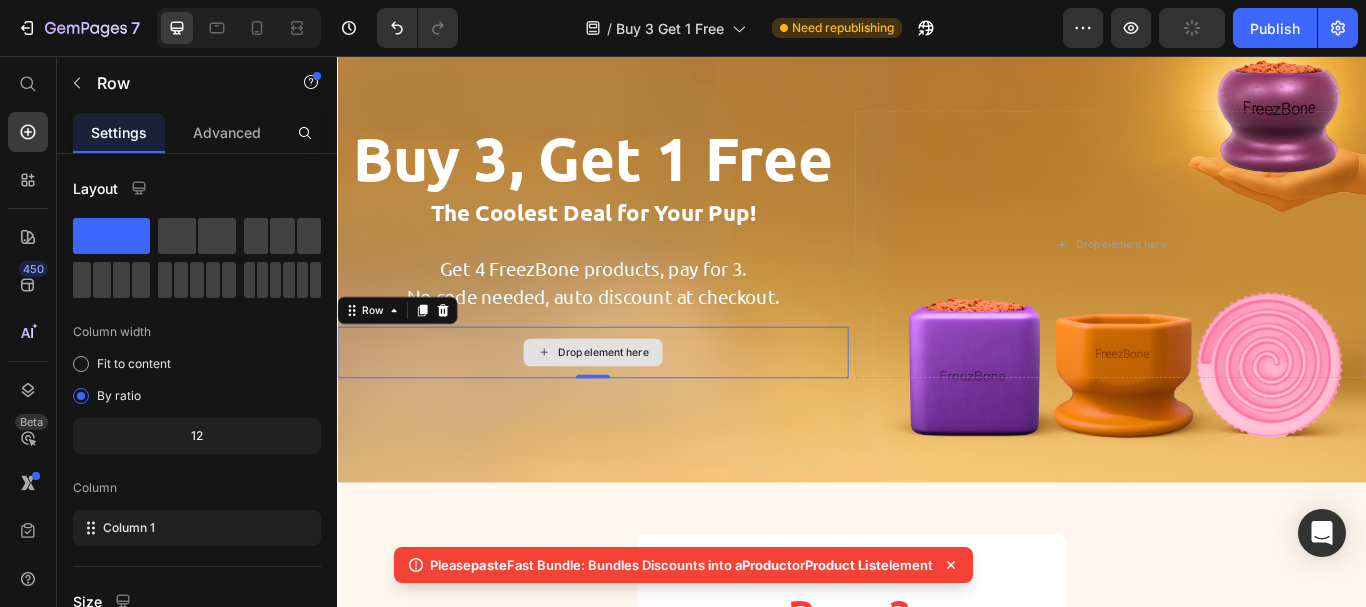 click on "Drop element here" at bounding box center (647, 402) 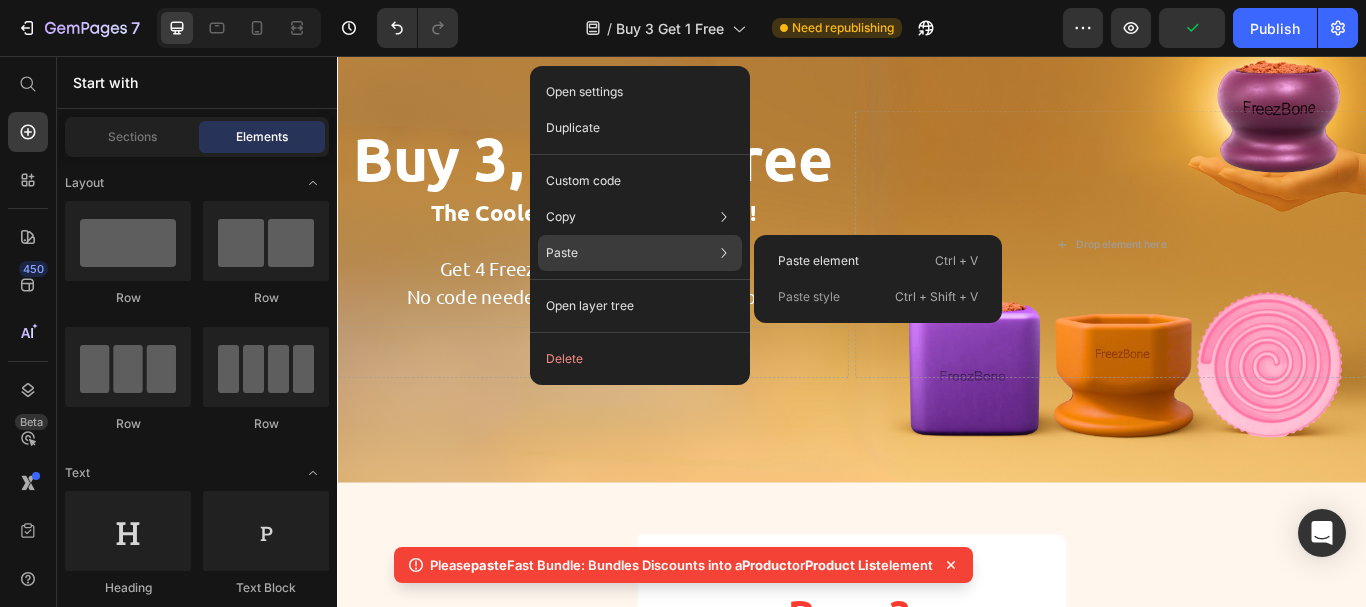 click on "Paste Paste element  Ctrl + V Paste style  Ctrl + Shift + V" 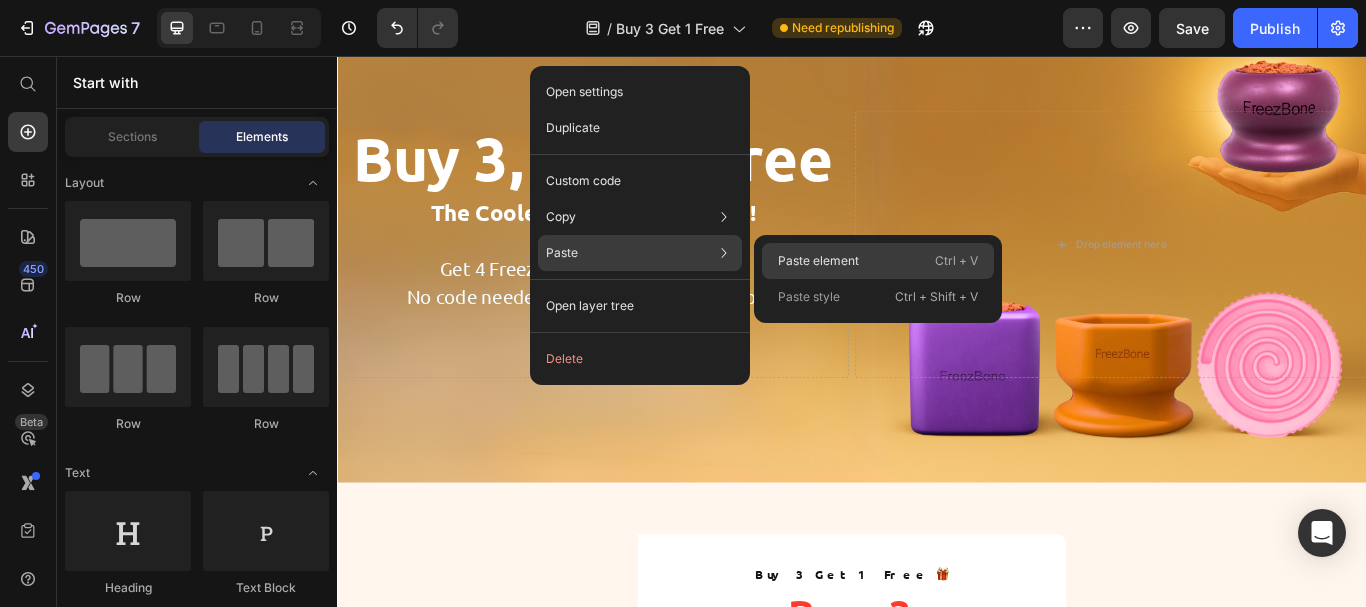 click on "Paste element  Ctrl + V" 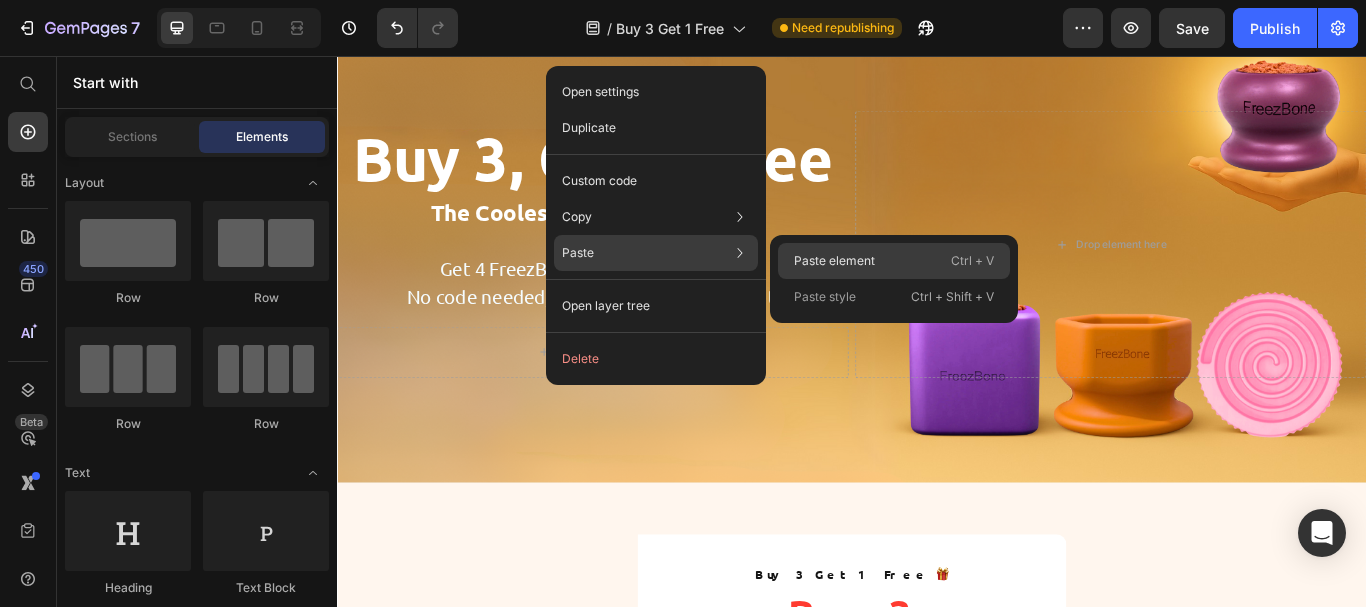 click on "Paste element" at bounding box center (834, 261) 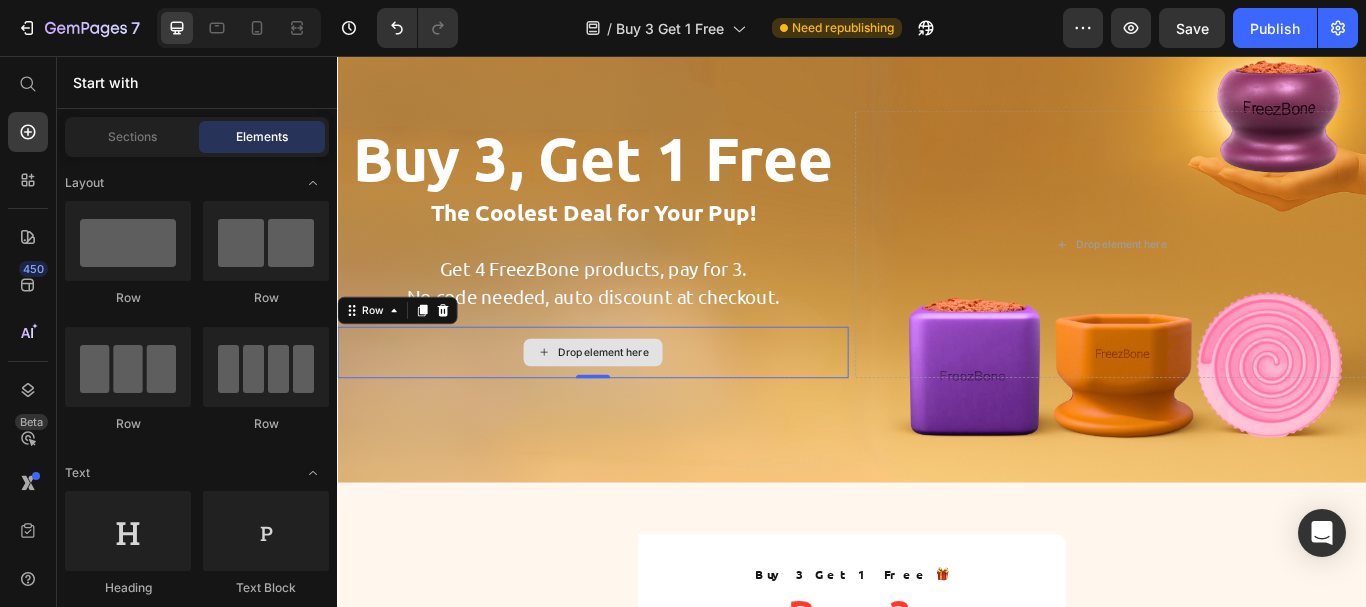 click on "Drop element here" at bounding box center (635, 402) 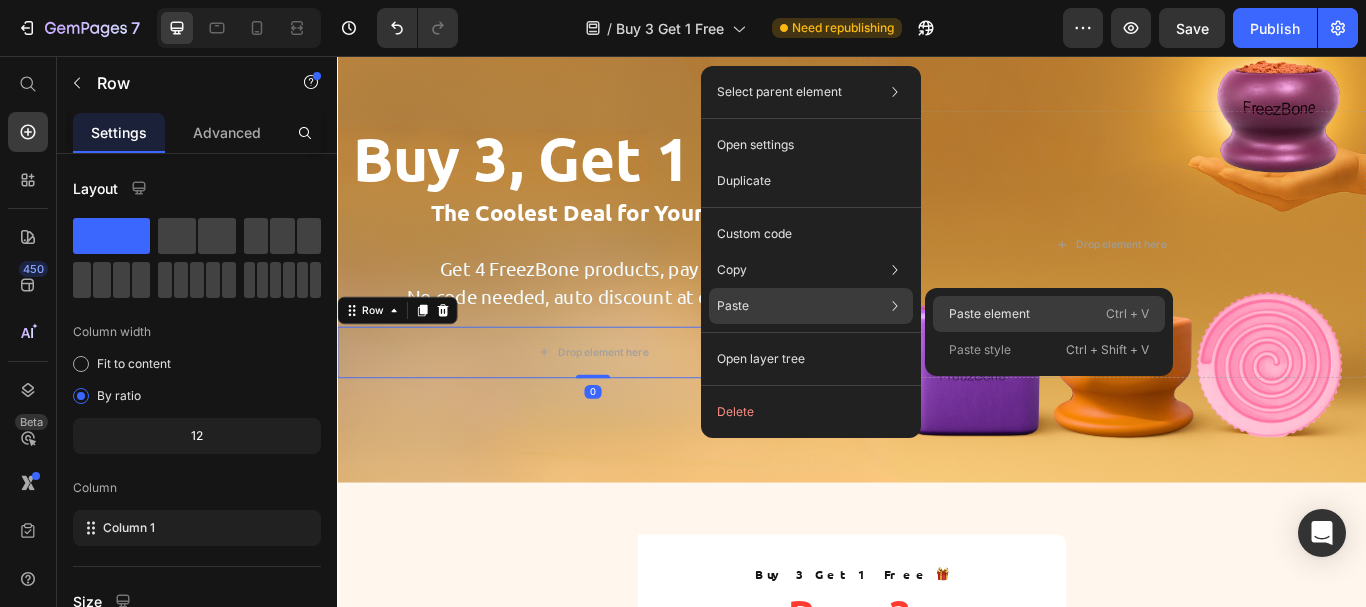 click on "Paste element" at bounding box center [989, 314] 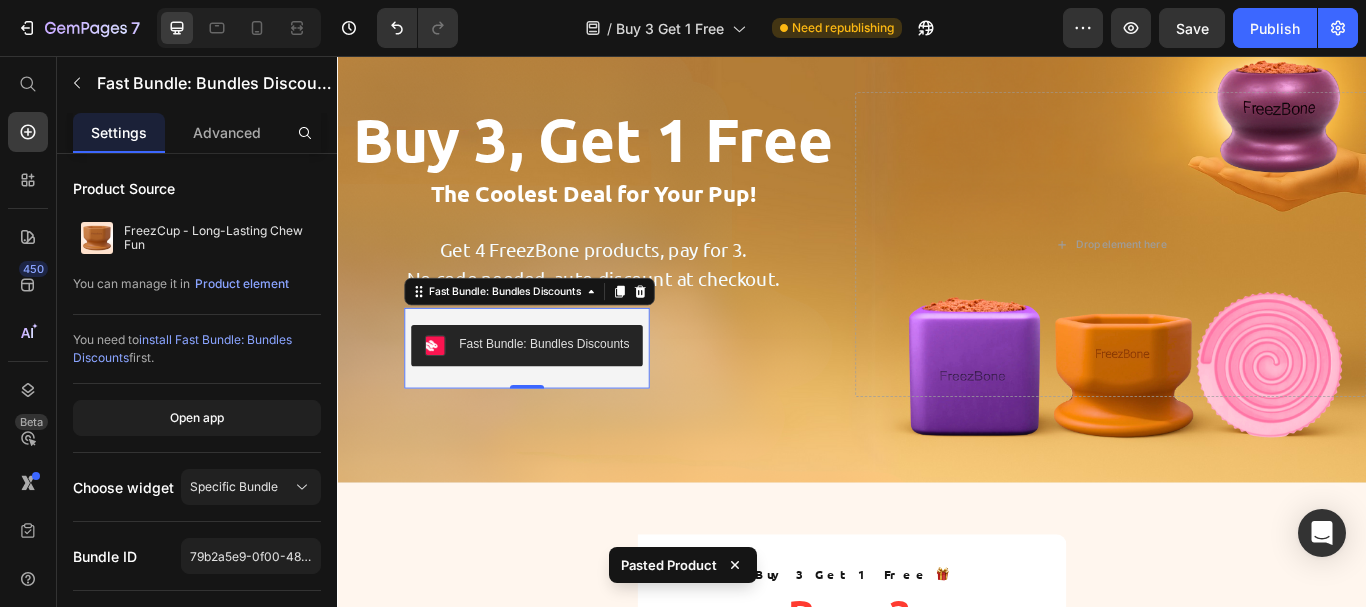 click on "Fast Bundle: Bundles Discounts" at bounding box center [578, 392] 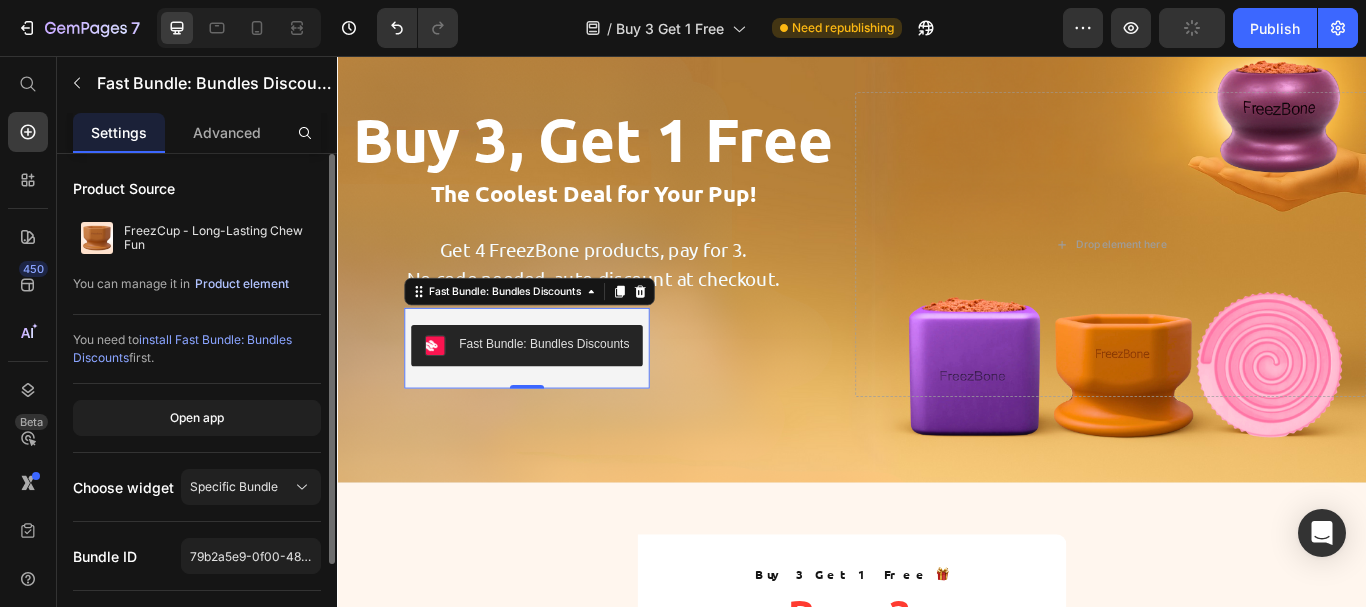 click on "Product element" at bounding box center [242, 284] 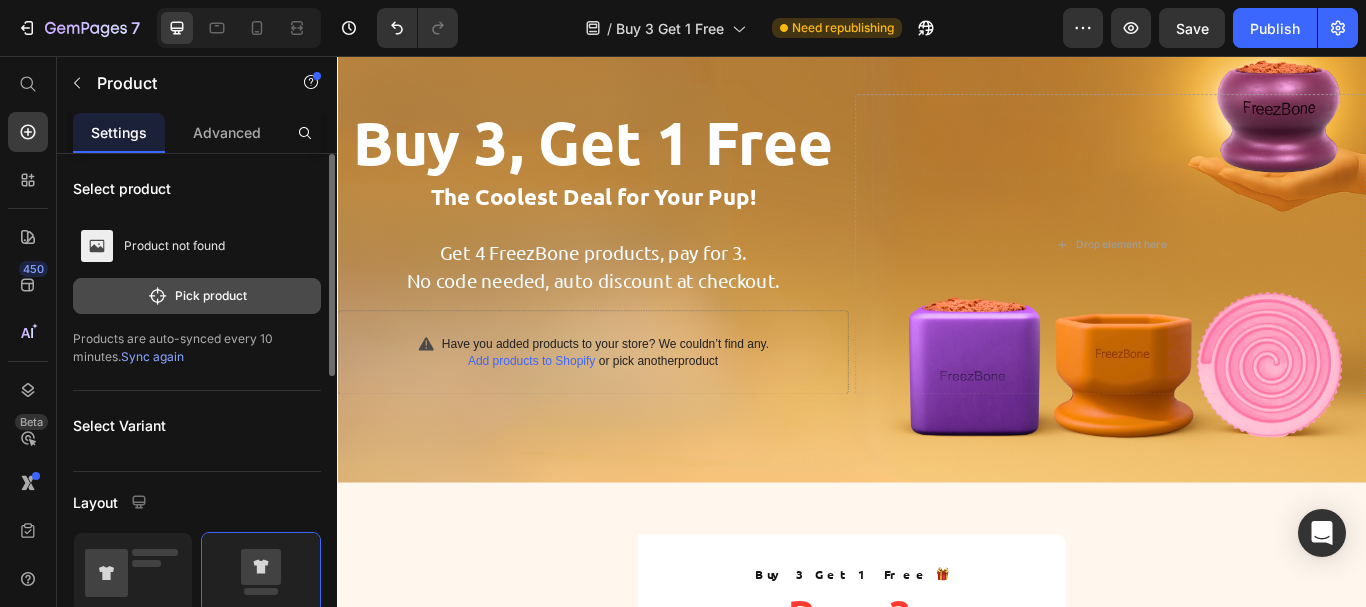 click on "Pick product" at bounding box center (197, 296) 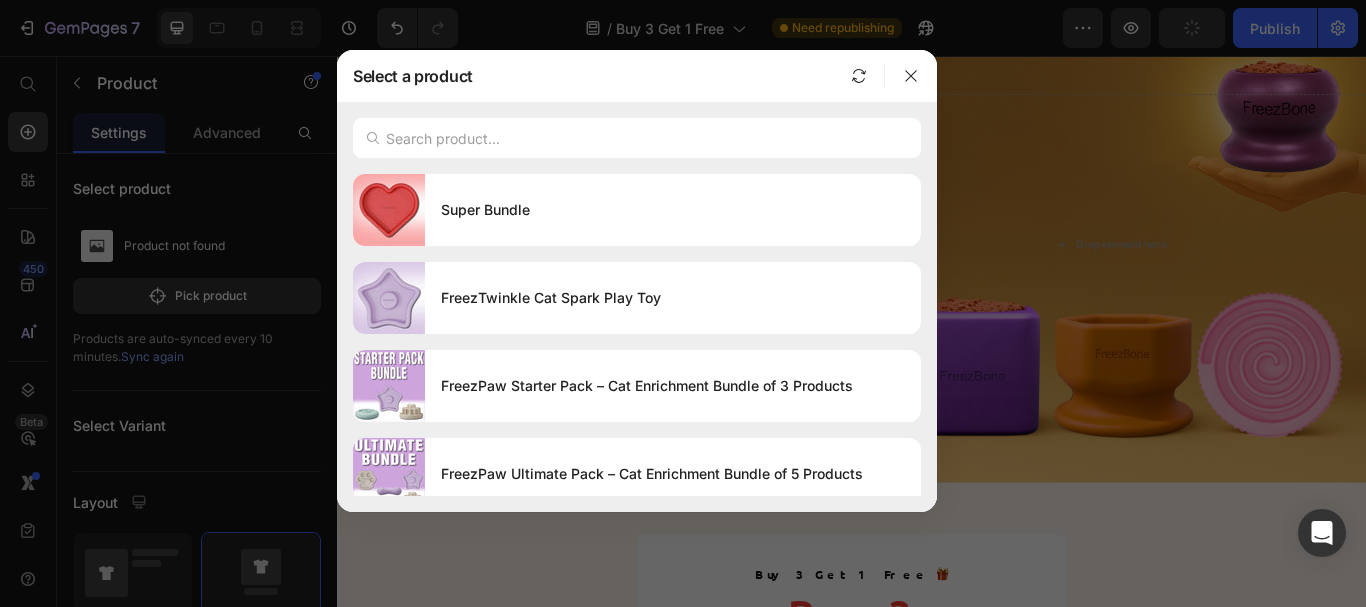 type 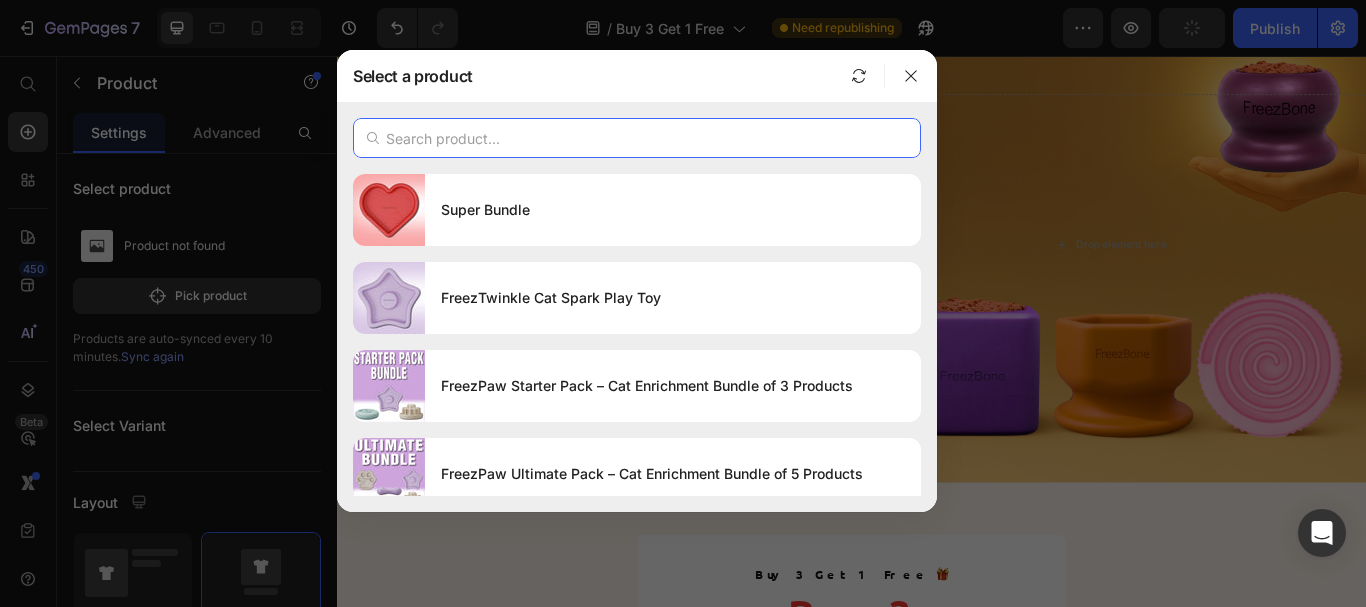 click at bounding box center [637, 138] 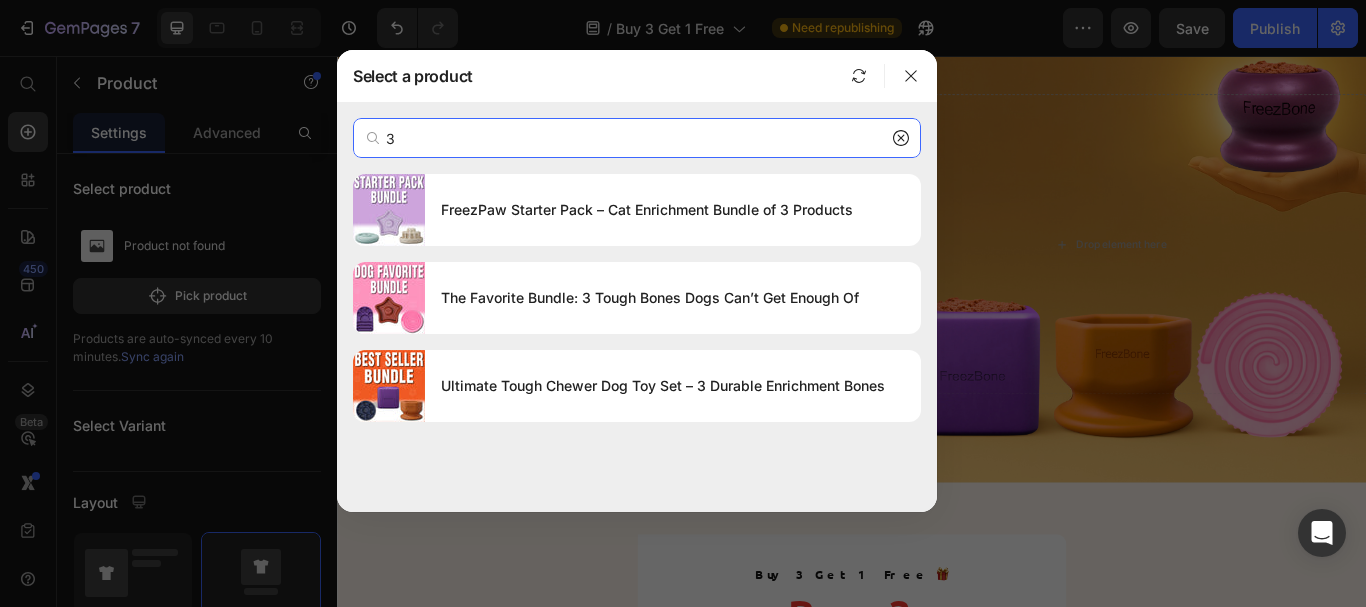 drag, startPoint x: 381, startPoint y: 135, endPoint x: 276, endPoint y: 117, distance: 106.531685 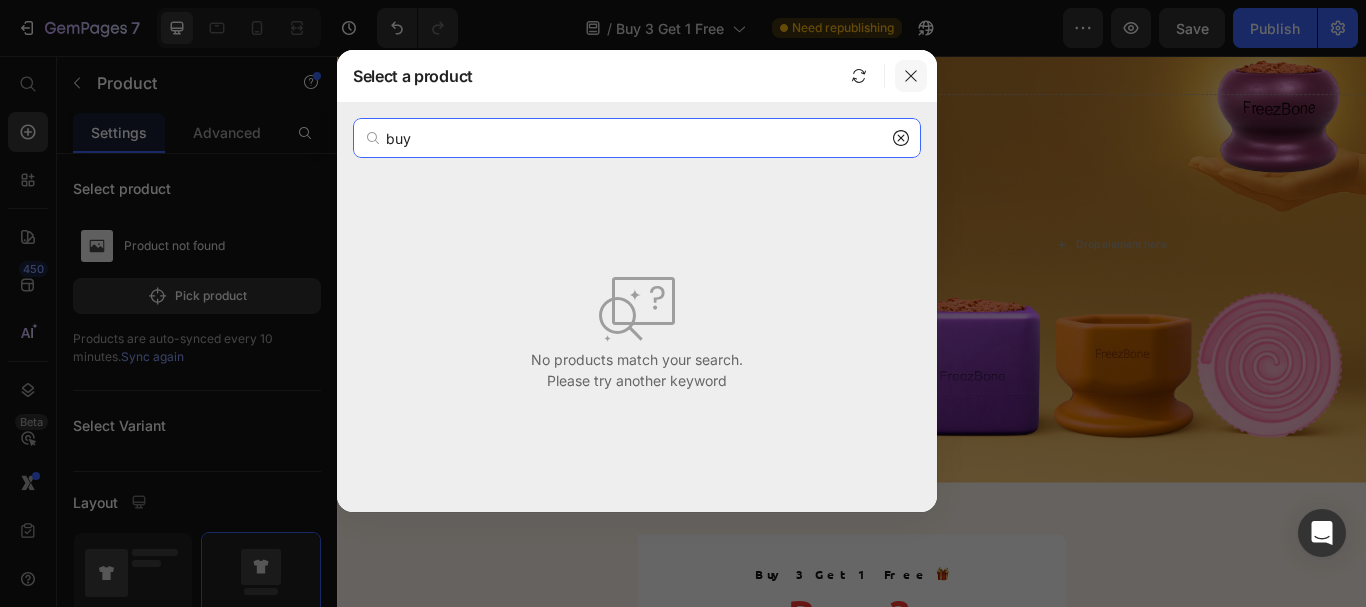 type on "buy" 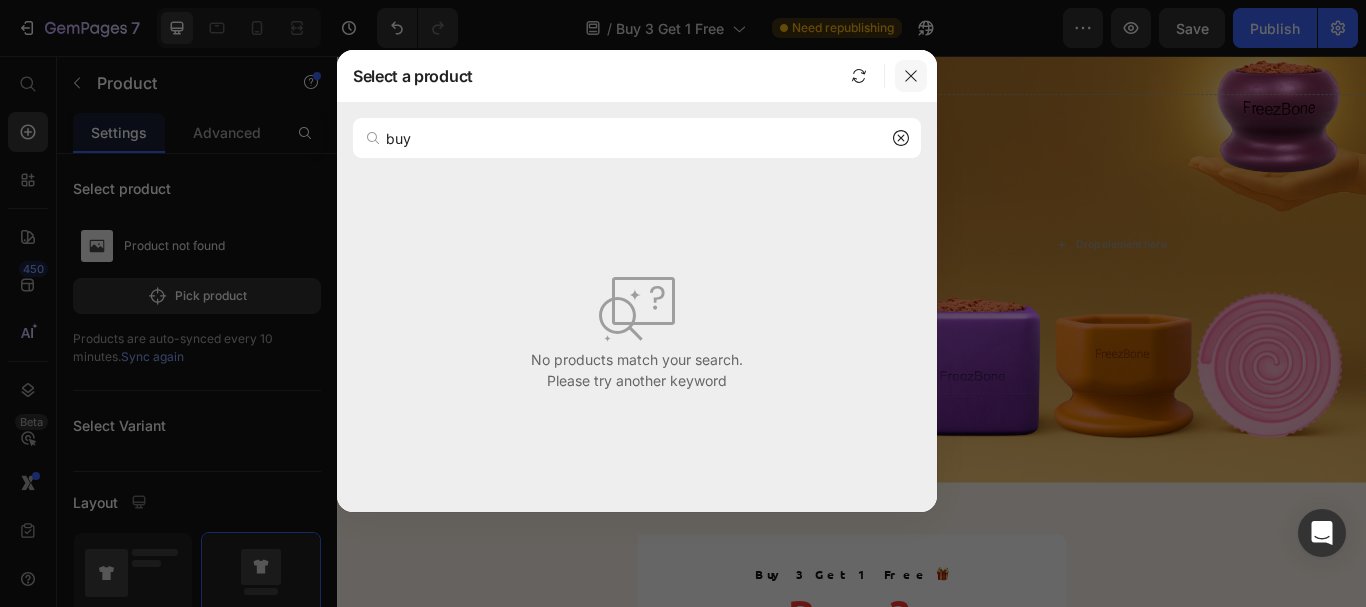 click 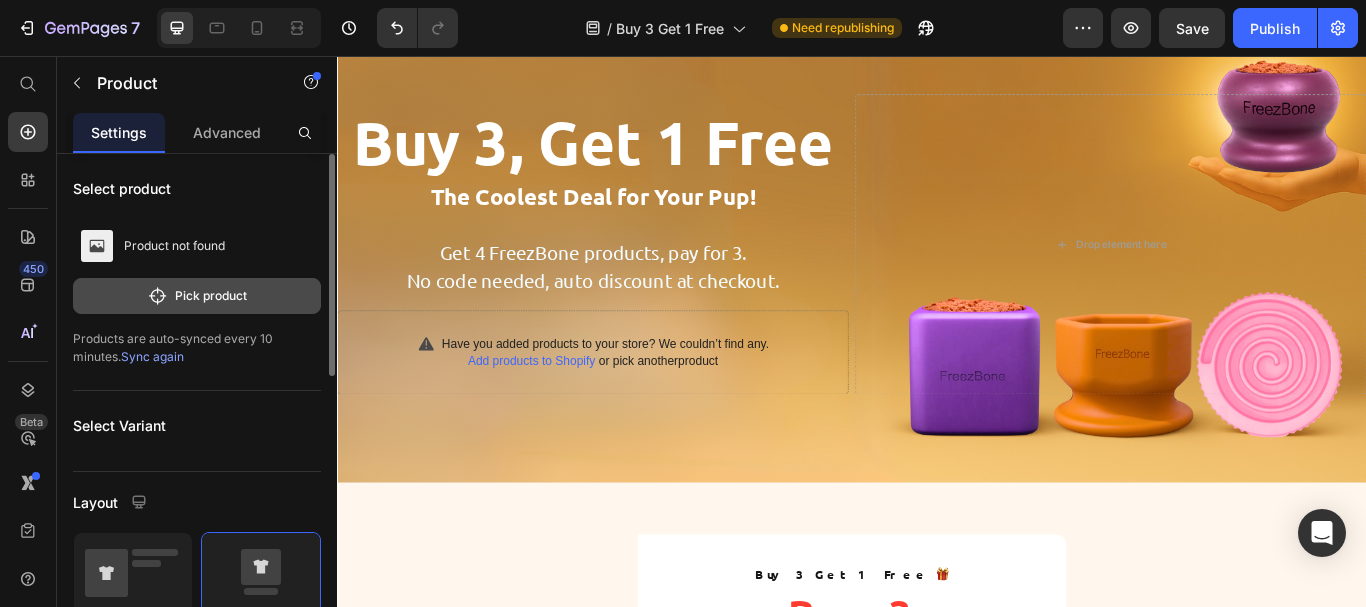 click on "Pick product" at bounding box center [197, 296] 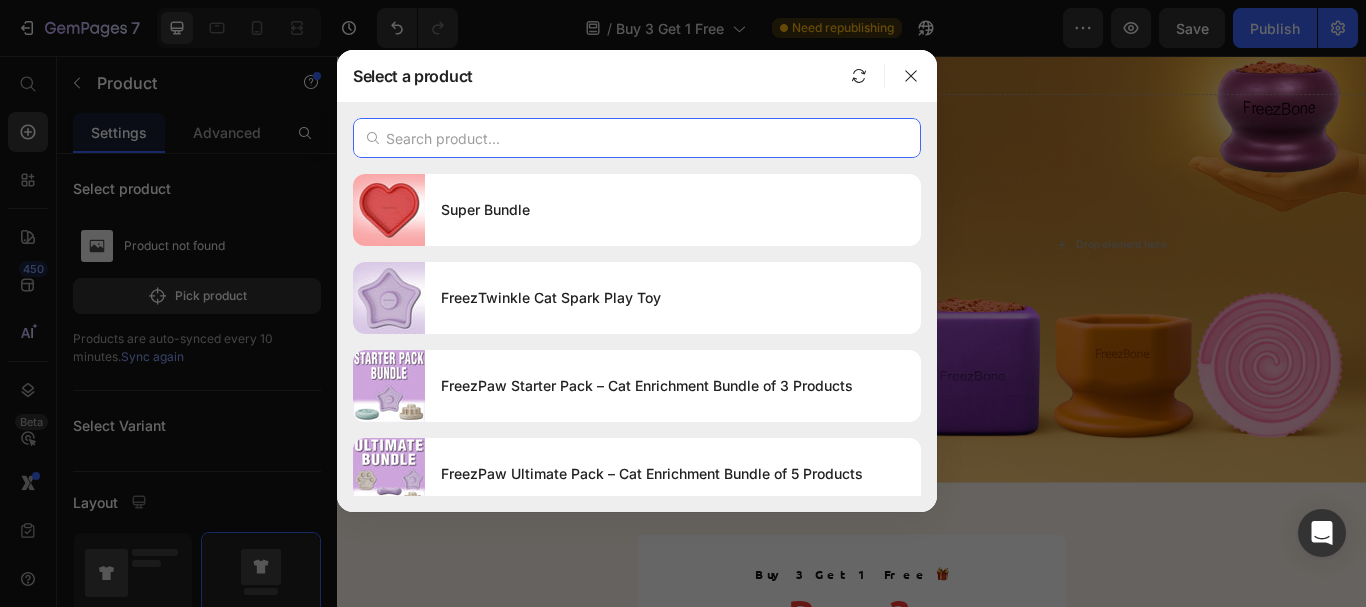 click at bounding box center (637, 138) 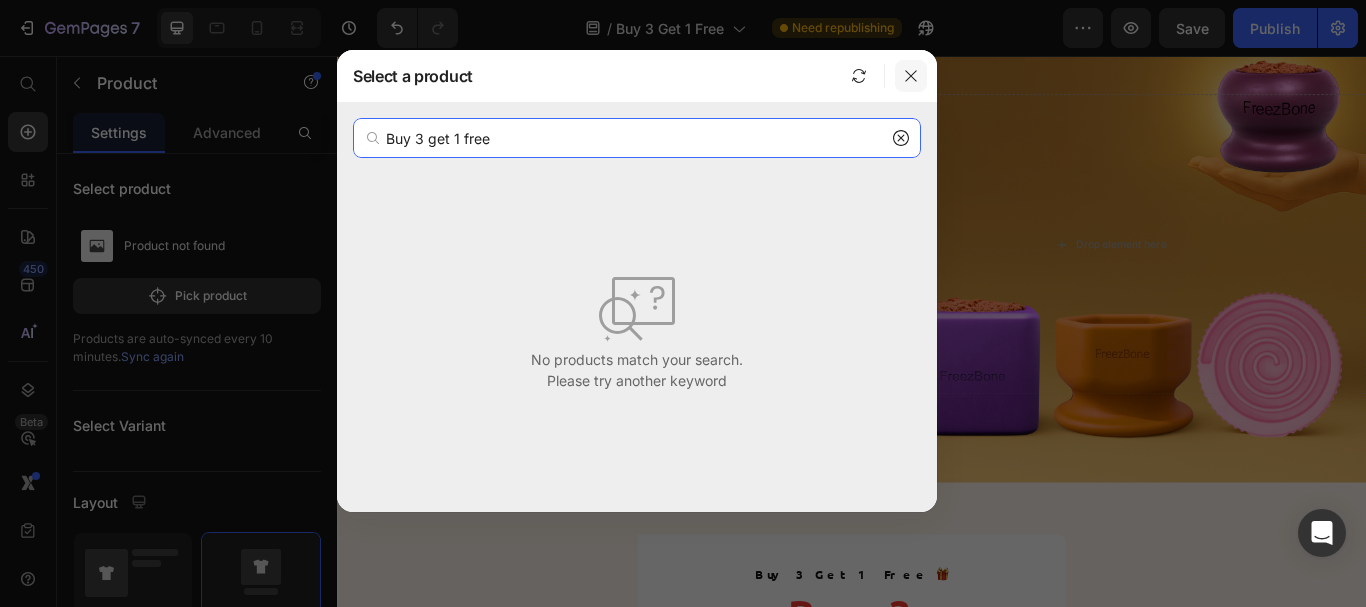 type on "Buy 3 get 1 free" 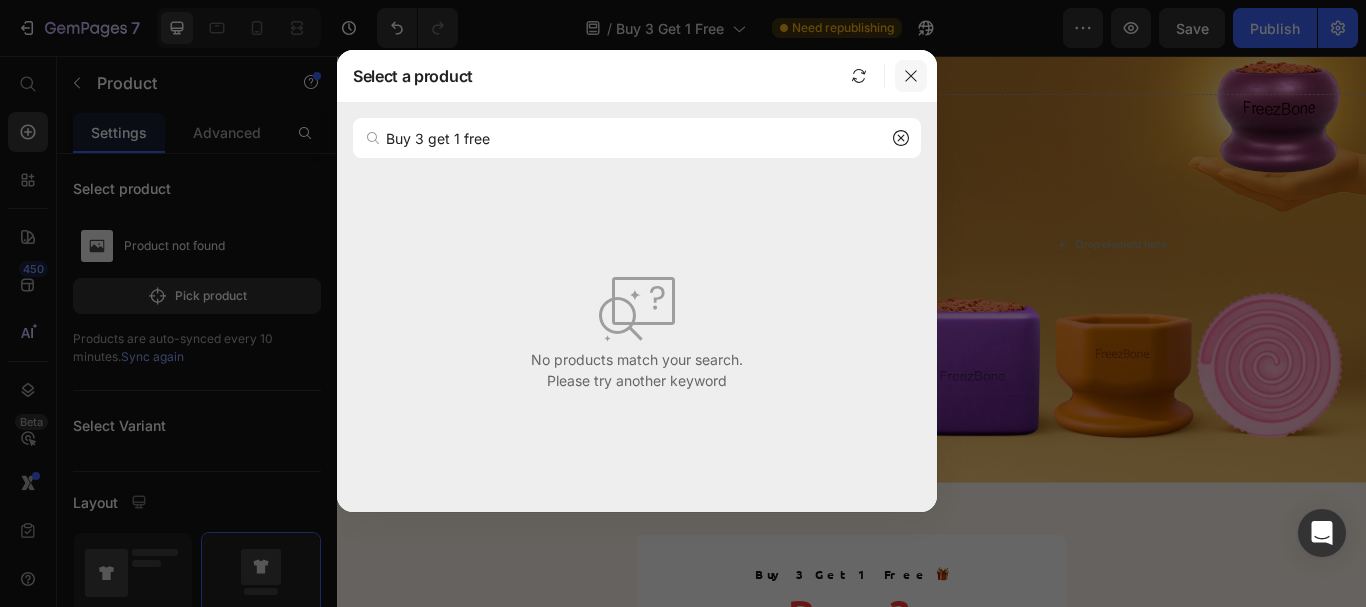 click at bounding box center (911, 76) 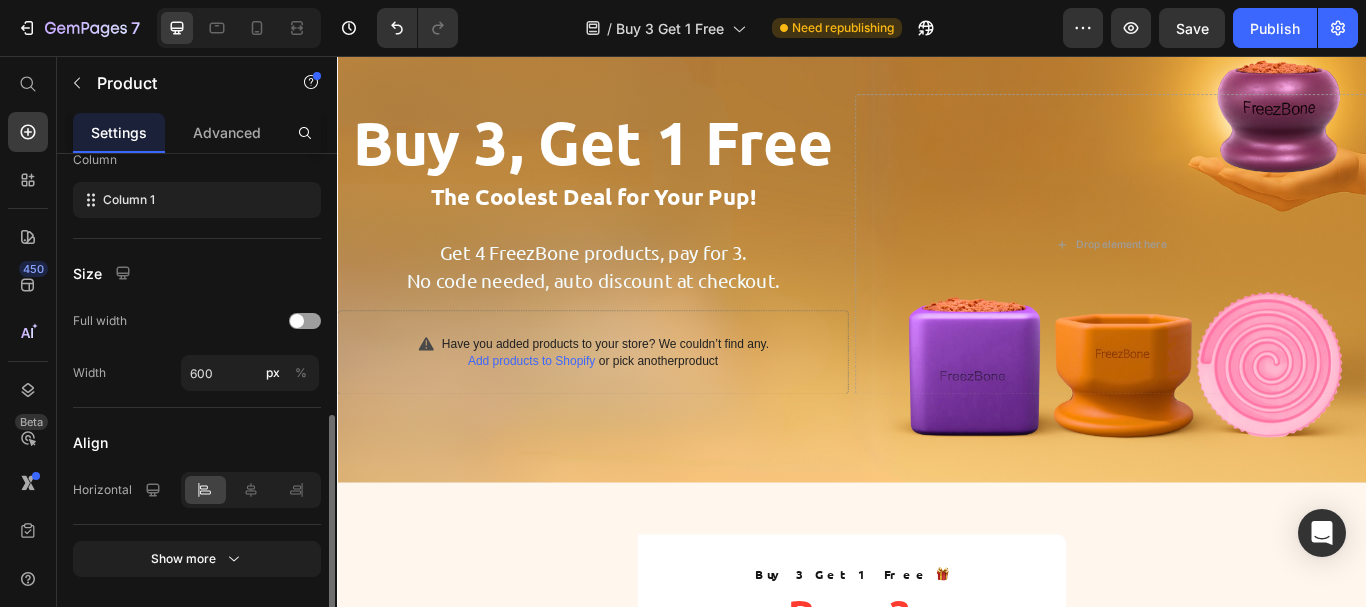scroll, scrollTop: 661, scrollLeft: 0, axis: vertical 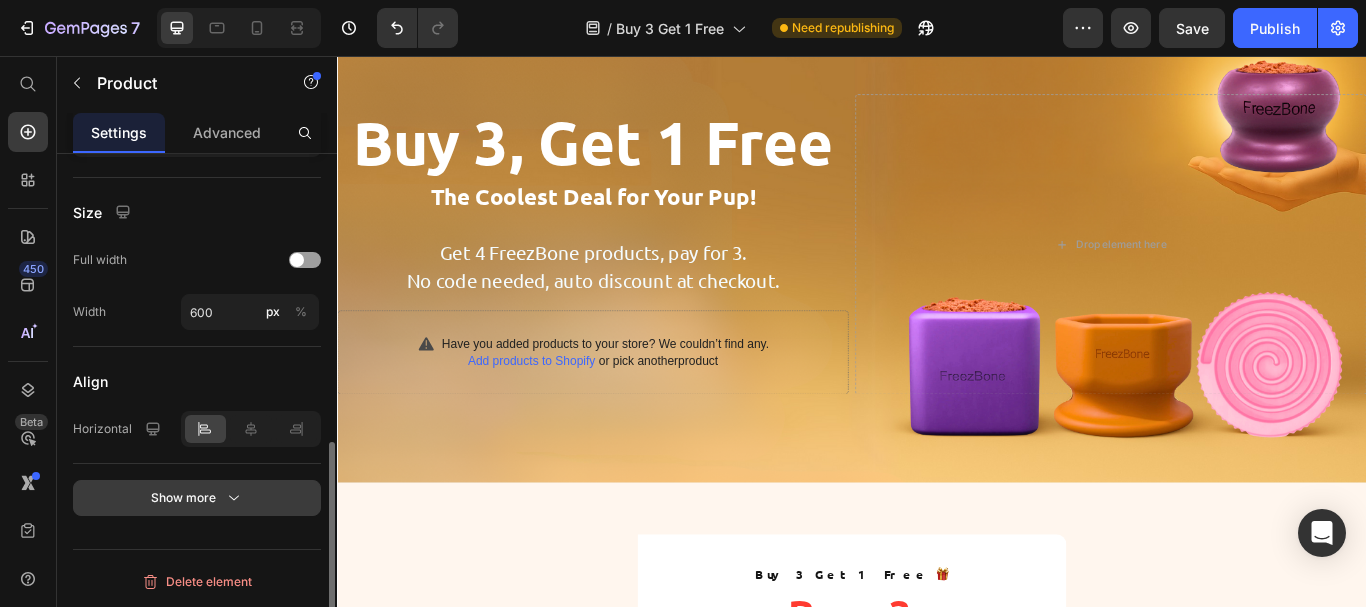 click on "Show more" at bounding box center (197, 498) 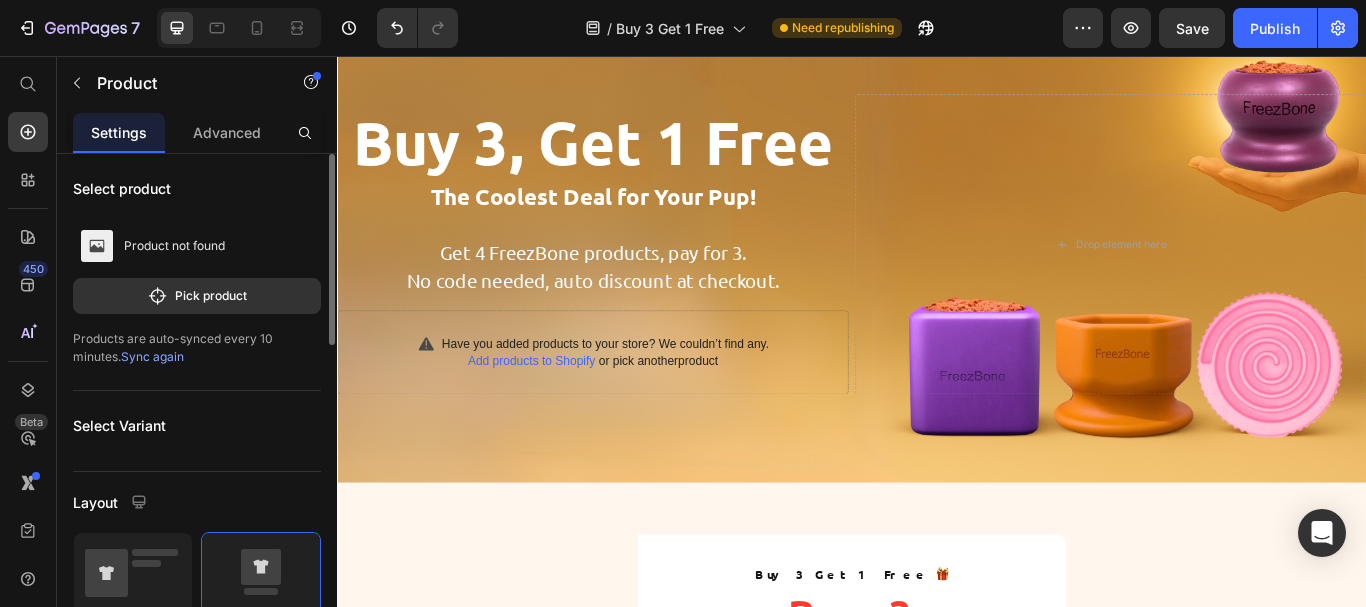 scroll, scrollTop: 200, scrollLeft: 0, axis: vertical 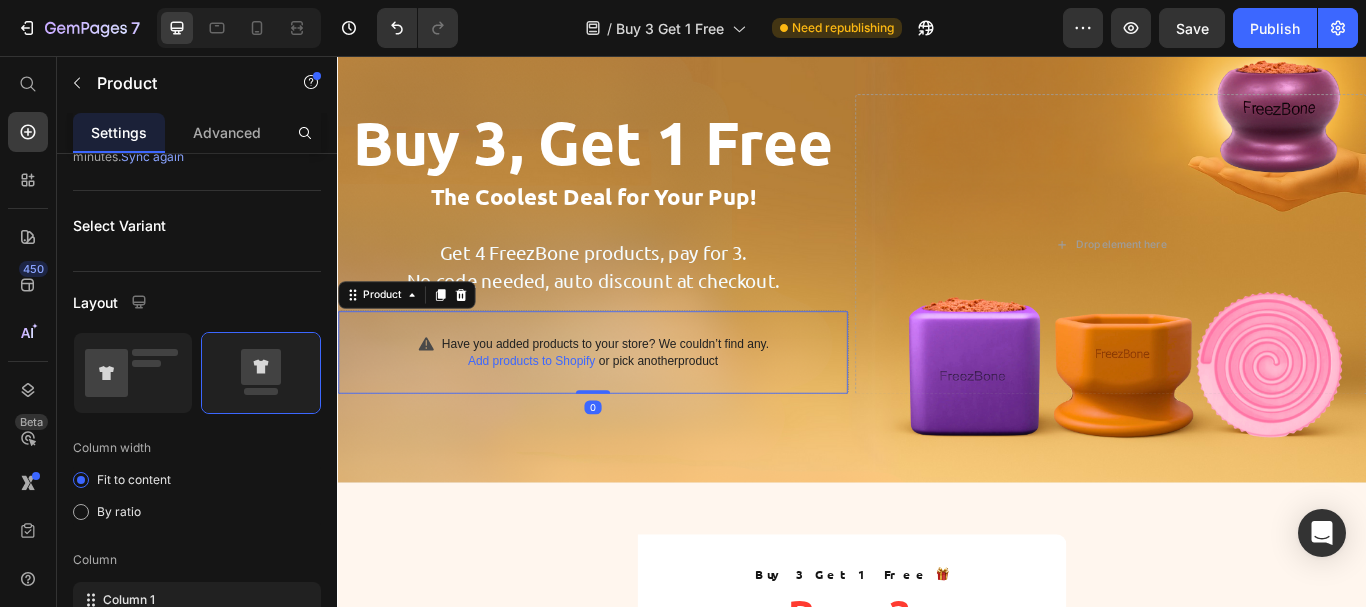 click on "Add products to Shopify   or pick another  product" at bounding box center (635, 412) 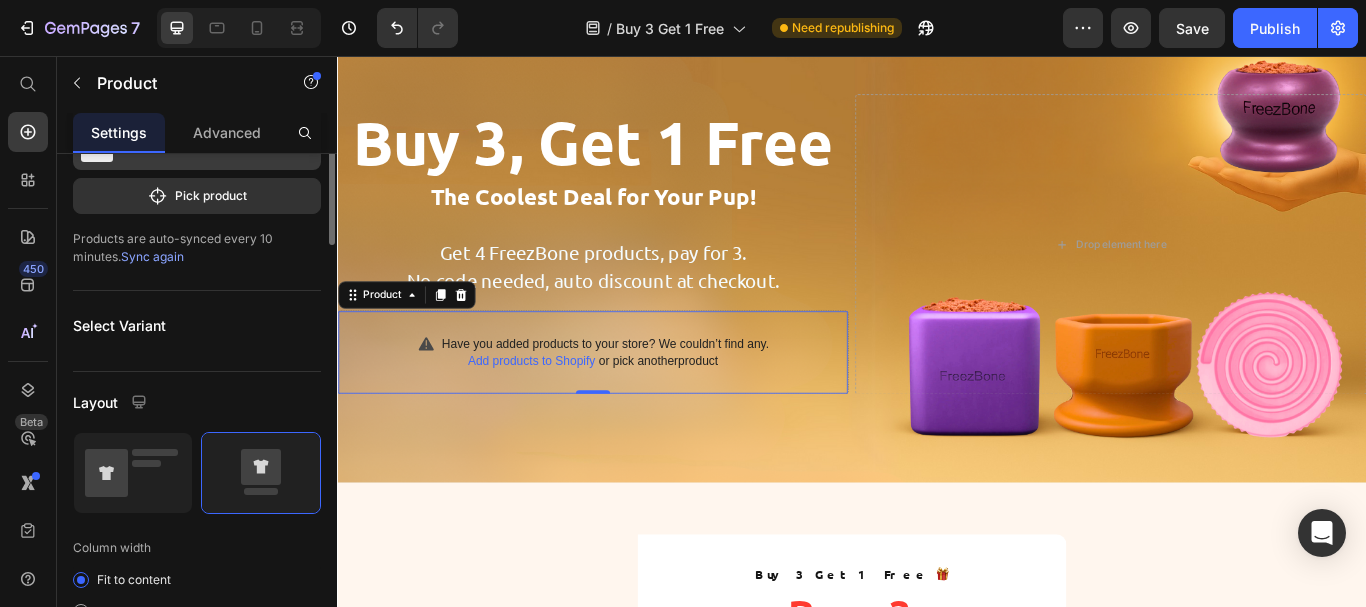 scroll, scrollTop: 0, scrollLeft: 0, axis: both 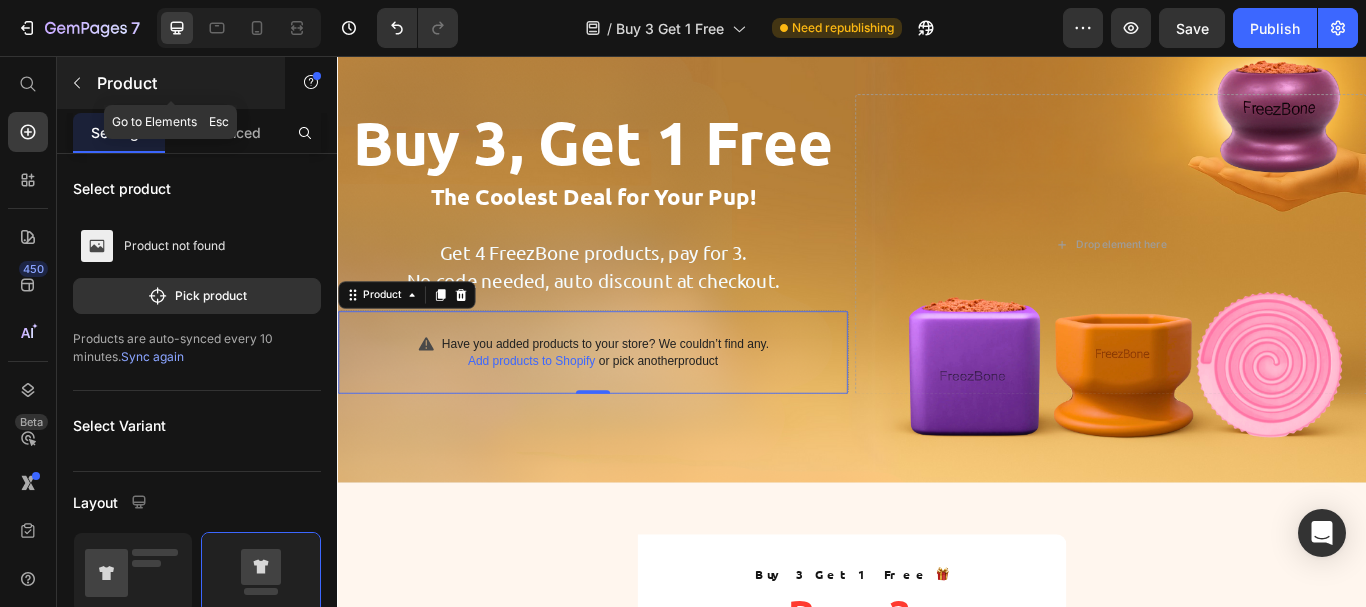 click at bounding box center (77, 83) 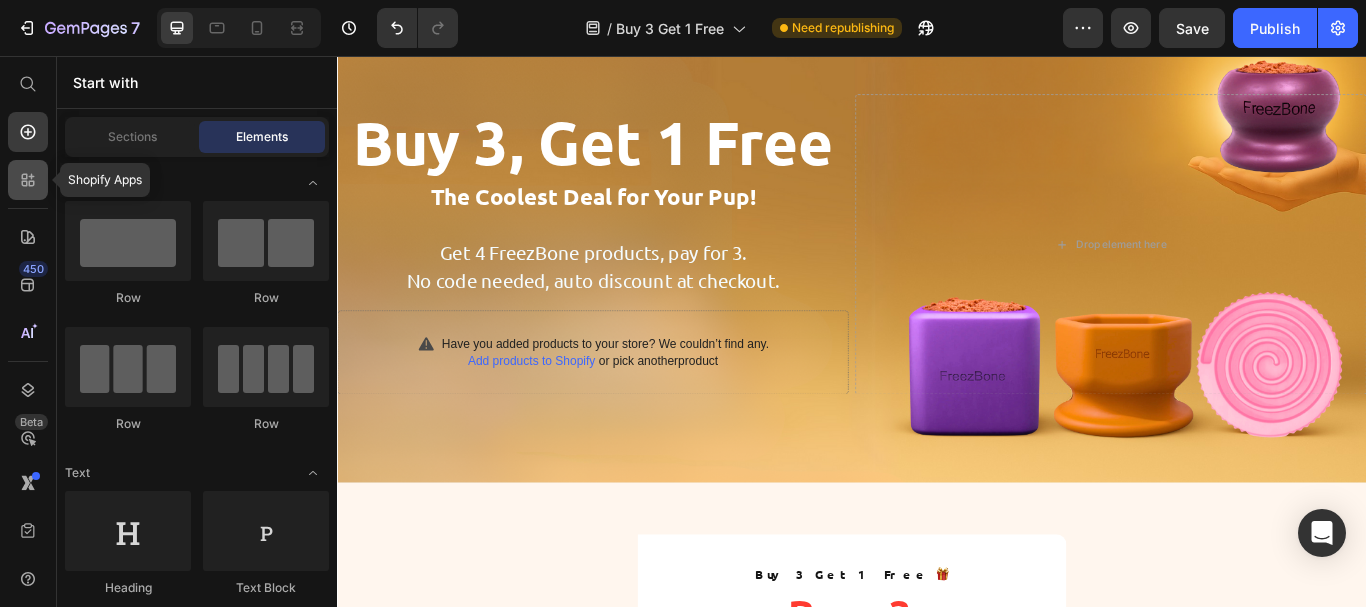 click 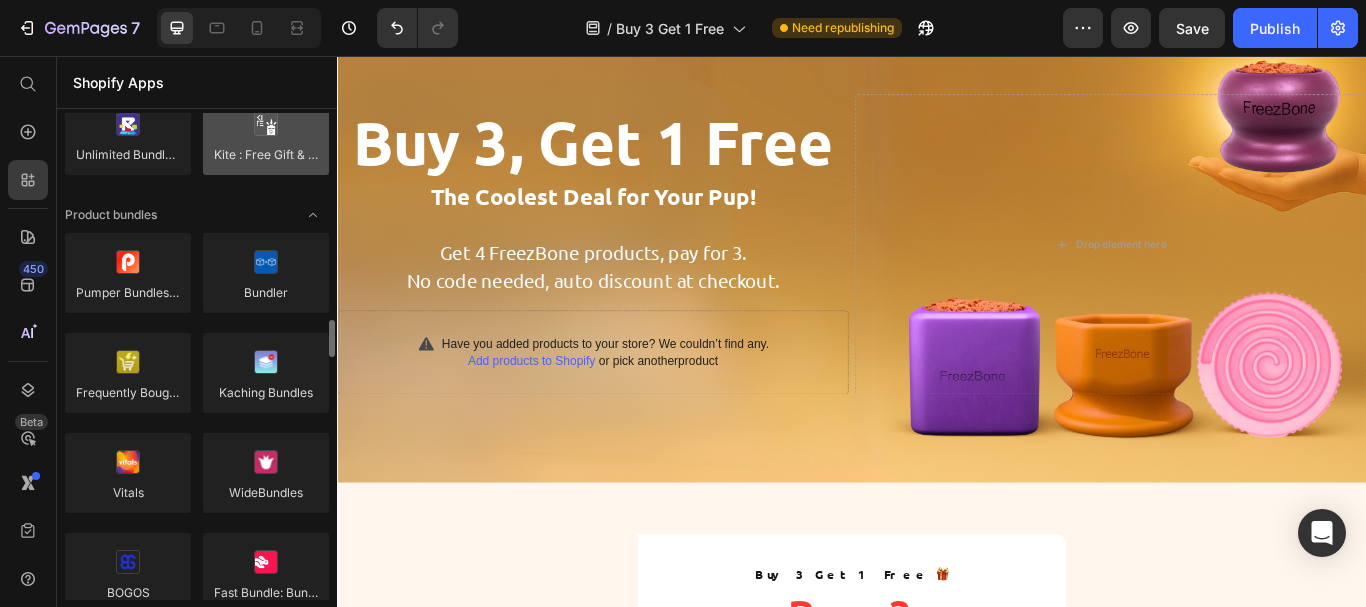 scroll, scrollTop: 1400, scrollLeft: 0, axis: vertical 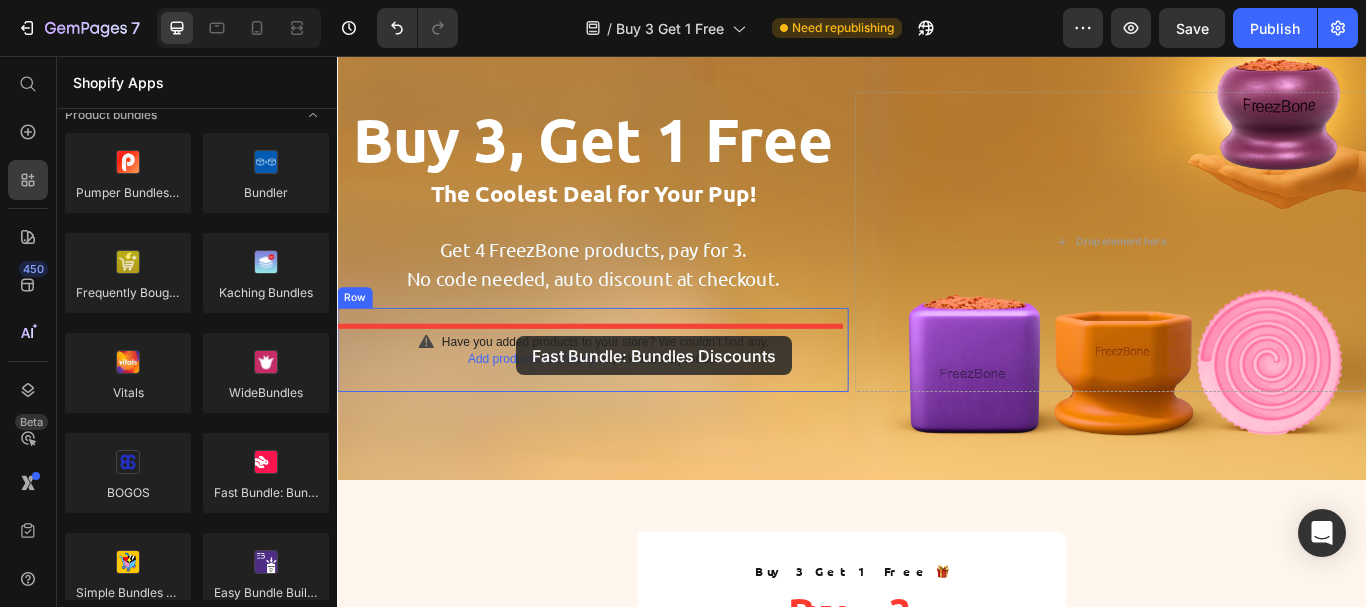 drag, startPoint x: 603, startPoint y: 541, endPoint x: 546, endPoint y: 383, distance: 167.96725 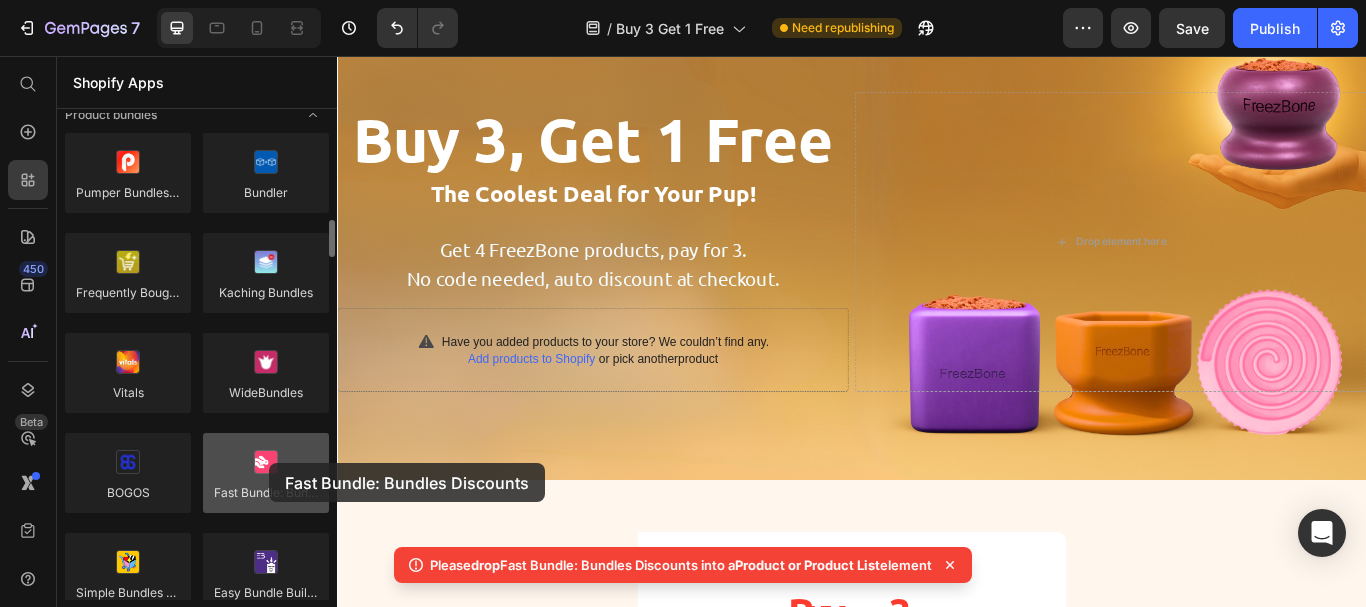 click at bounding box center (266, 473) 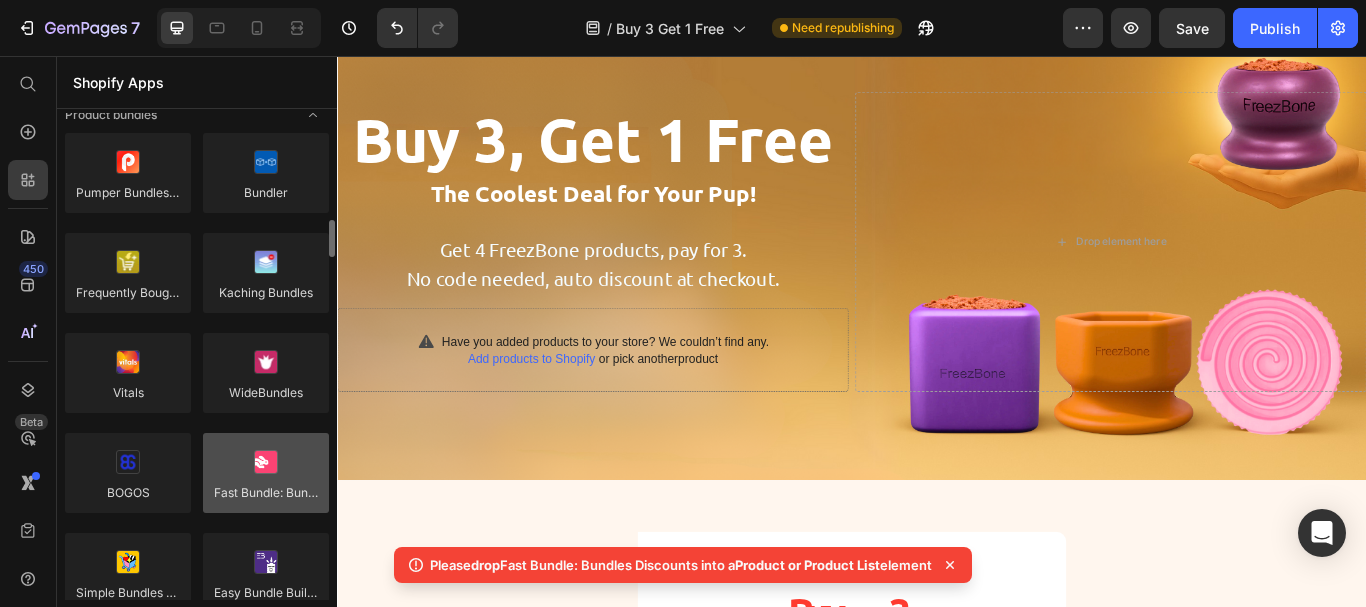 click at bounding box center (266, 473) 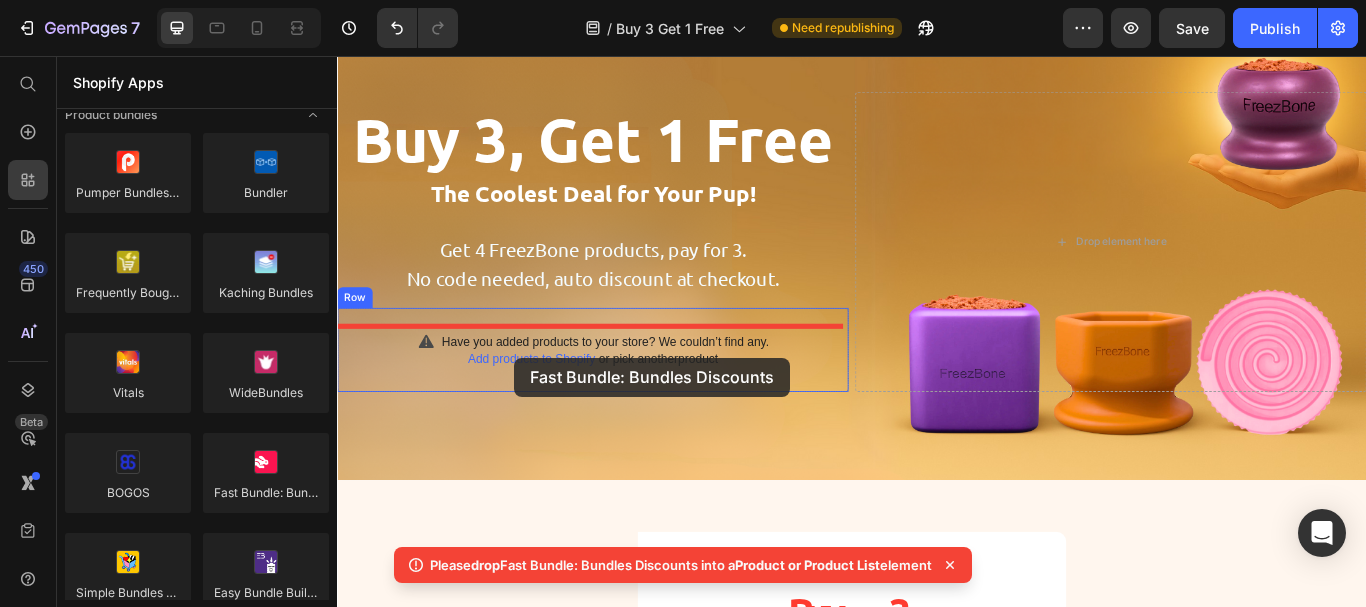 drag, startPoint x: 606, startPoint y: 519, endPoint x: 543, endPoint y: 408, distance: 127.632286 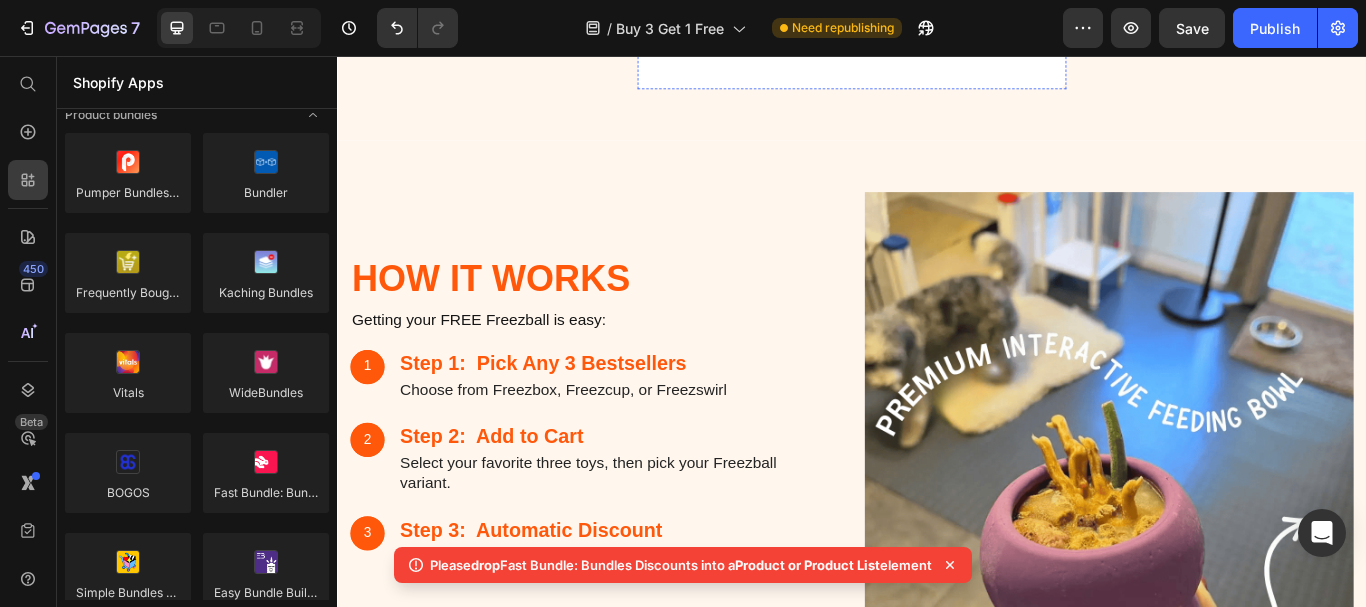 scroll, scrollTop: 1003, scrollLeft: 0, axis: vertical 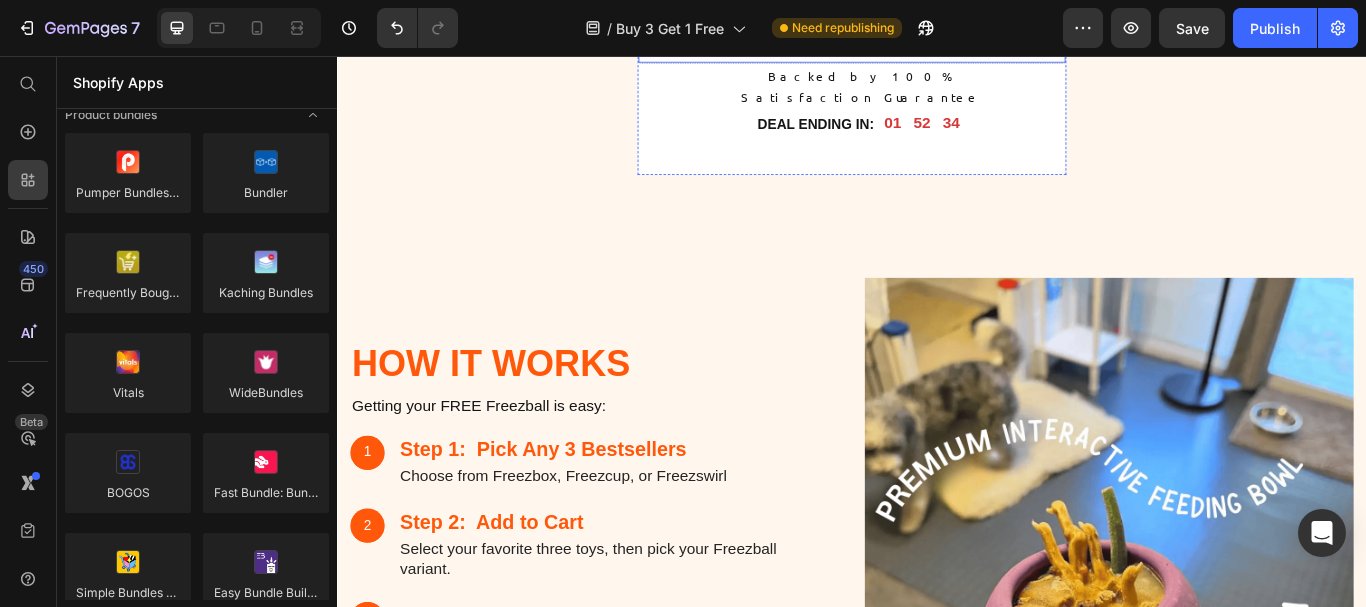 click on "Have you added products to your store? We couldn’t find any." at bounding box center [952, 6] 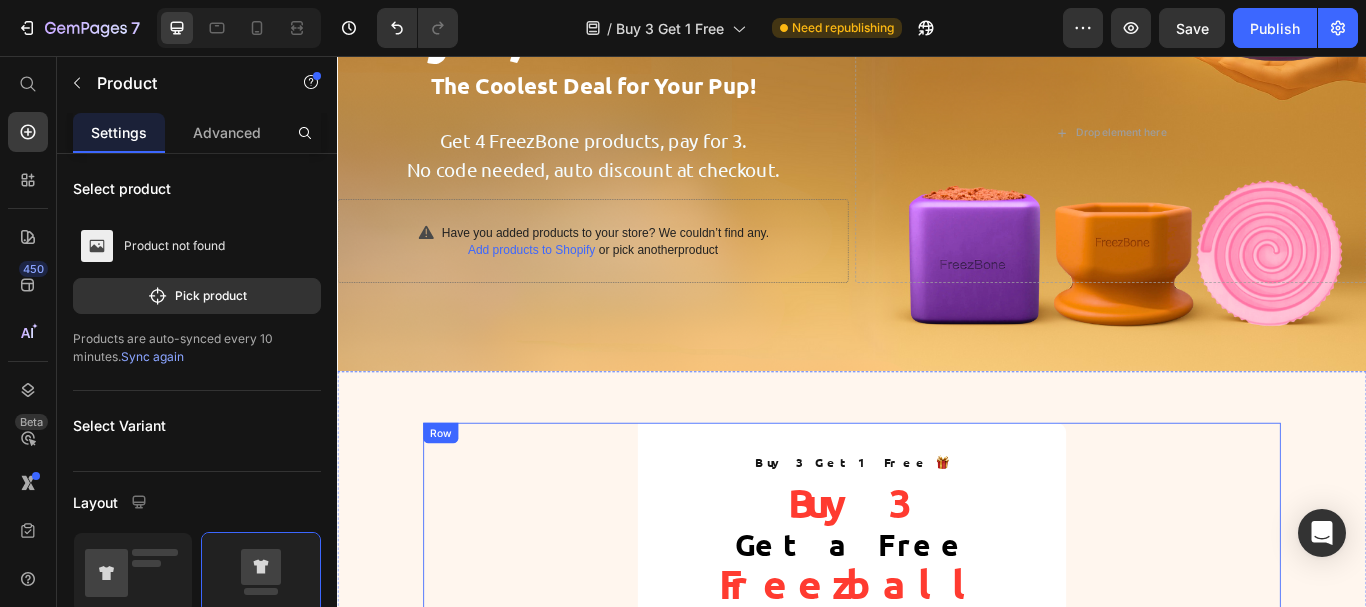 scroll, scrollTop: 203, scrollLeft: 0, axis: vertical 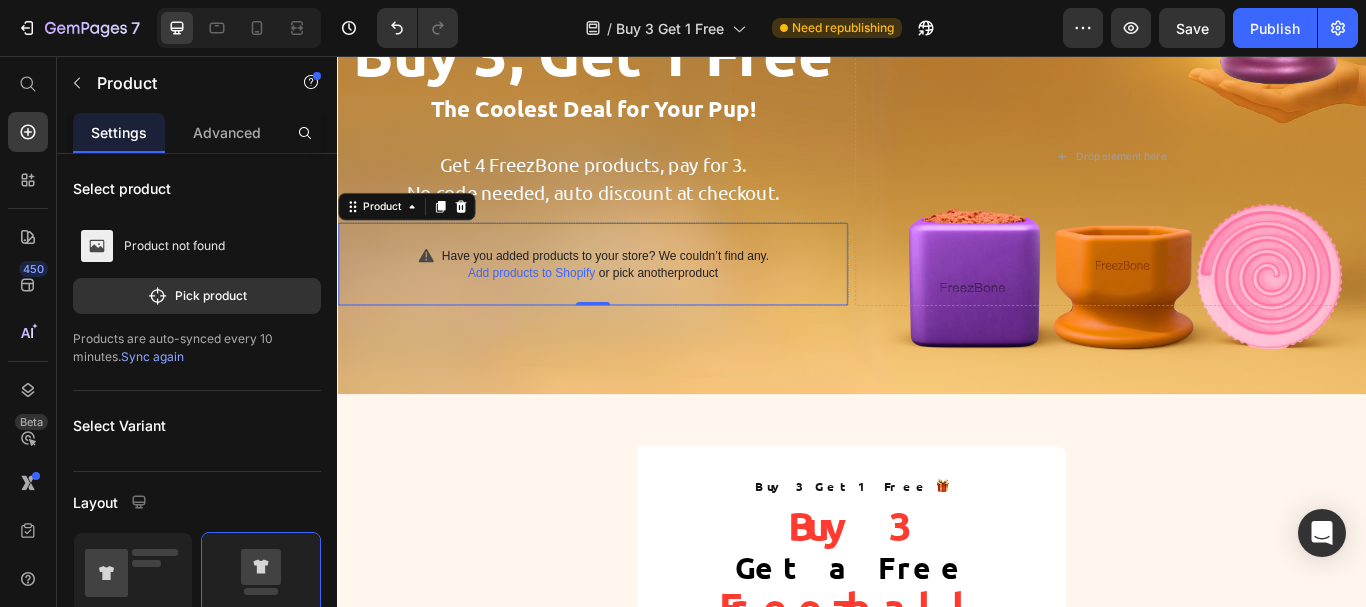 click on "Have you added products to your store? We couldn’t find any. Add products to Shopify   or pick another  product Product   0" at bounding box center [635, 299] 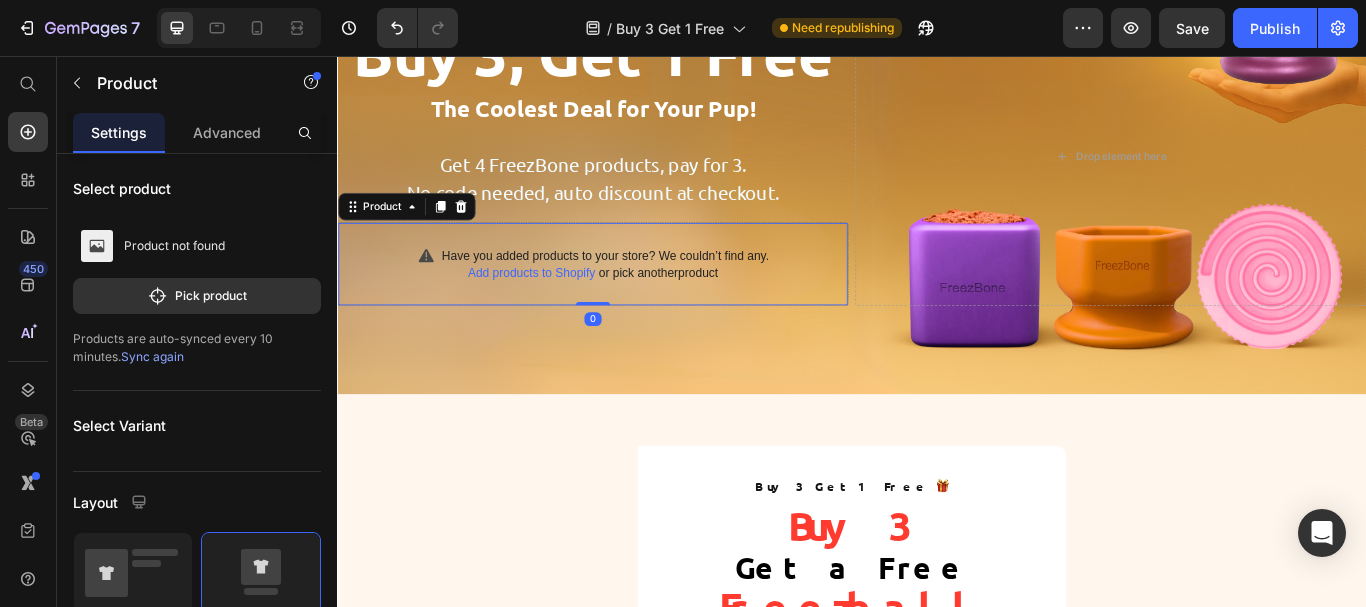 click on "Add products to Shopify" at bounding box center (563, 309) 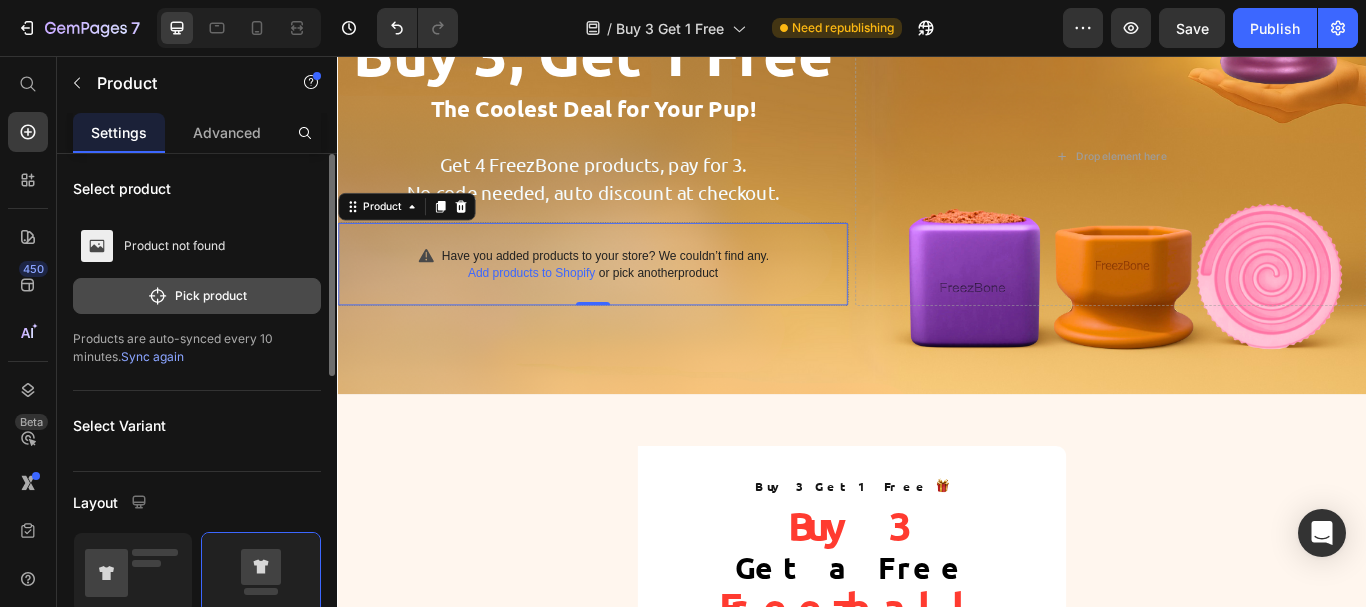 click on "Pick product" at bounding box center (197, 296) 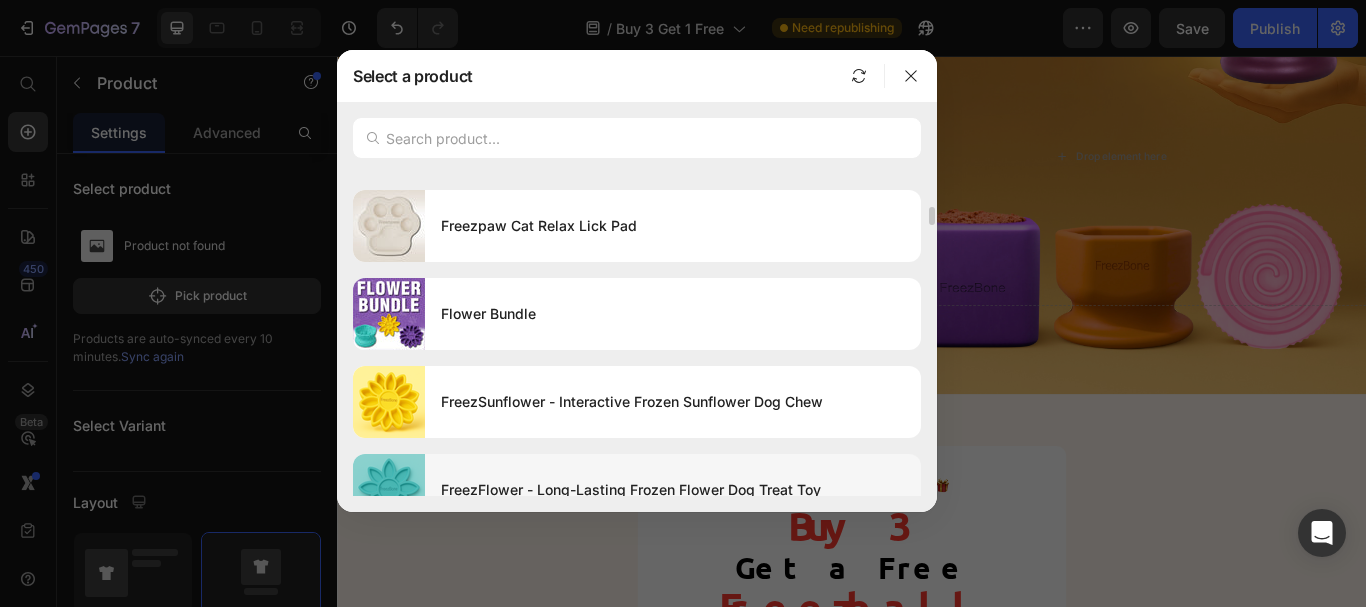 scroll, scrollTop: 700, scrollLeft: 0, axis: vertical 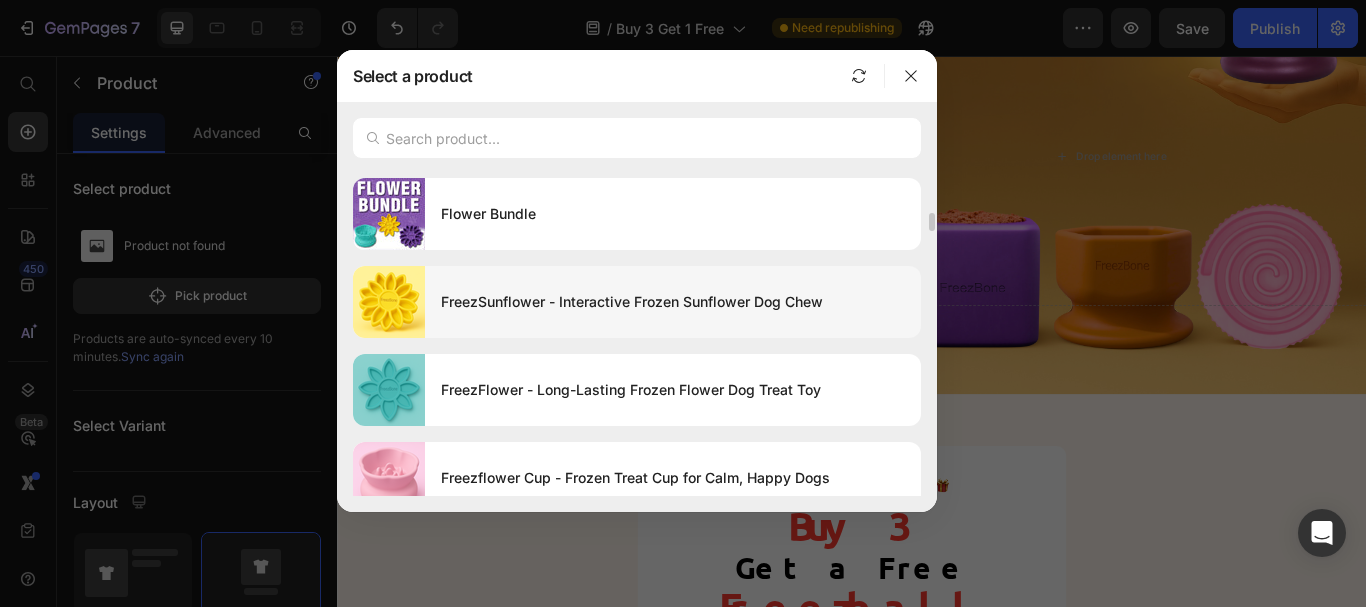 click on "FreezSunflower - Interactive Frozen Sunflower Dog Chew" at bounding box center [673, 302] 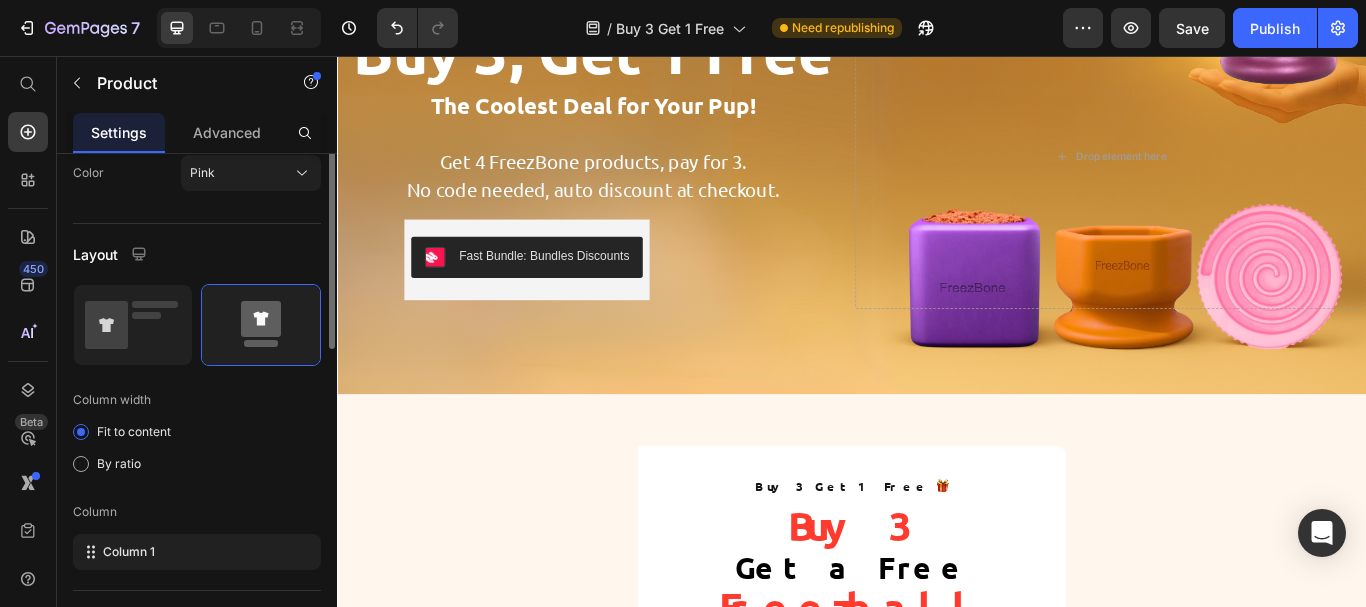scroll, scrollTop: 0, scrollLeft: 0, axis: both 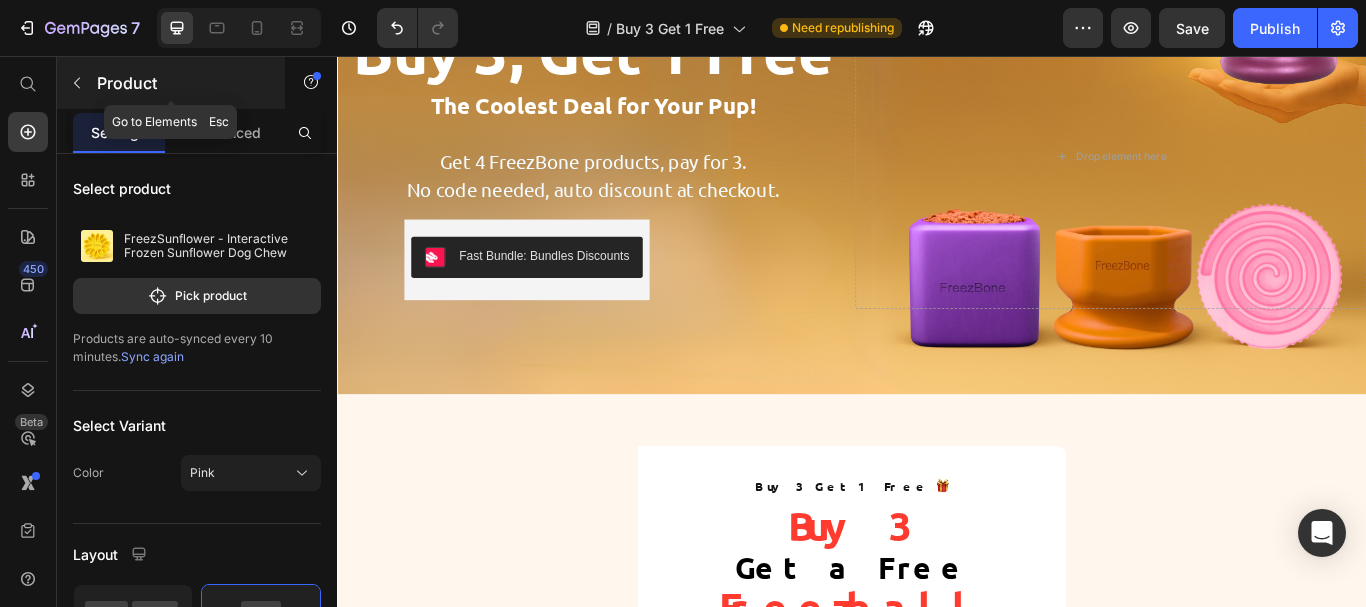 click 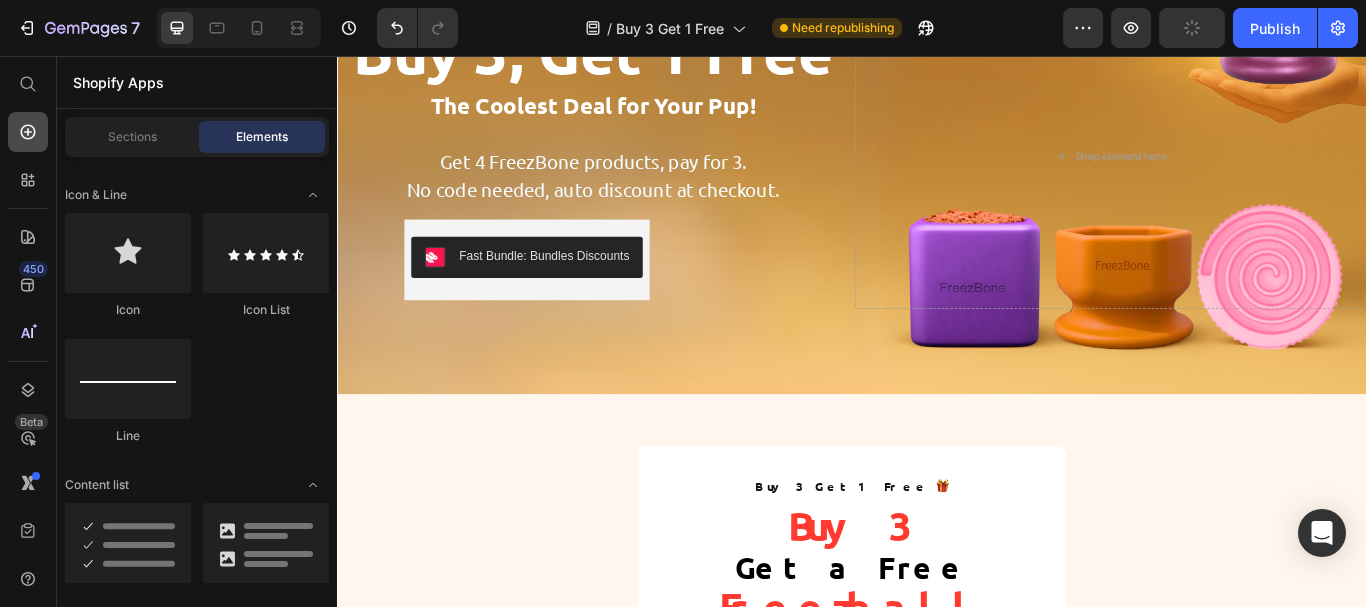 click 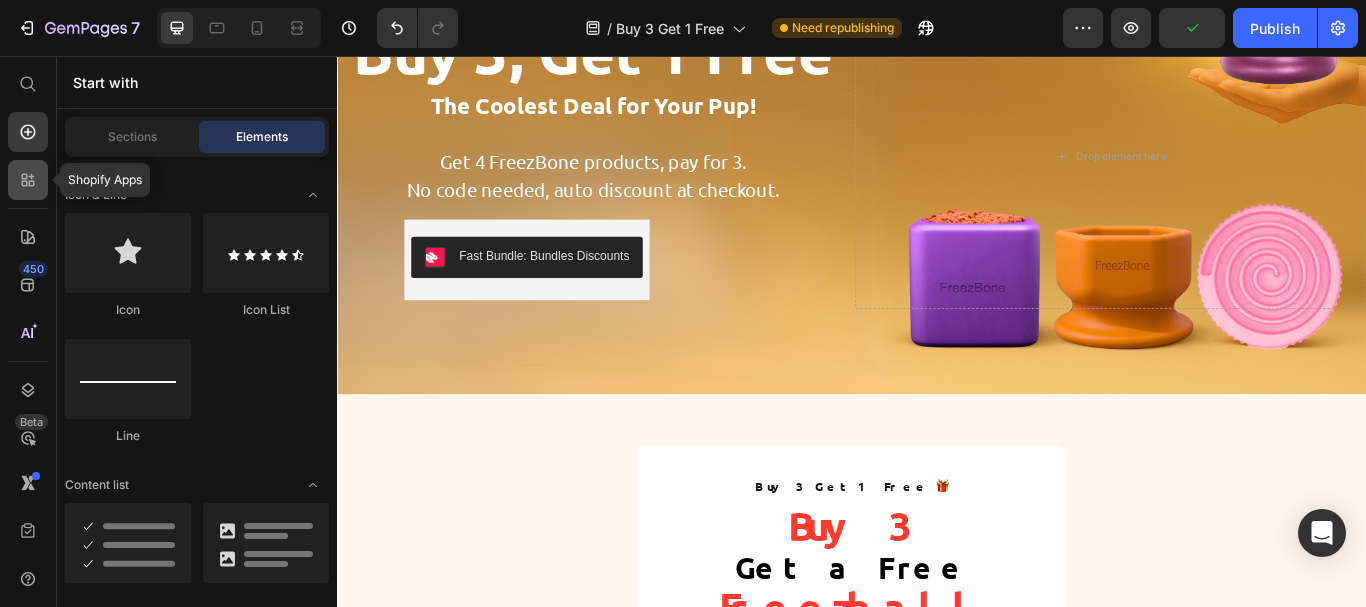 click 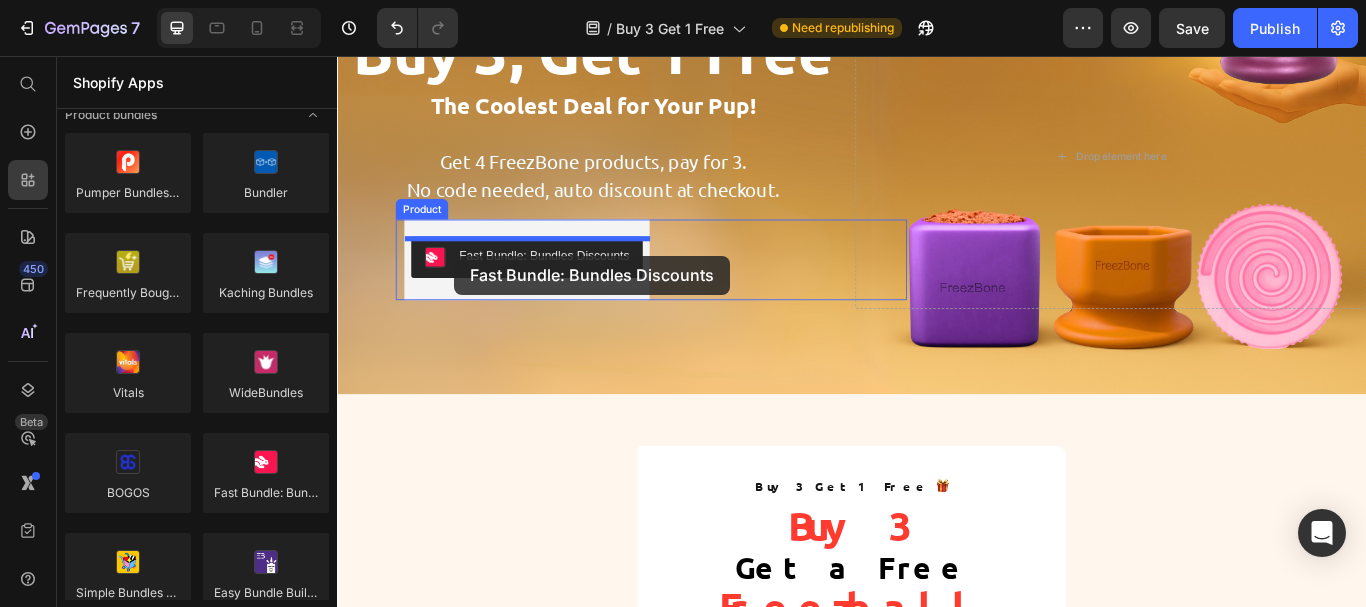 drag, startPoint x: 594, startPoint y: 538, endPoint x: 474, endPoint y: 289, distance: 276.40732 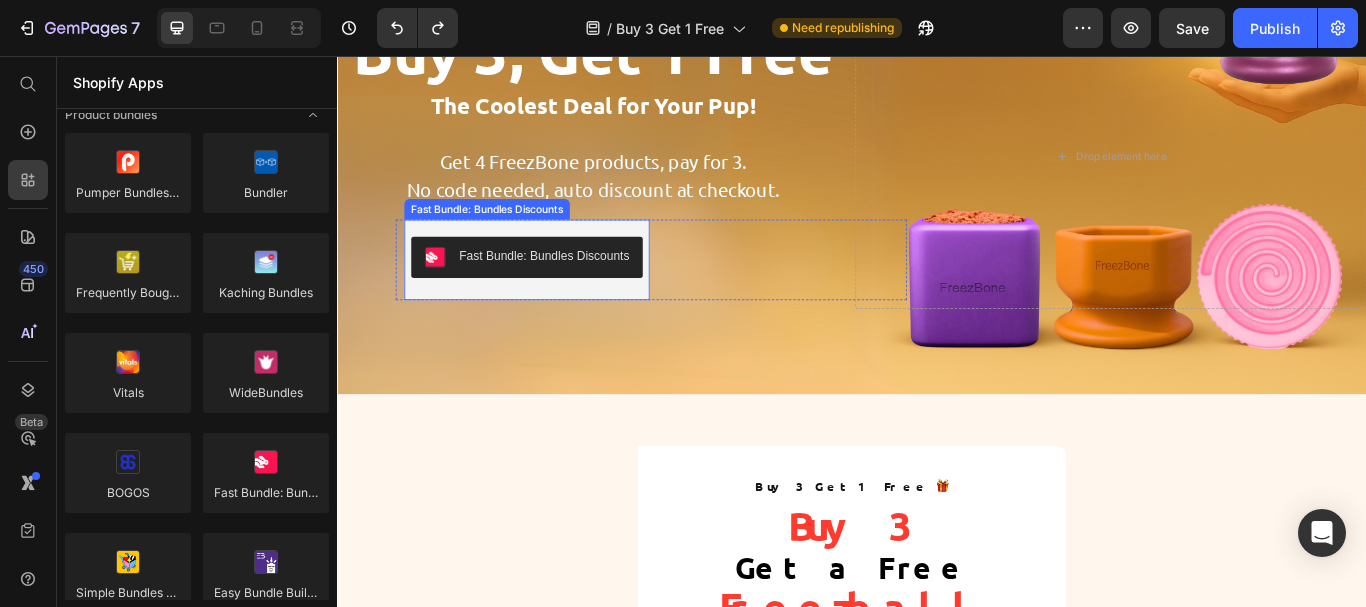click on "Fast Bundle: Bundles Discounts" at bounding box center (578, 289) 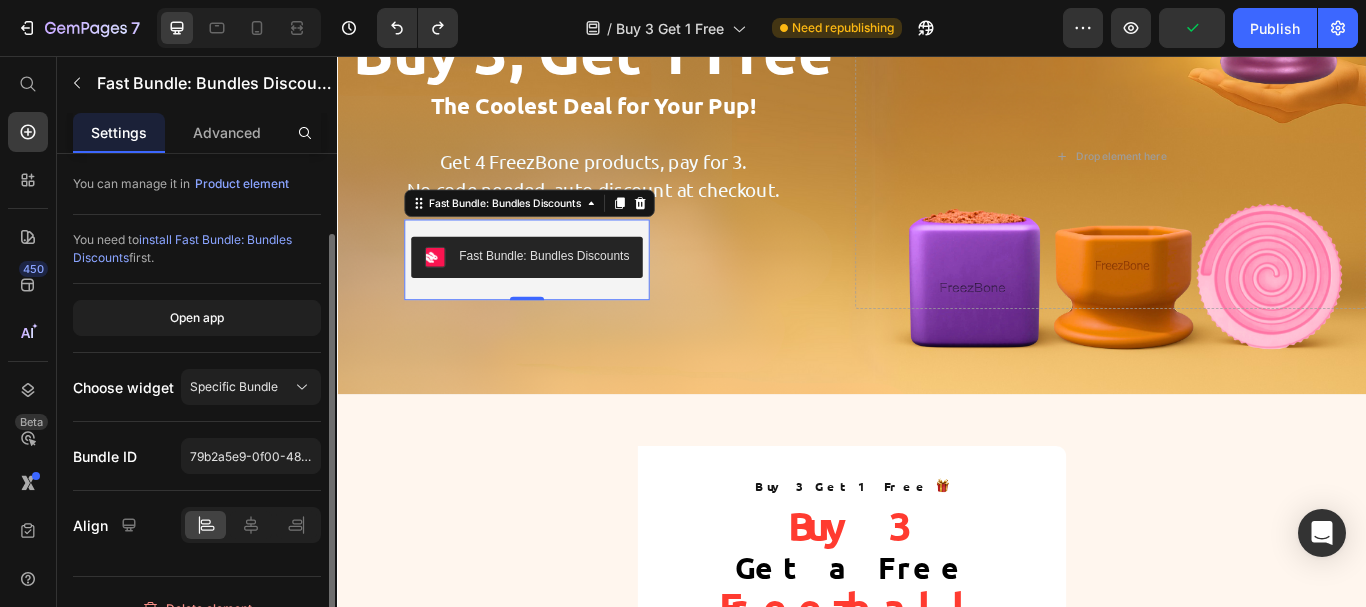 scroll, scrollTop: 127, scrollLeft: 0, axis: vertical 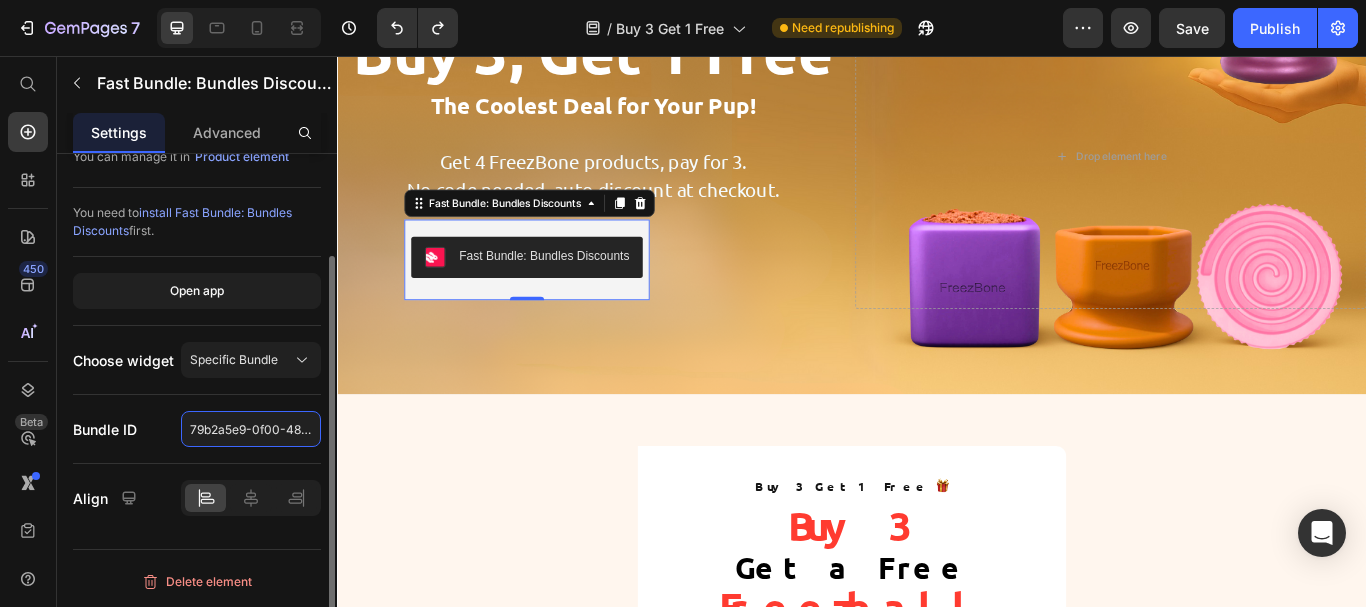 click on "79b2a5e9-0f00-48d8-865f-f75a6fb36540" 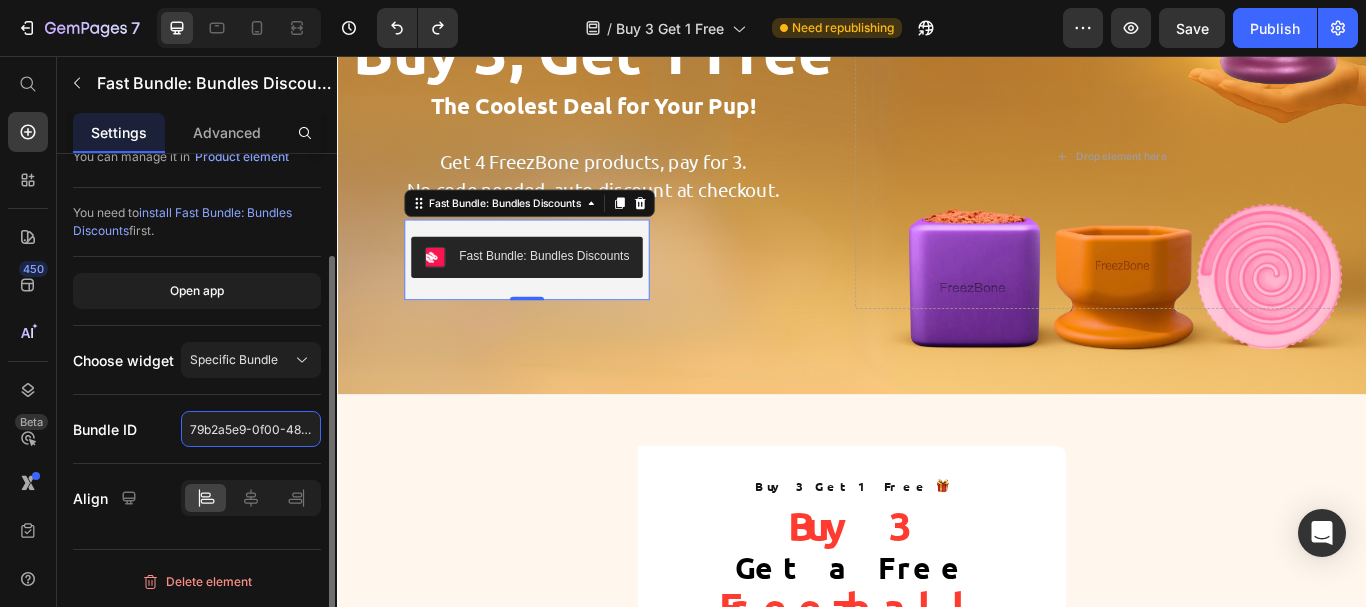 paste on "15a6d72f-497a-4834-850d-a3672d636e2e" 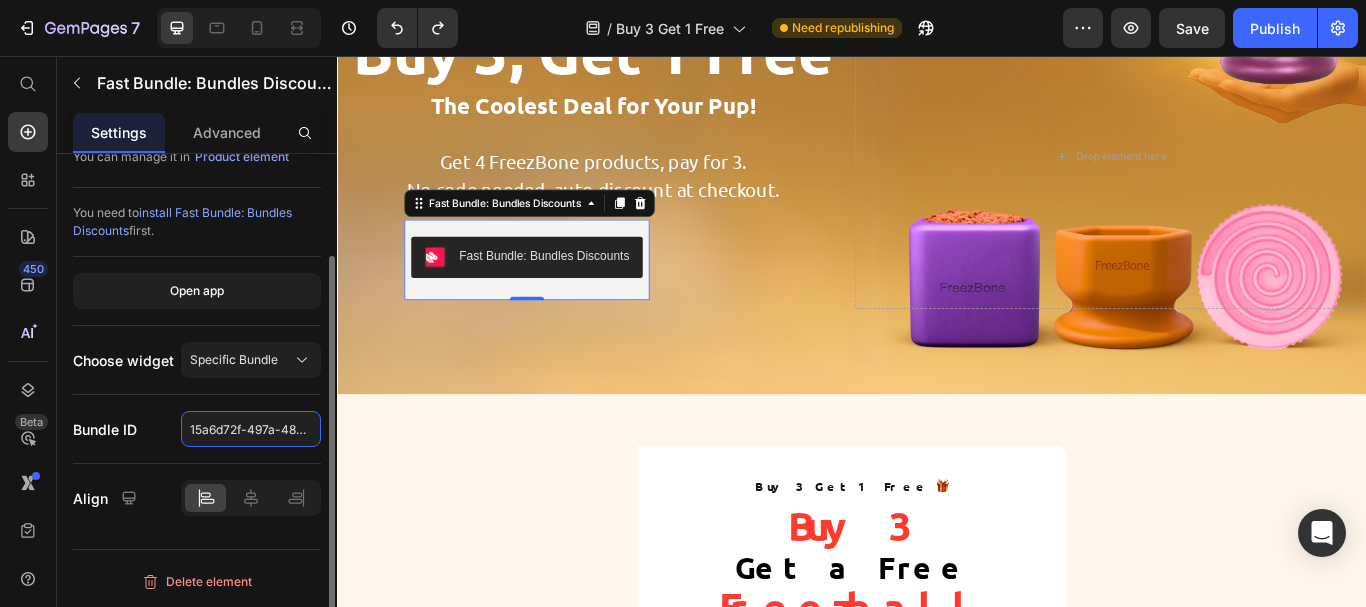 scroll, scrollTop: 0, scrollLeft: 126, axis: horizontal 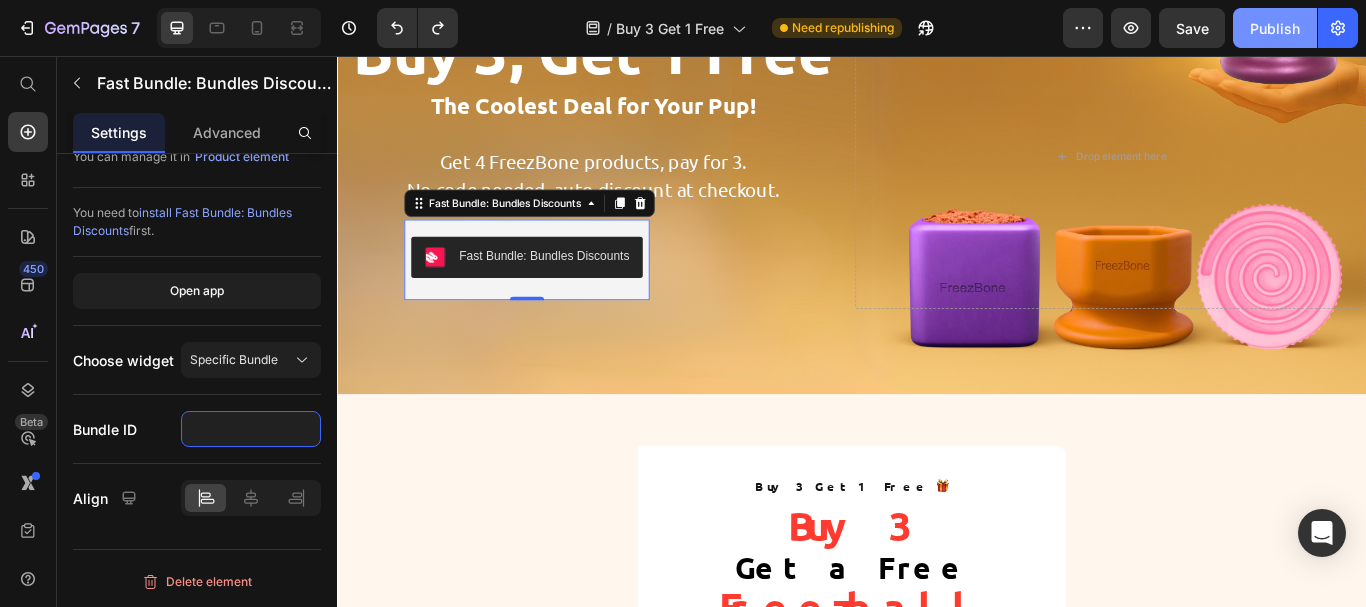 type on "15a6d72f-497a-4834-850d-a3672d636e2e" 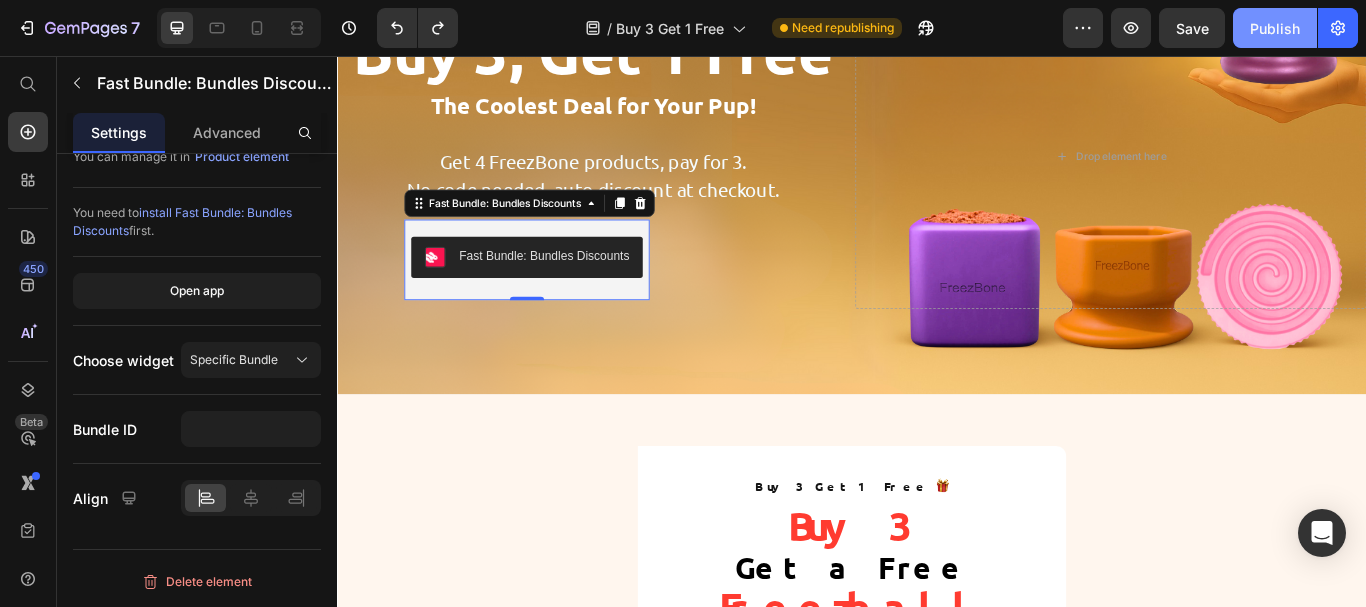 click on "Publish" at bounding box center [1275, 28] 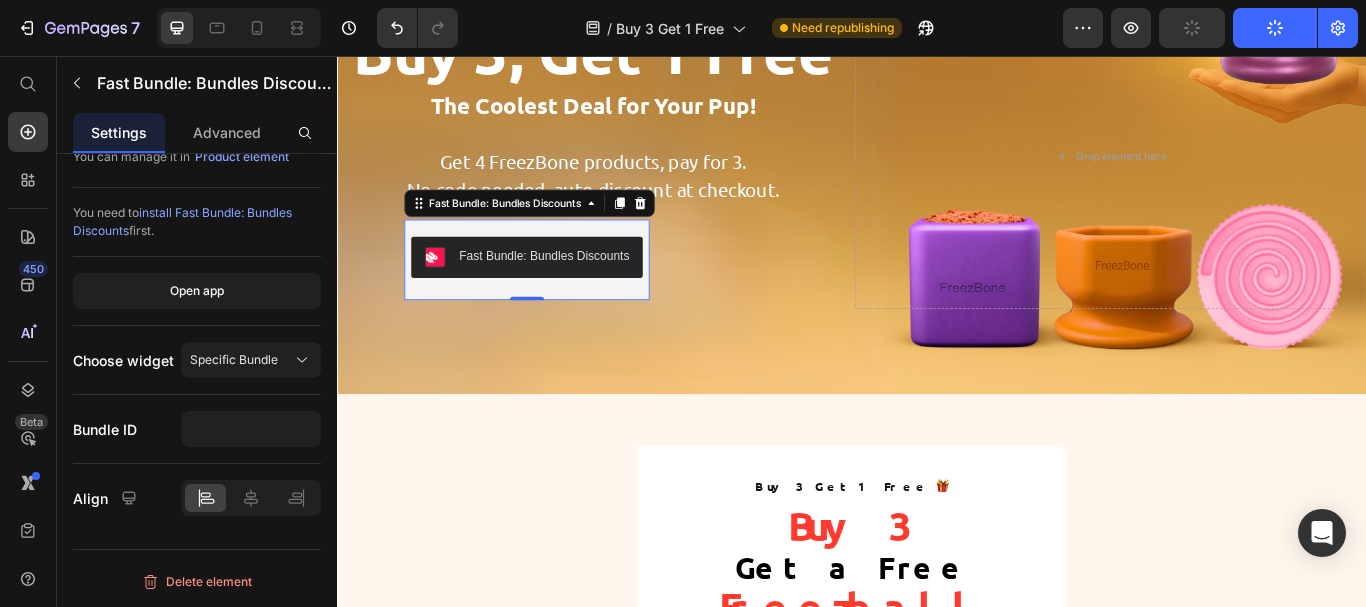 scroll, scrollTop: 0, scrollLeft: 0, axis: both 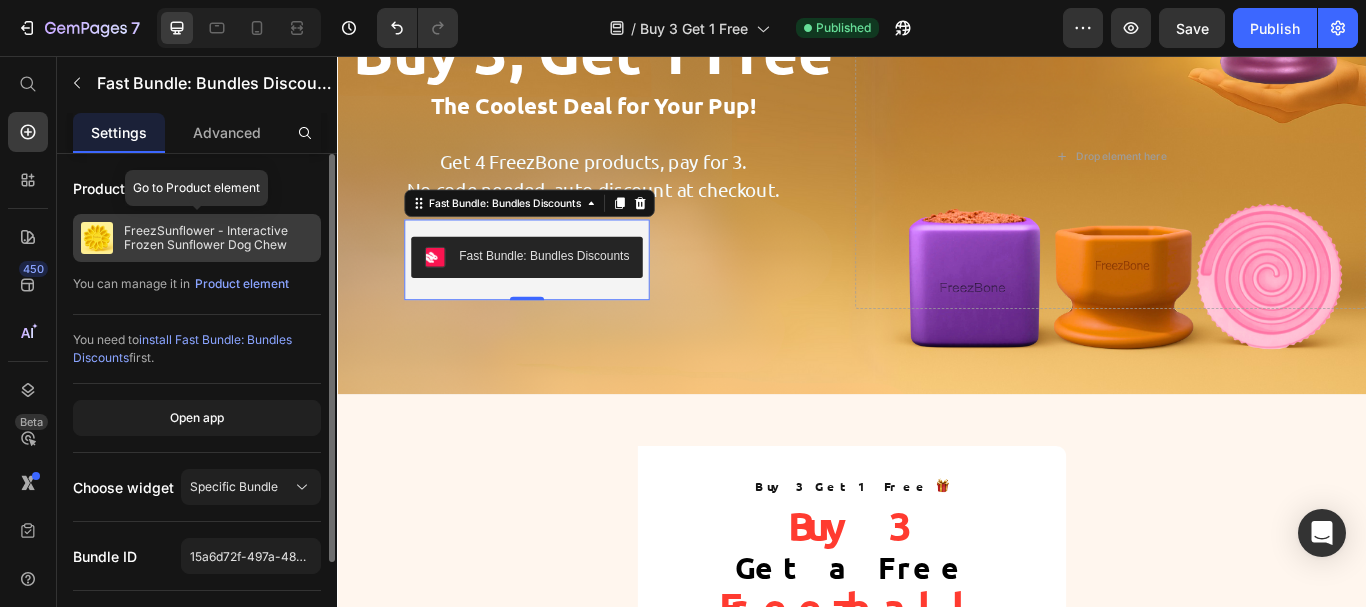 click on "FreezSunflower - Interactive Frozen Sunflower Dog Chew" at bounding box center [218, 238] 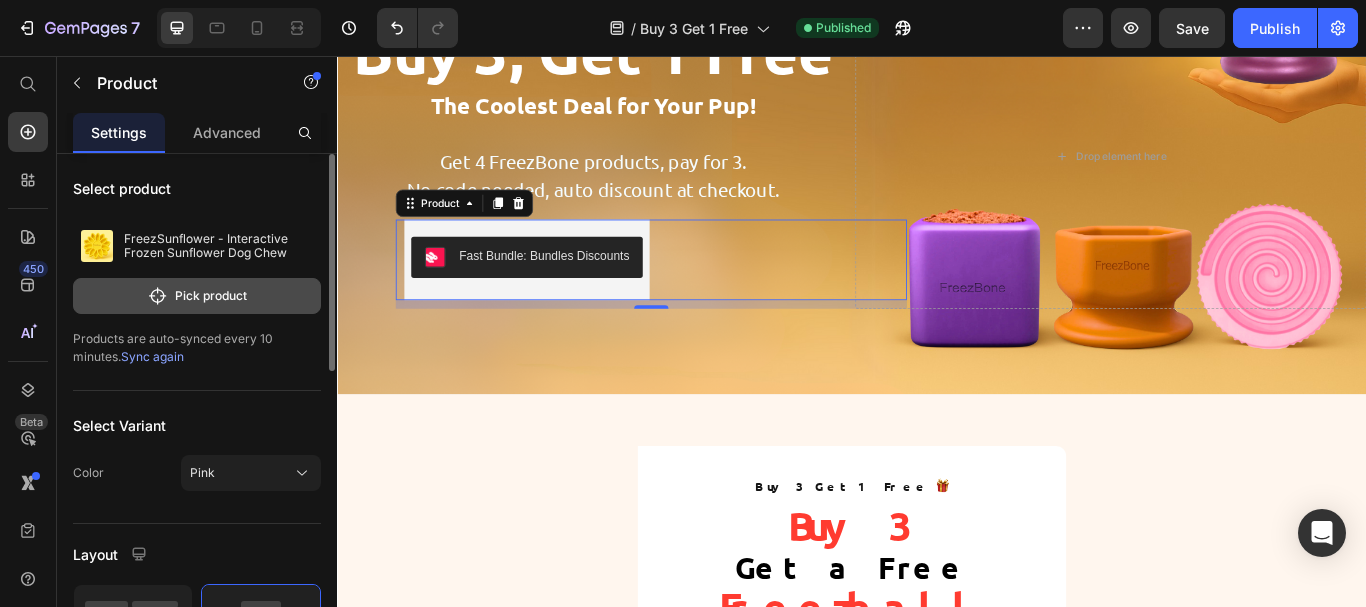 click on "Pick product" at bounding box center [197, 296] 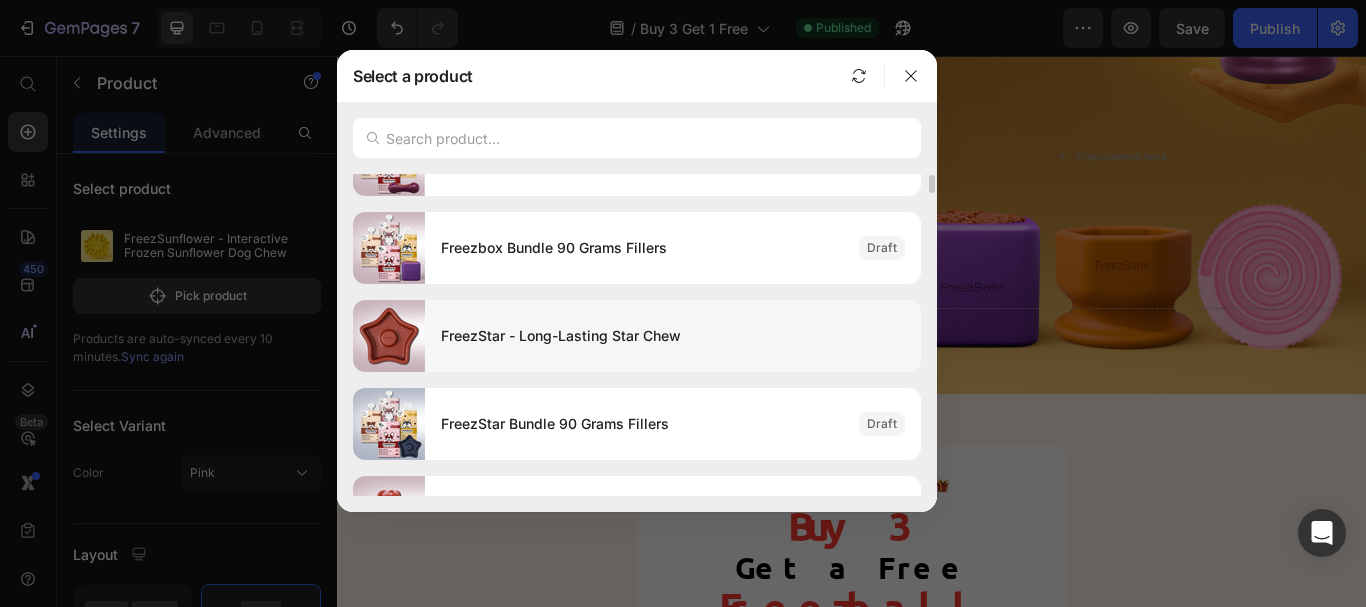 scroll, scrollTop: 2000, scrollLeft: 0, axis: vertical 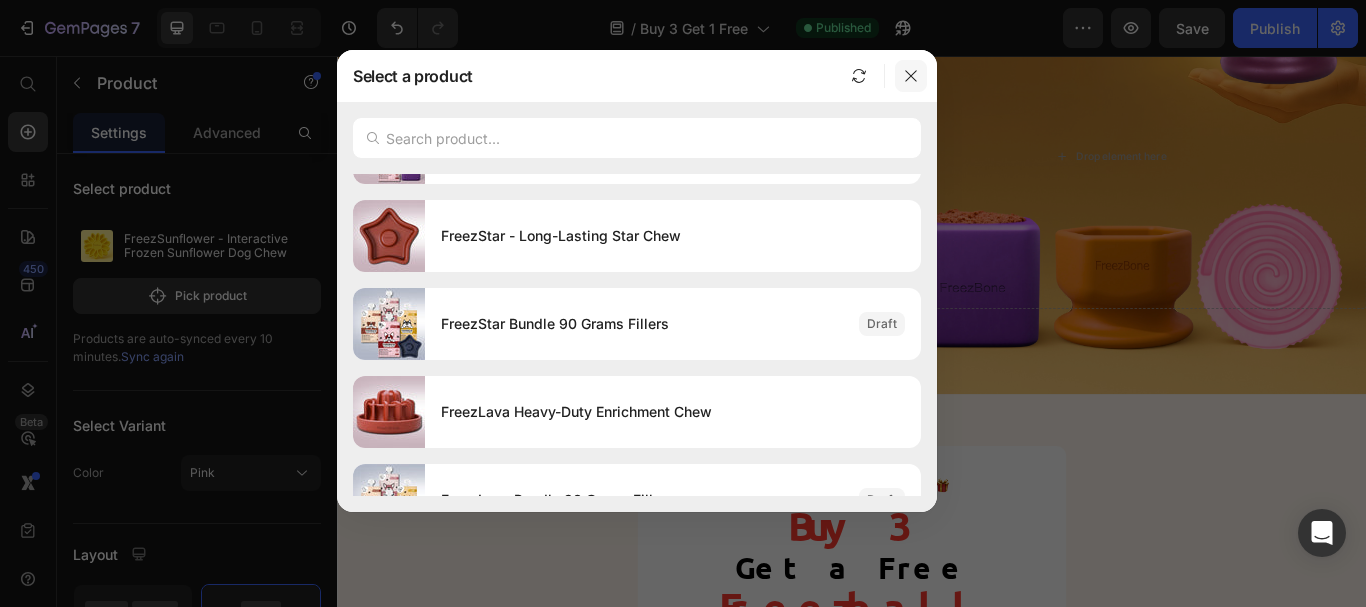 click 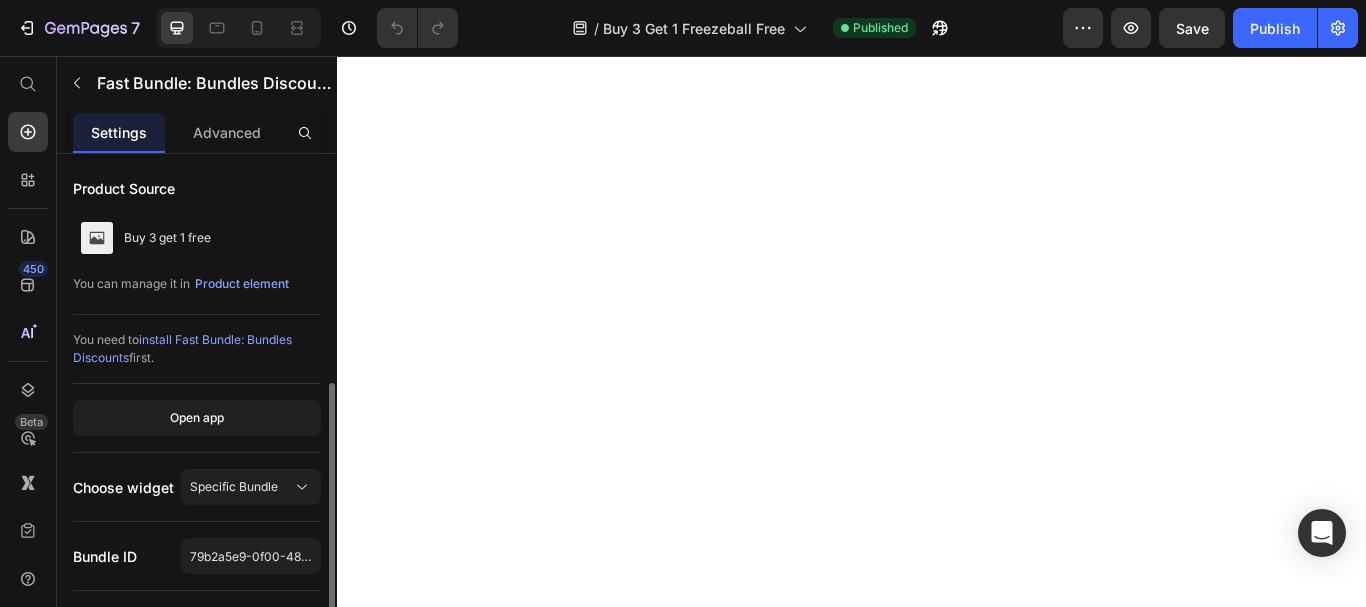 scroll, scrollTop: 0, scrollLeft: 0, axis: both 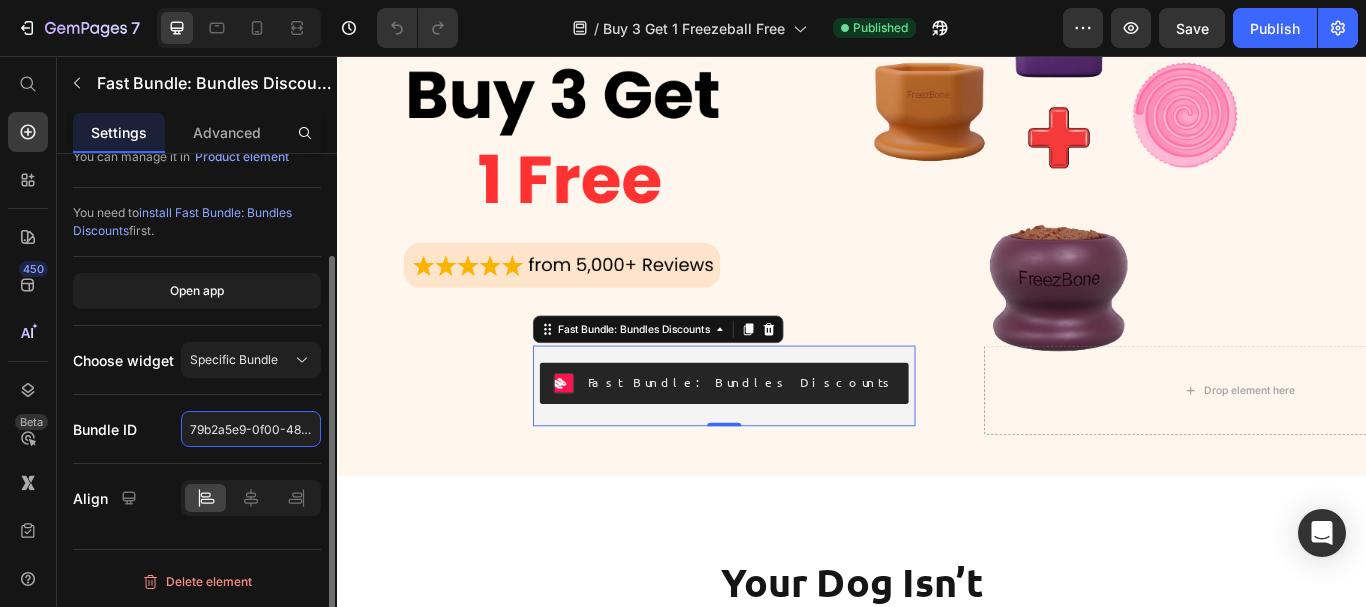 click on "79b2a5e9-0f00-48d8-865f-f75a6fb36540" 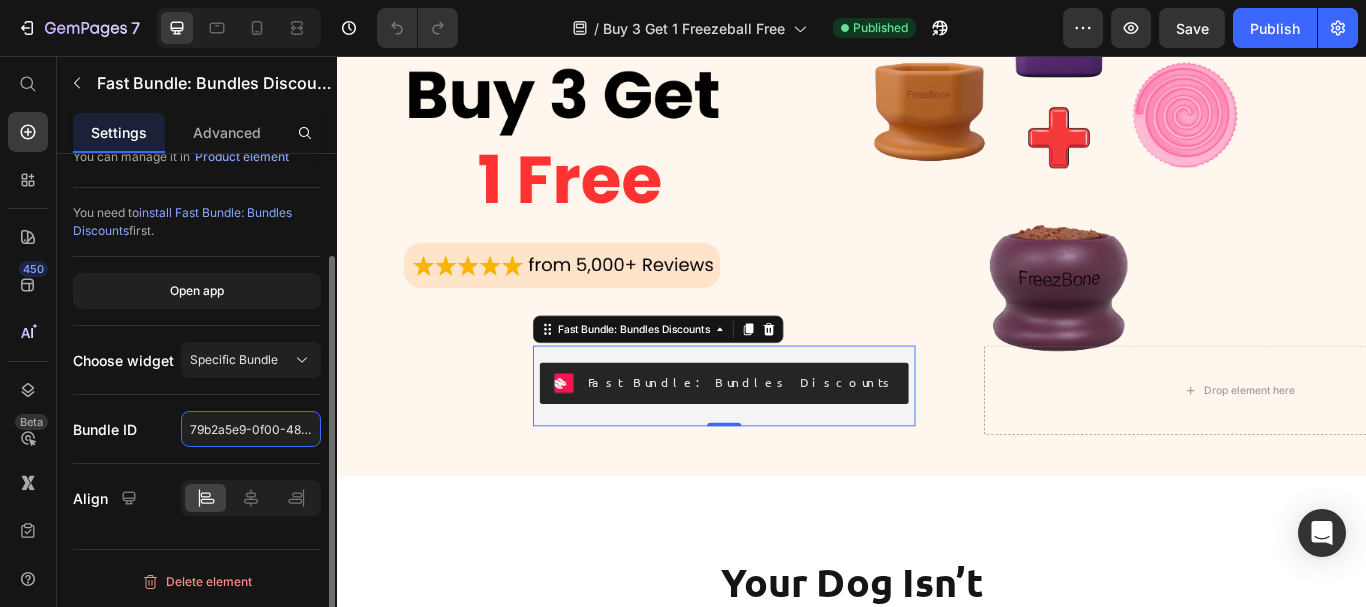 paste on "15a6d72f-497a-4834-850d-a3672d636e2e" 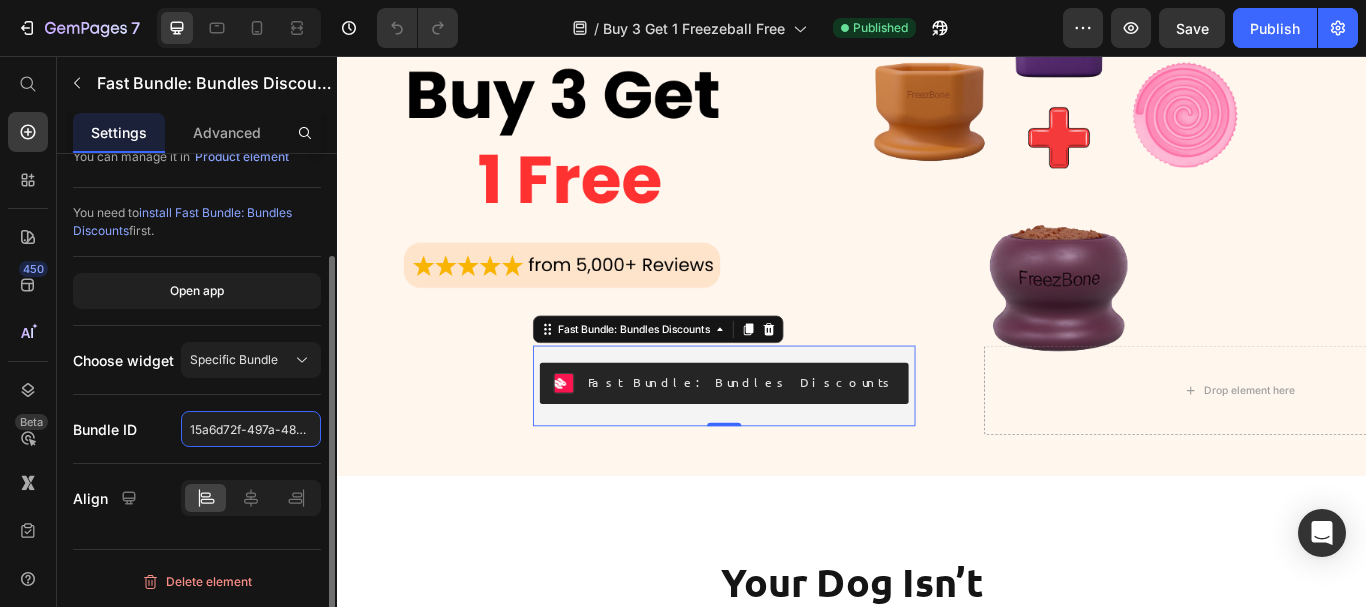 scroll, scrollTop: 0, scrollLeft: 126, axis: horizontal 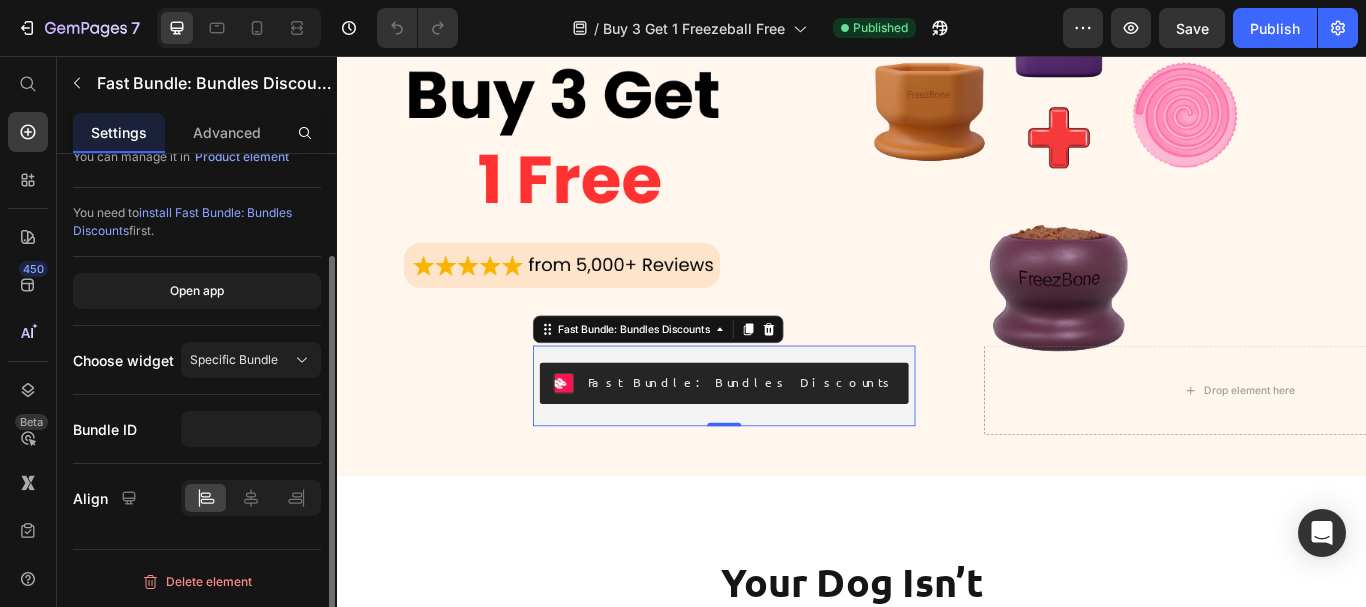 click on "Bundle ID 15a6d72f-497a-4834-850d-a3672d636e2e" 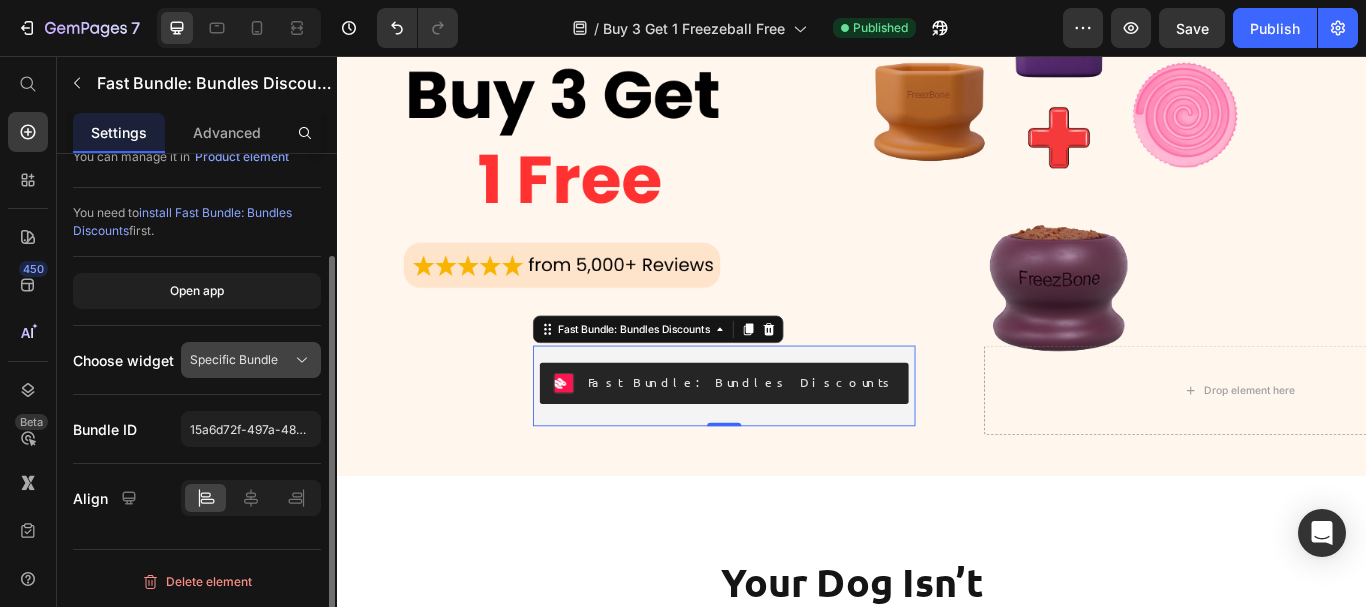 click on "Specific Bundle" at bounding box center (234, 360) 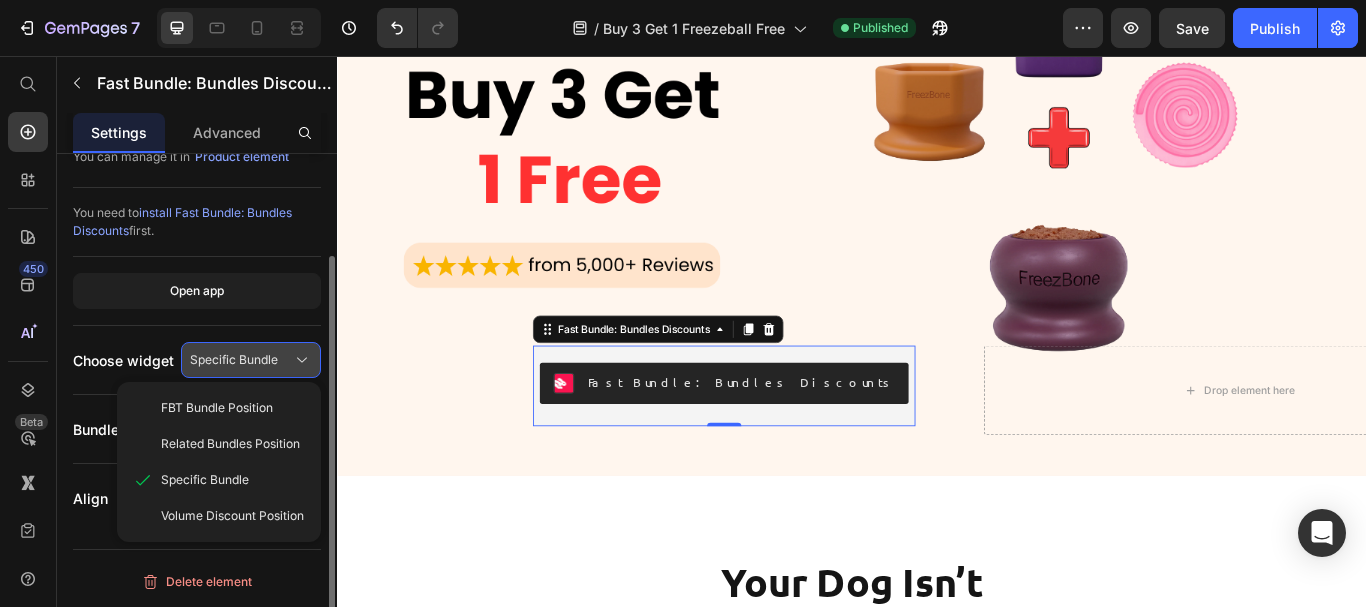 click on "Specific Bundle" at bounding box center (234, 360) 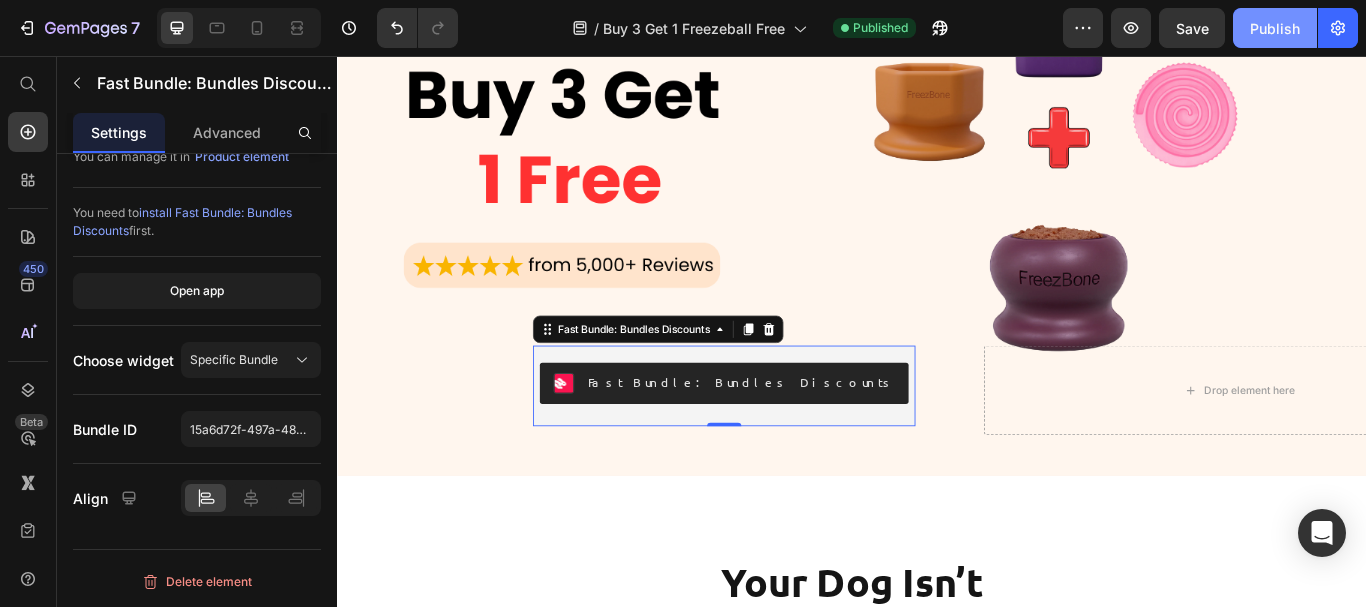 click on "Publish" 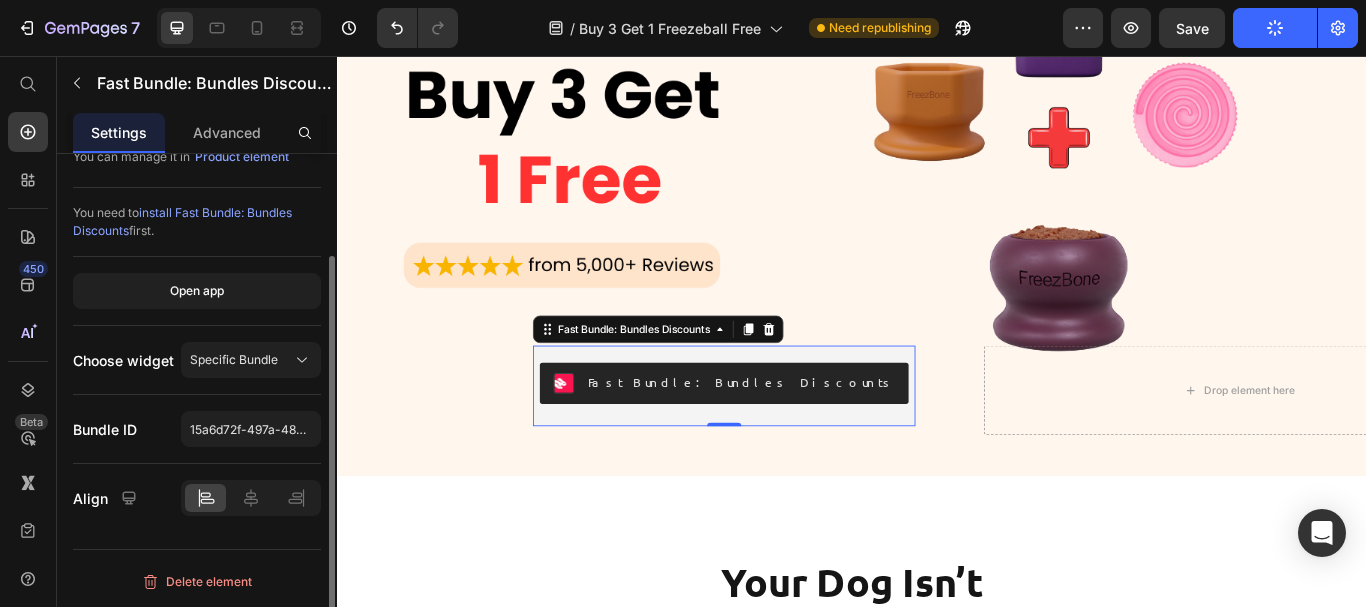 click on "Open app" 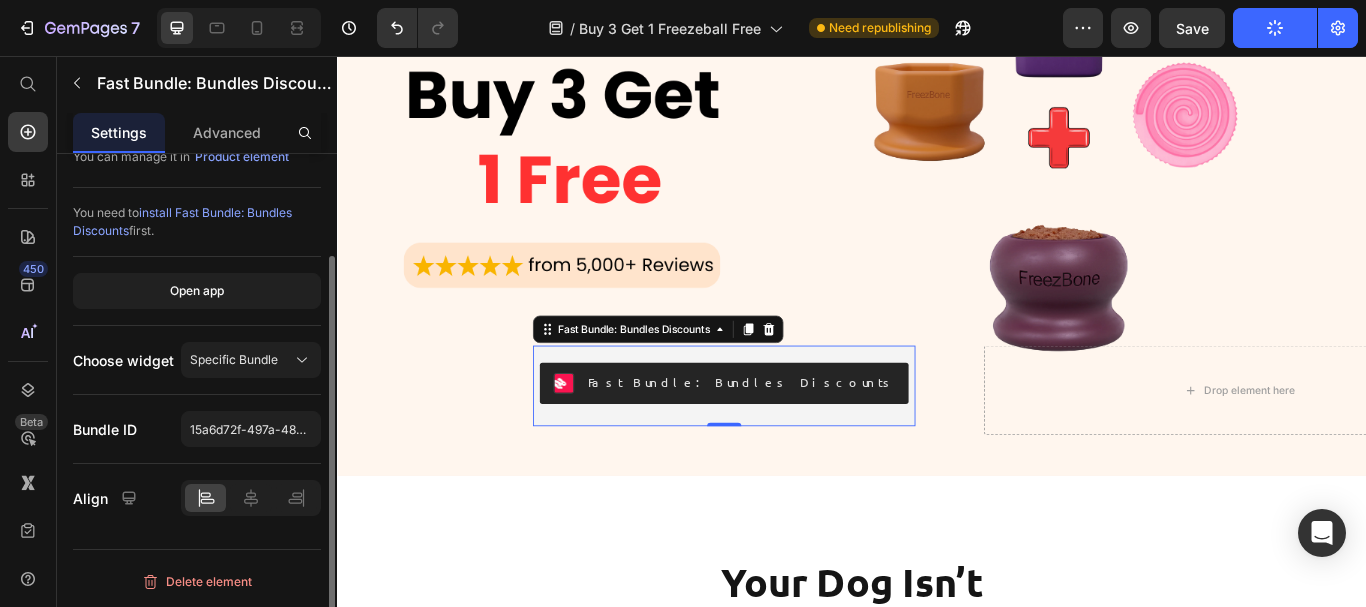 type on "79b2a5e9-0f00-48d8-865f-f75a6fb36540" 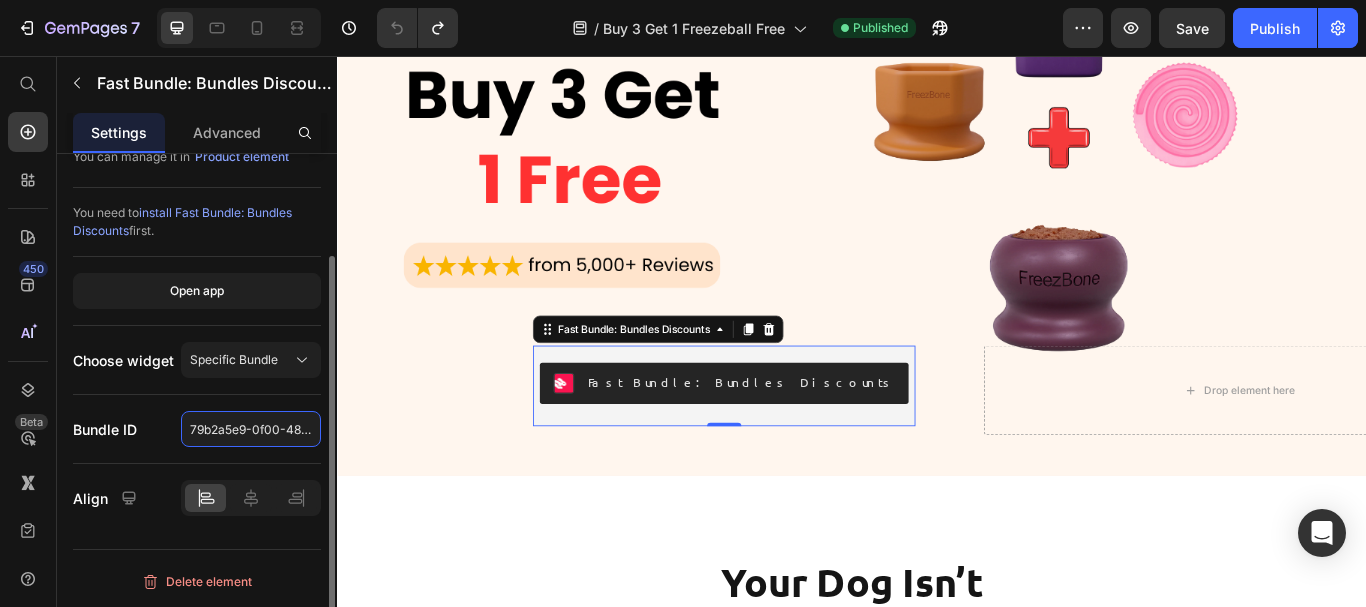 click on "79b2a5e9-0f00-48d8-865f-f75a6fb36540" 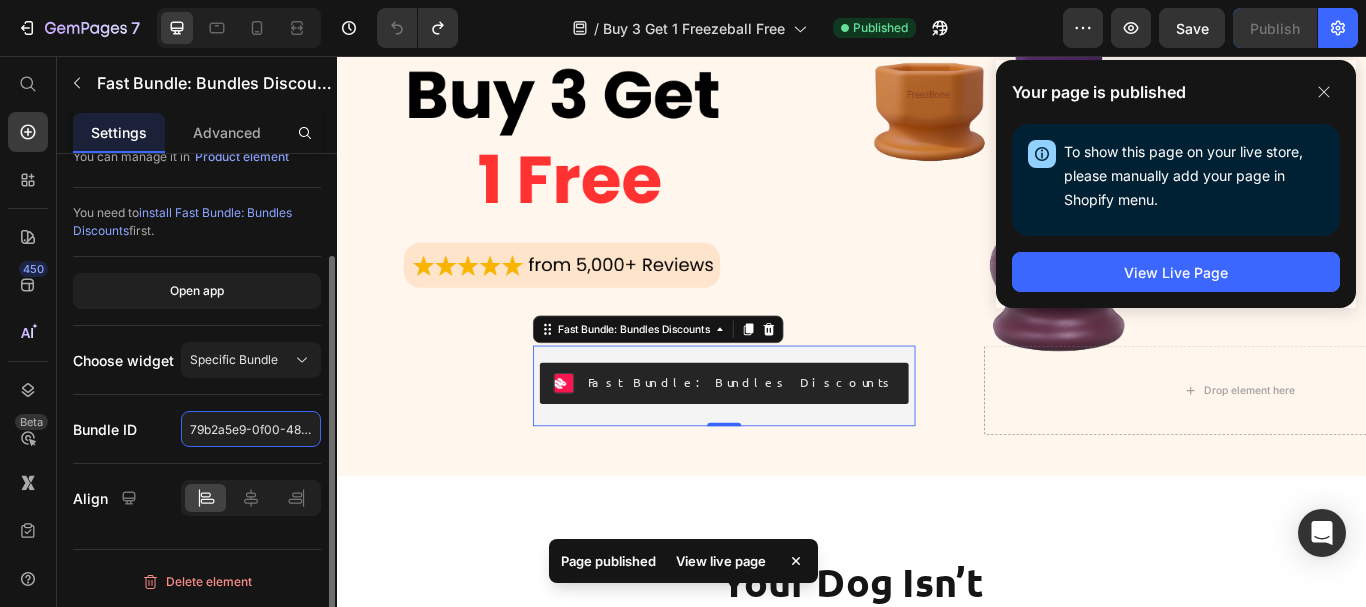 scroll, scrollTop: 0, scrollLeft: 0, axis: both 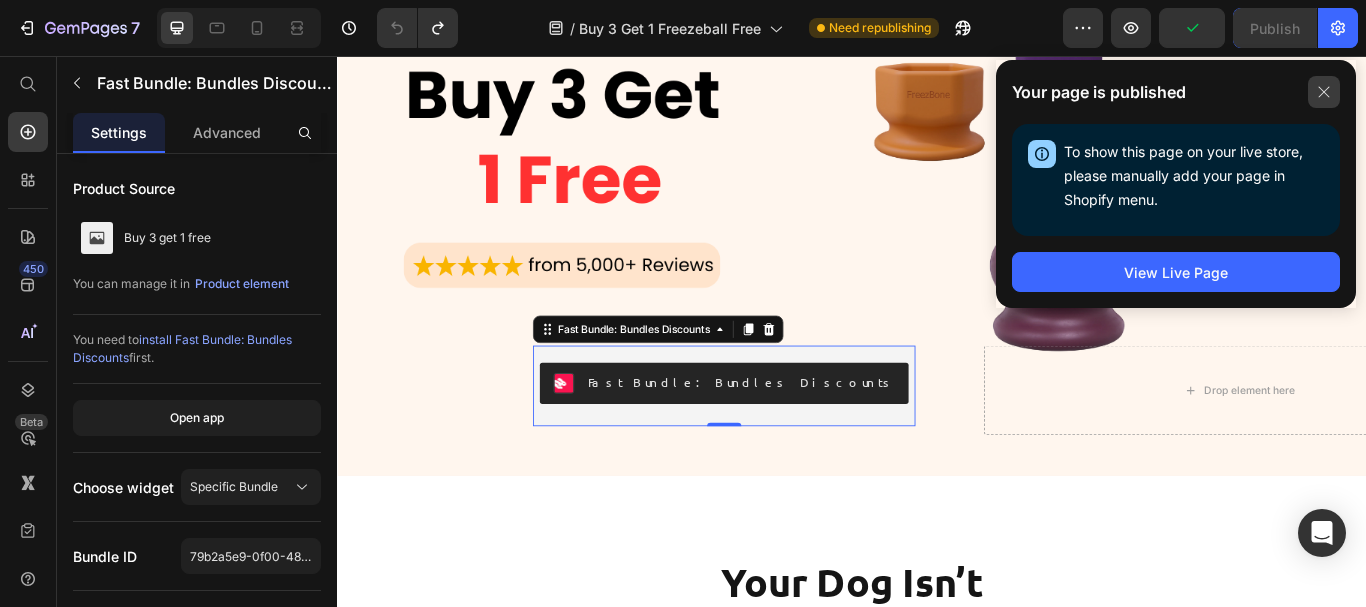 click 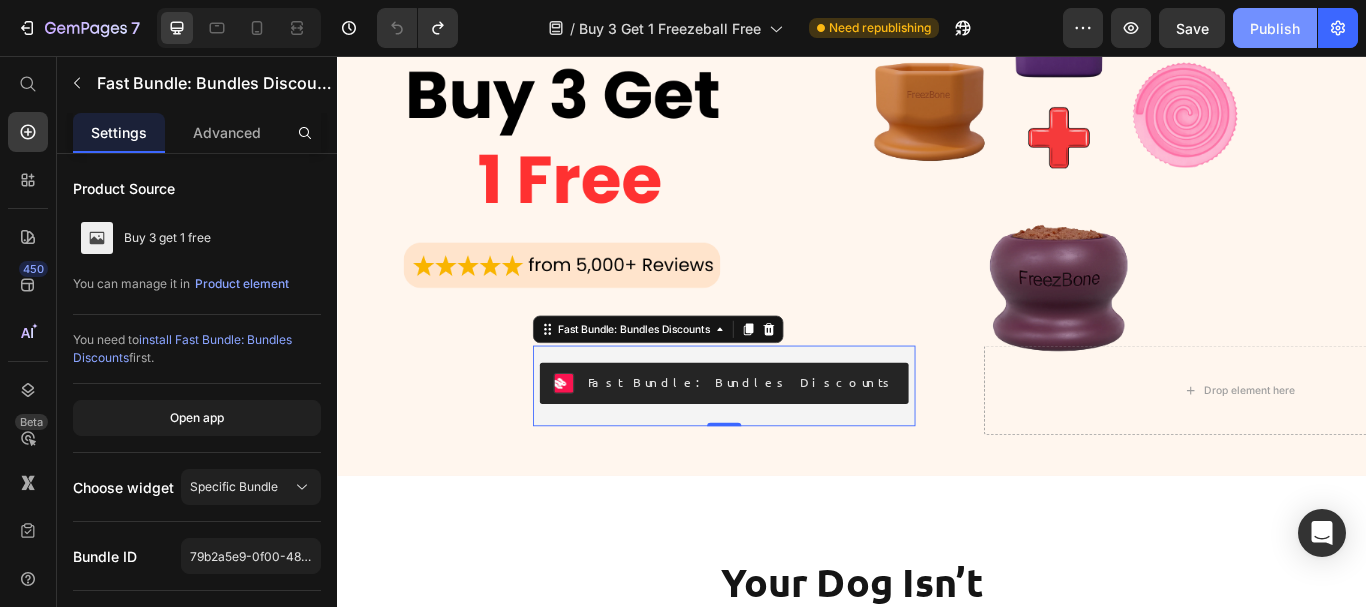 click on "Publish" at bounding box center [1275, 28] 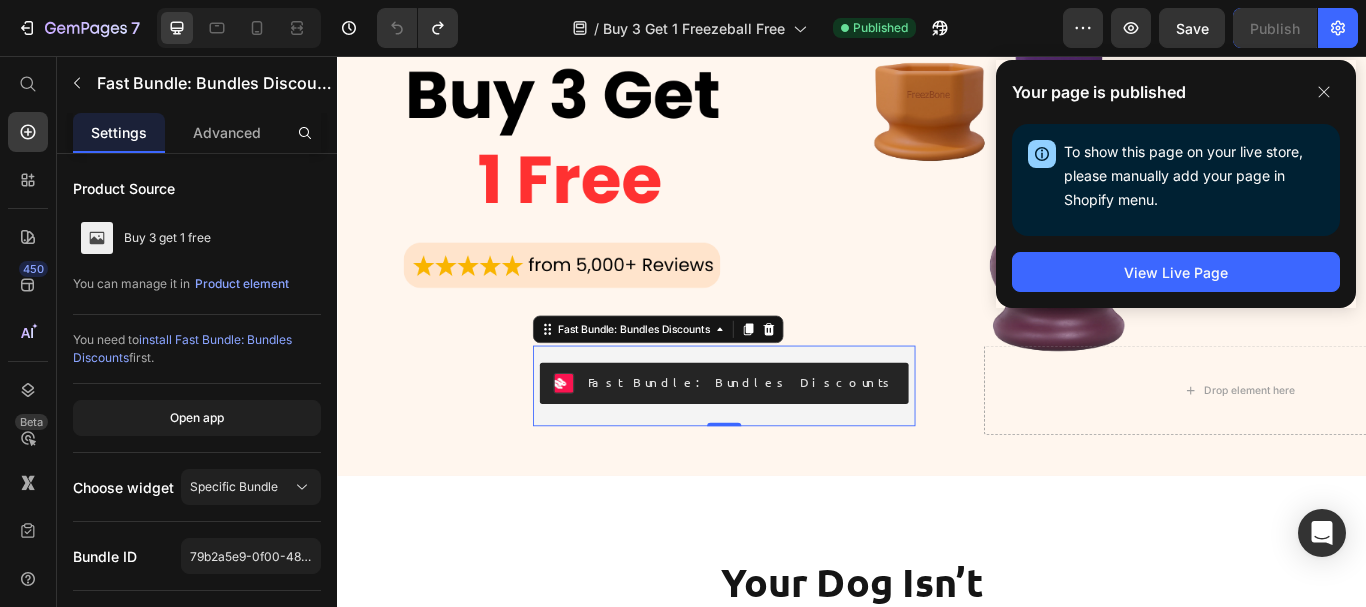 click on "Fast Bundle: Bundles Discounts Fast Bundle: Bundles Discounts   0" at bounding box center [788, 441] 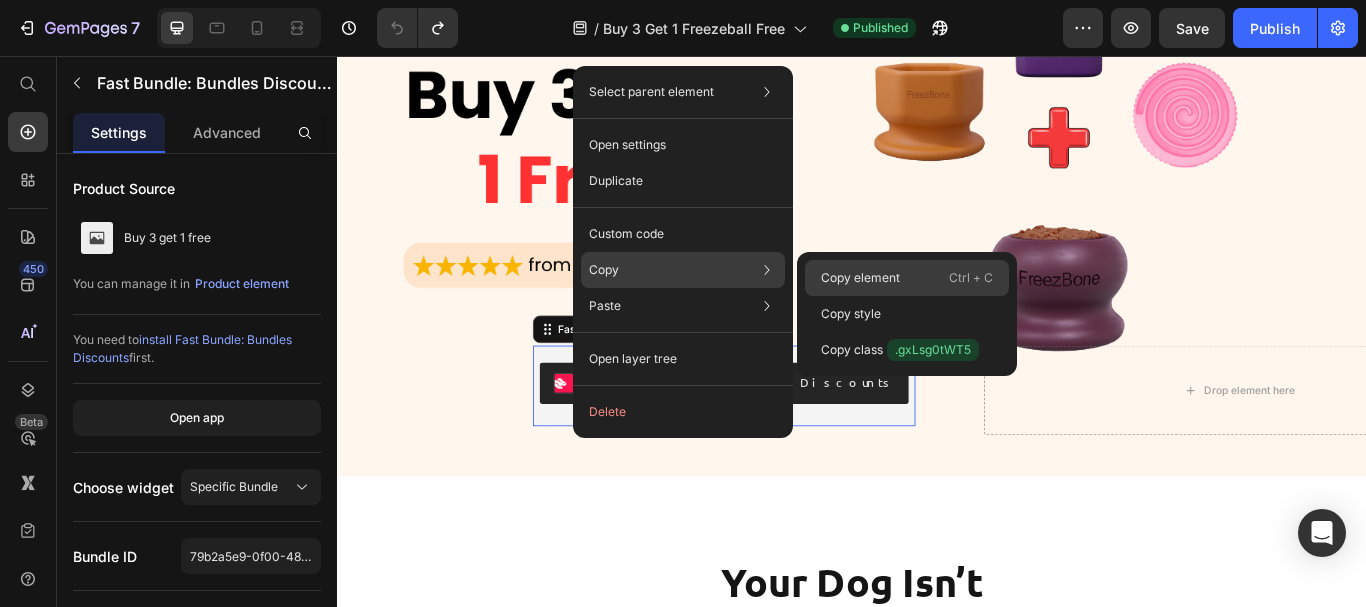 click on "Copy element" at bounding box center (860, 278) 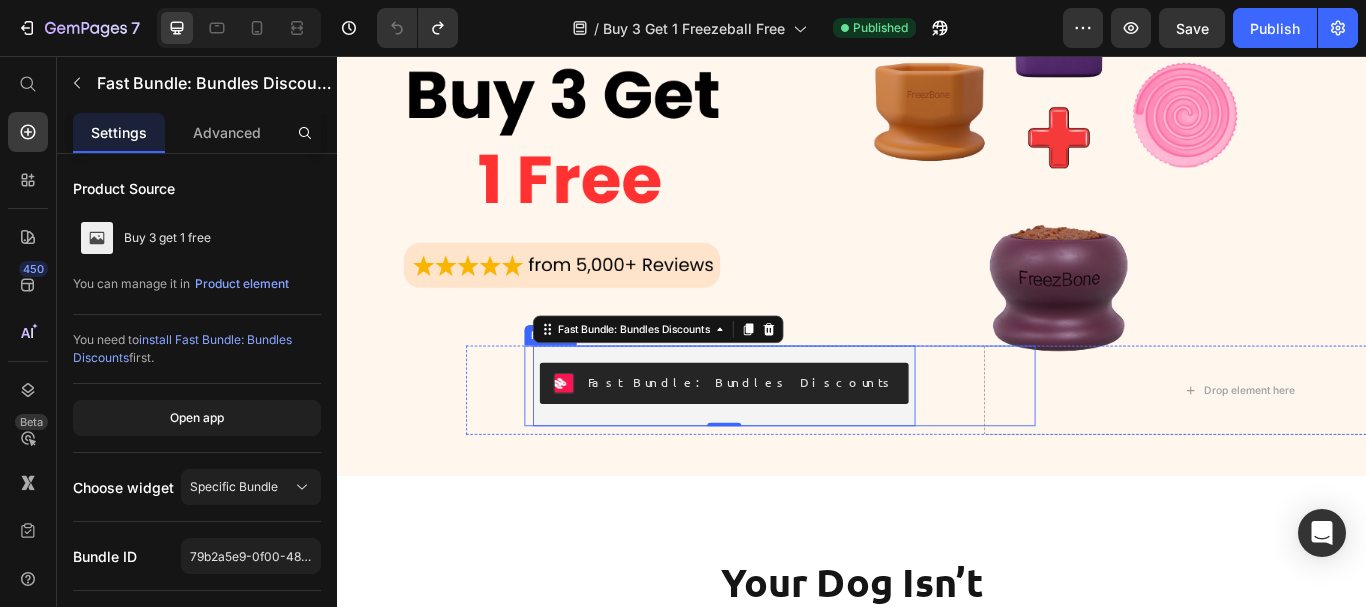 click on "Fast Bundle: Bundles Discounts Fast Bundle: Bundles Discounts   0 Product" at bounding box center [853, 441] 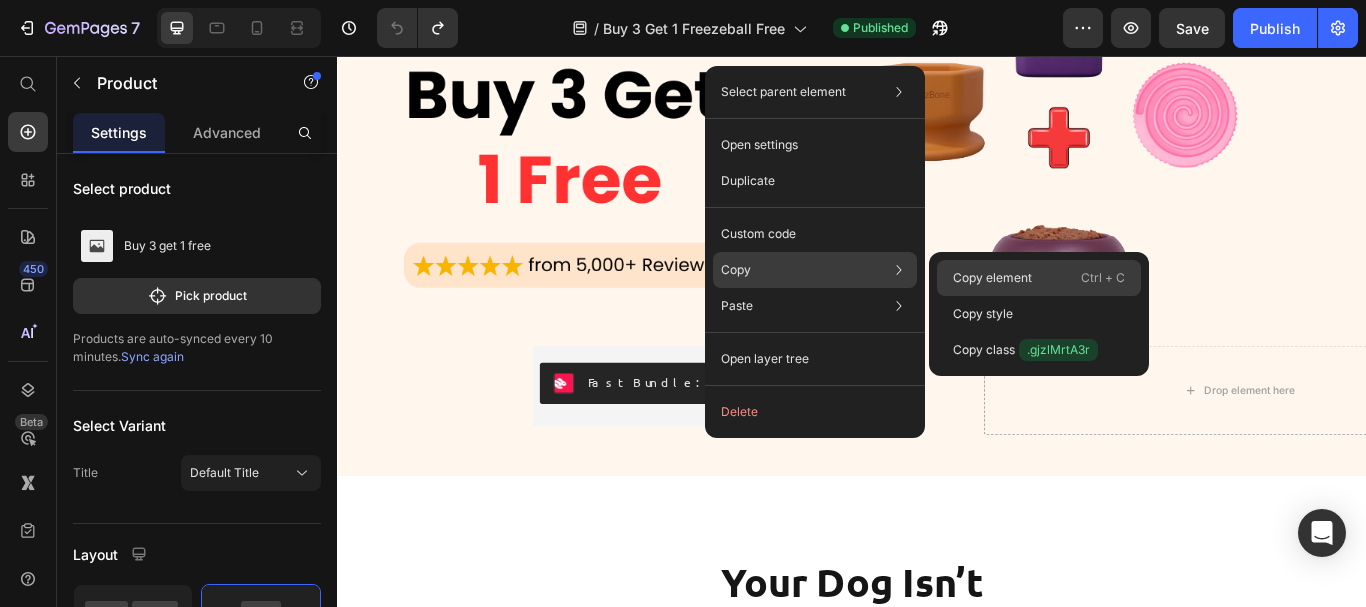 click on "Copy element" at bounding box center (992, 278) 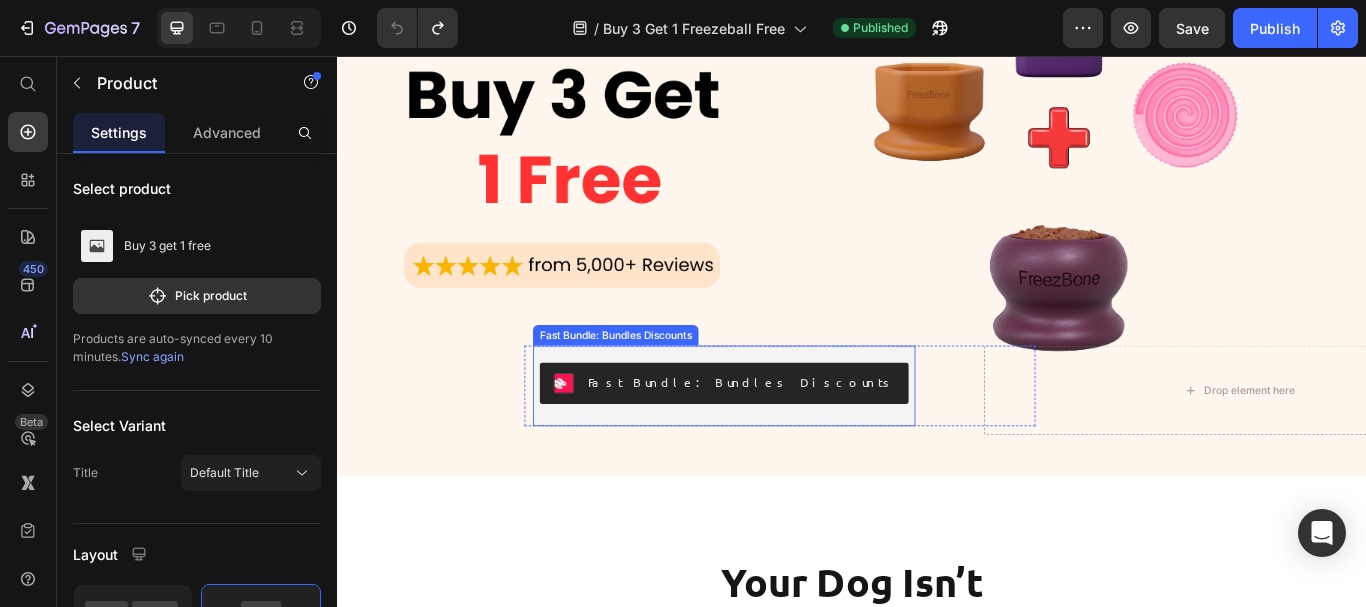 click on "Fast Bundle: Bundles Discounts" at bounding box center [808, 436] 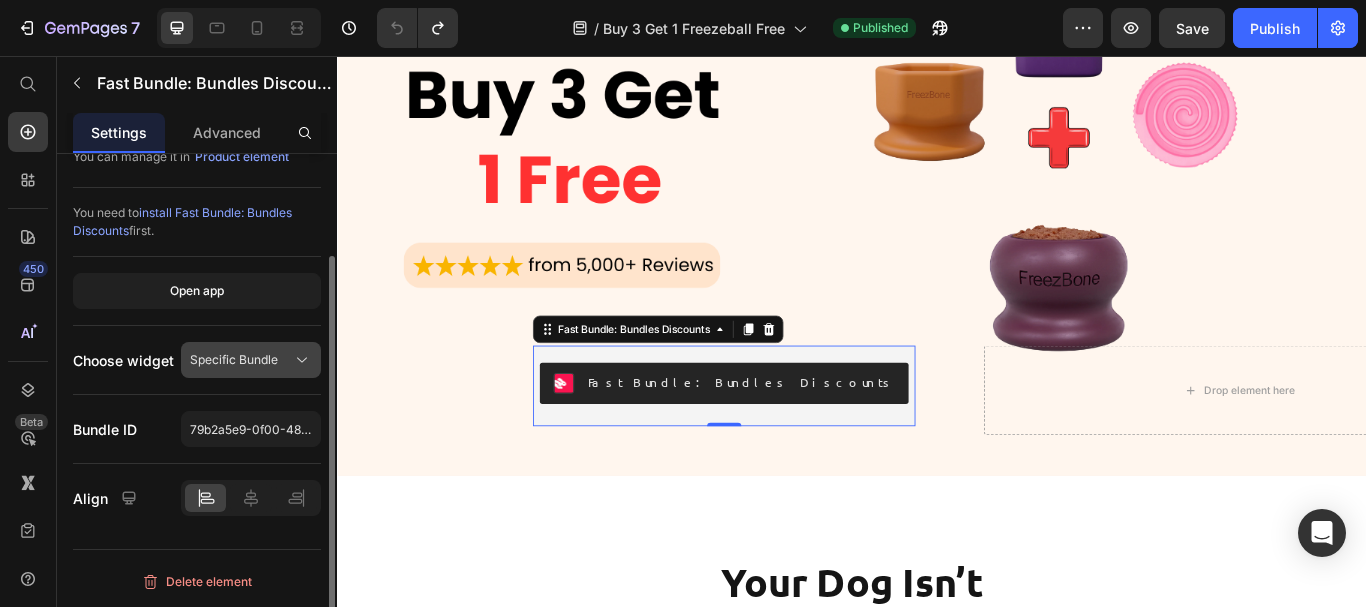 scroll, scrollTop: 0, scrollLeft: 0, axis: both 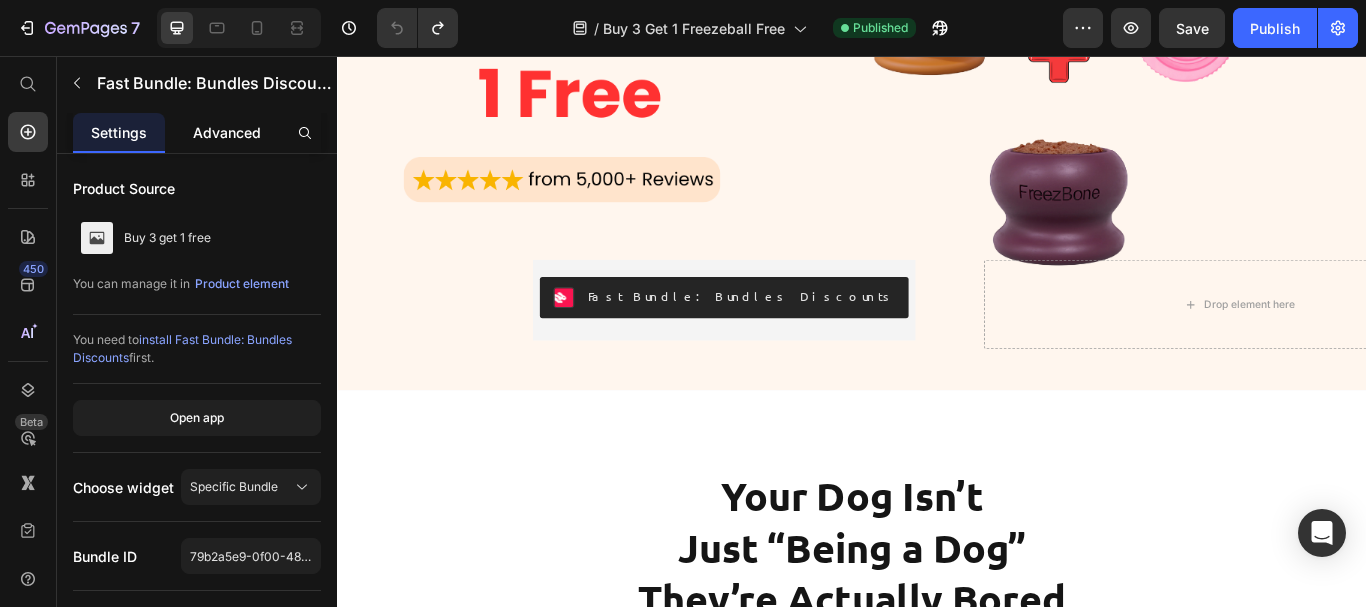 click on "Advanced" at bounding box center (227, 132) 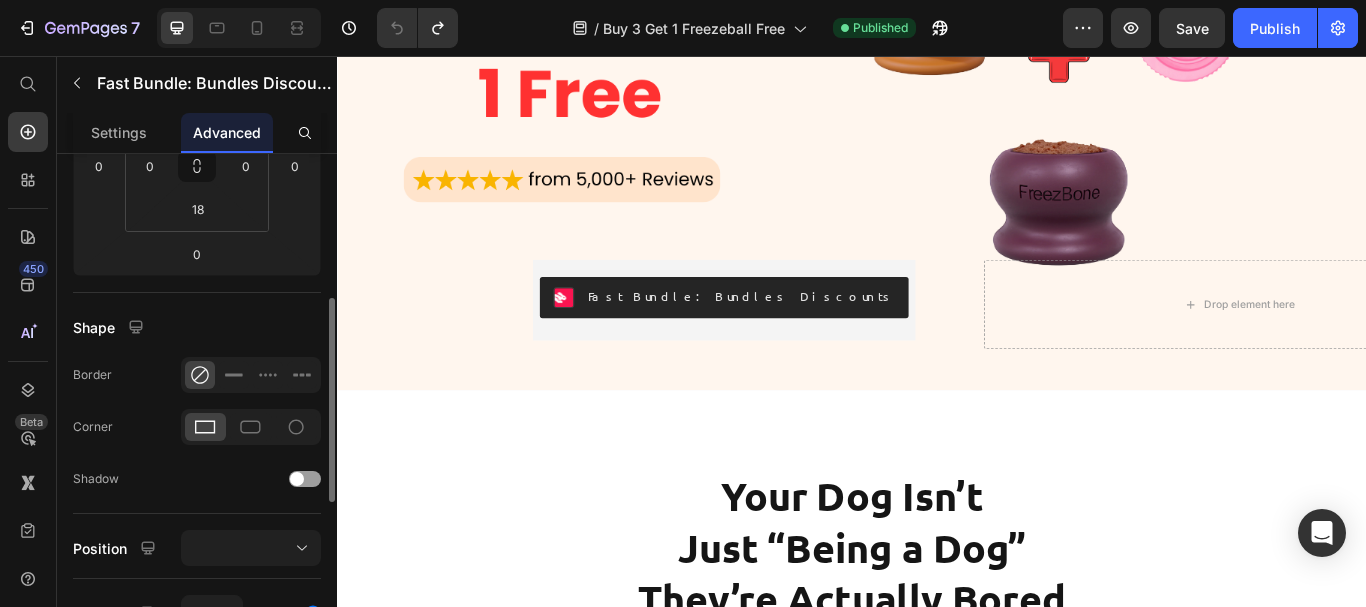 scroll, scrollTop: 0, scrollLeft: 0, axis: both 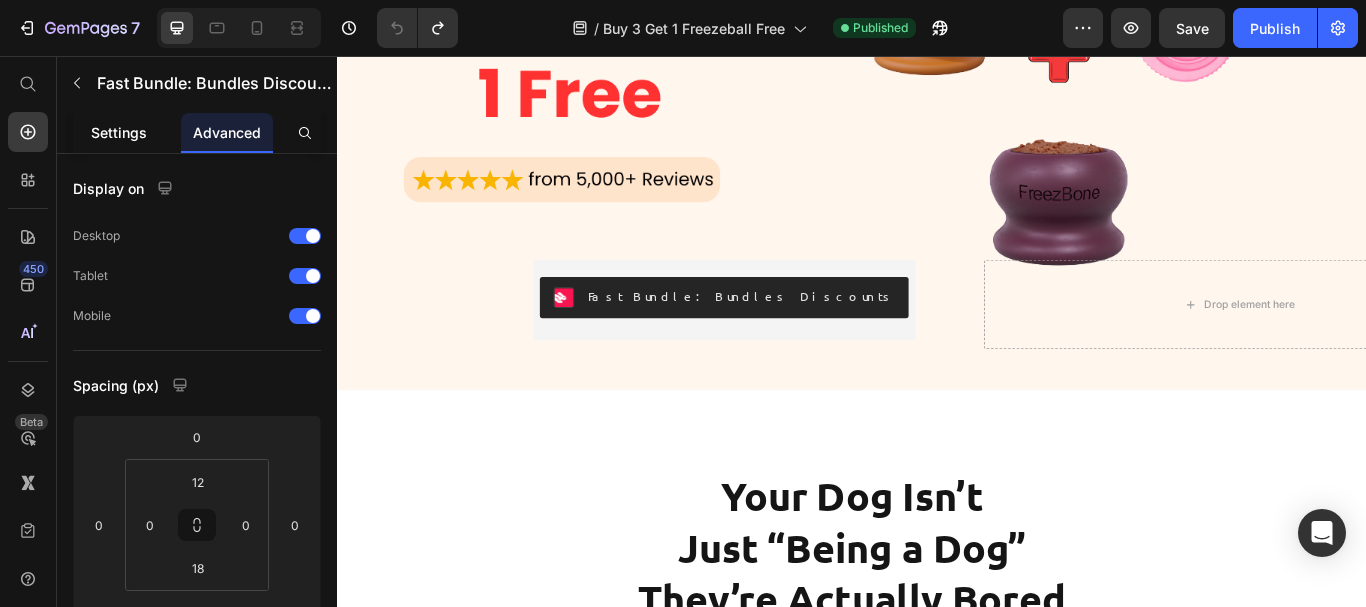 click on "Settings" 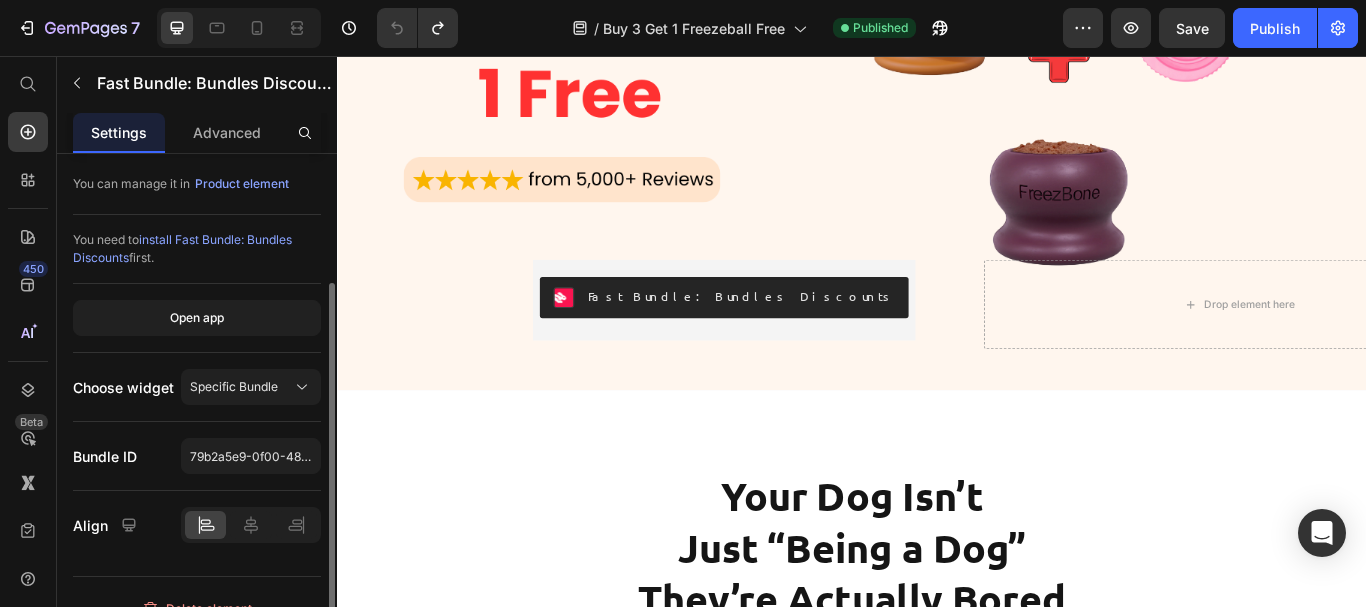 scroll, scrollTop: 127, scrollLeft: 0, axis: vertical 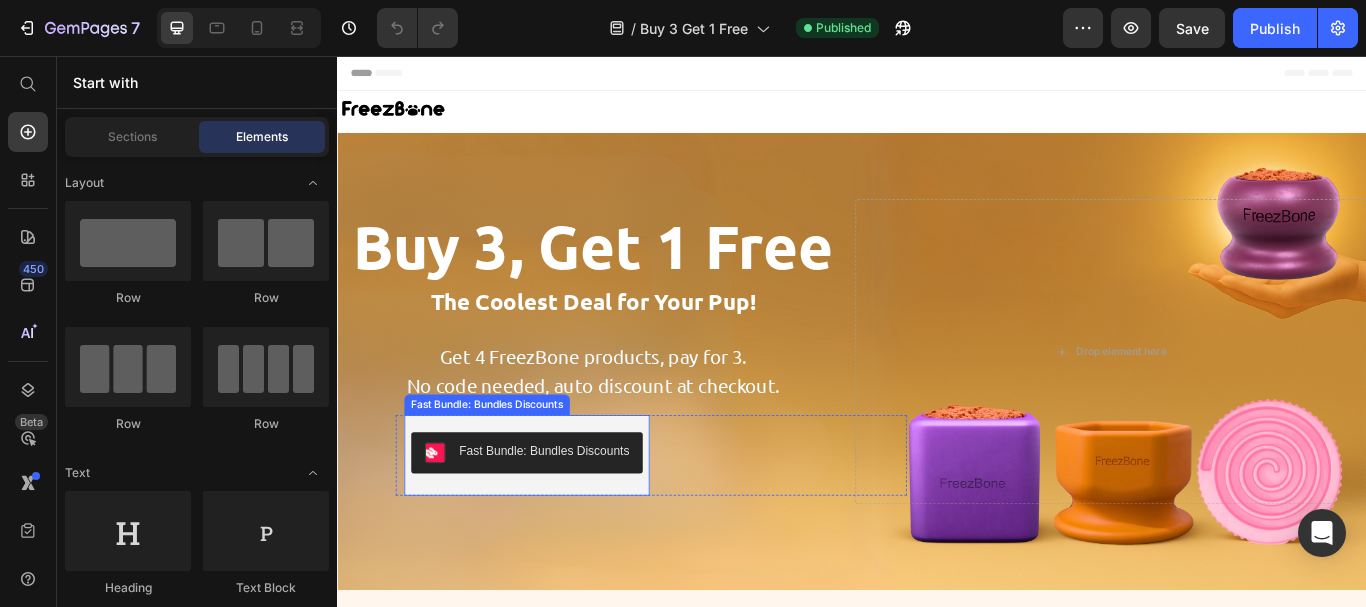 click on "Fast Bundle: Bundles Discounts" at bounding box center (578, 517) 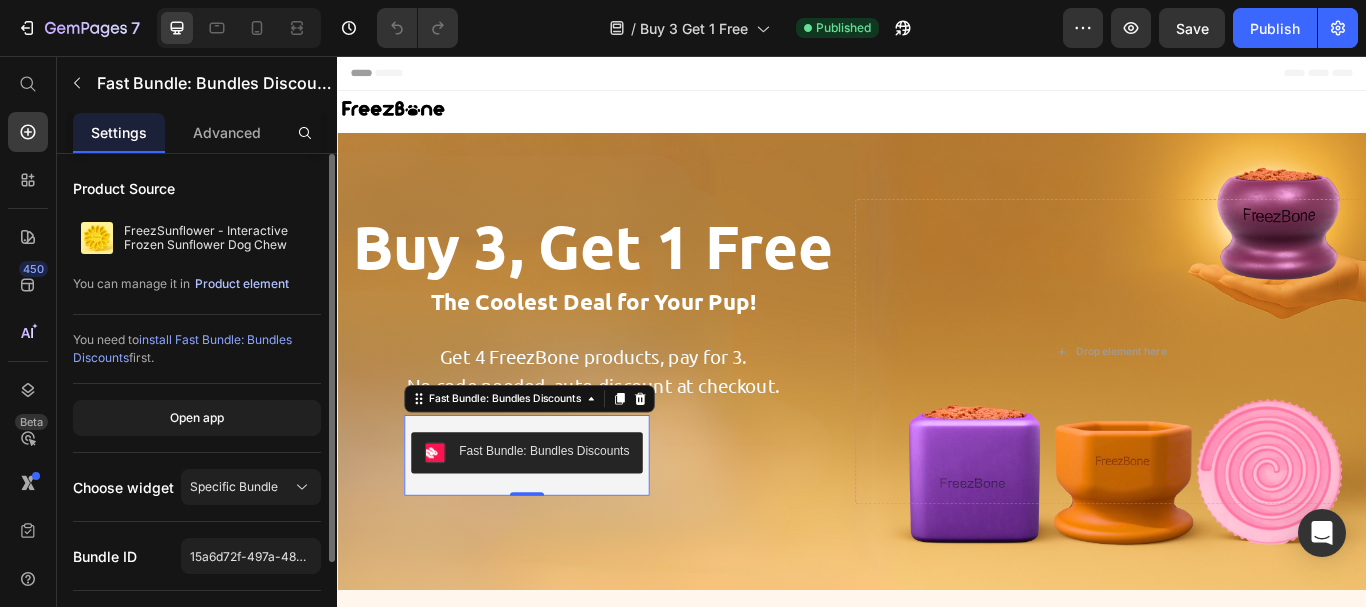 click on "Product element" at bounding box center [242, 284] 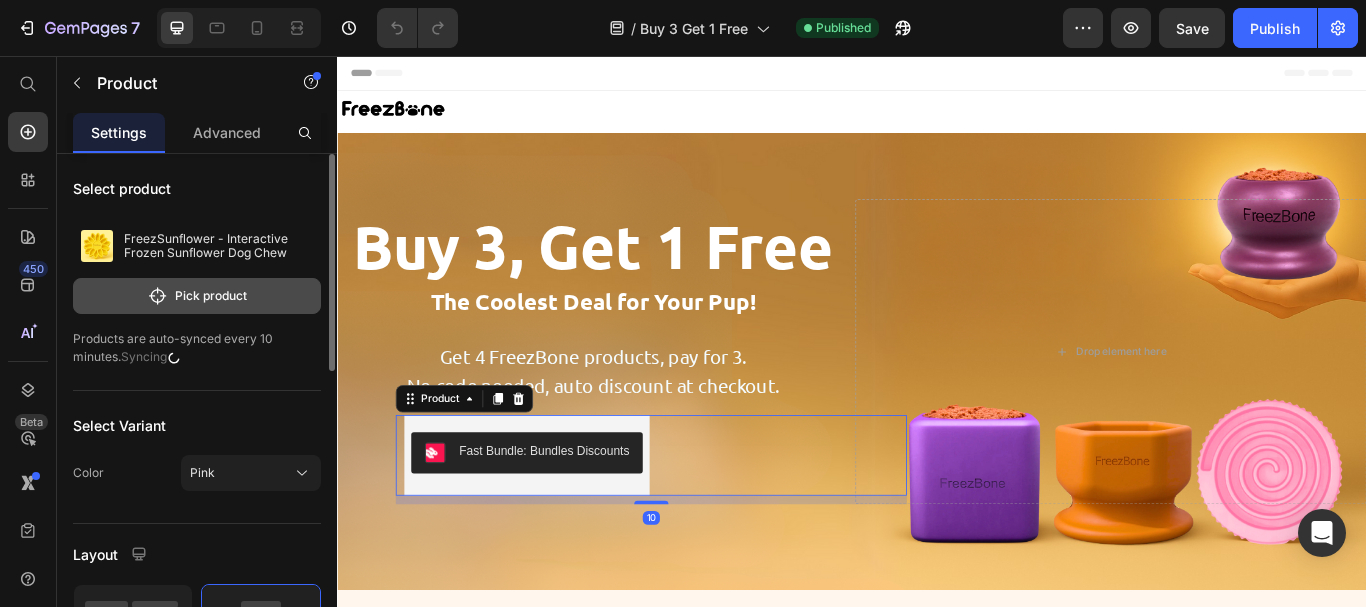 click on "Pick product" 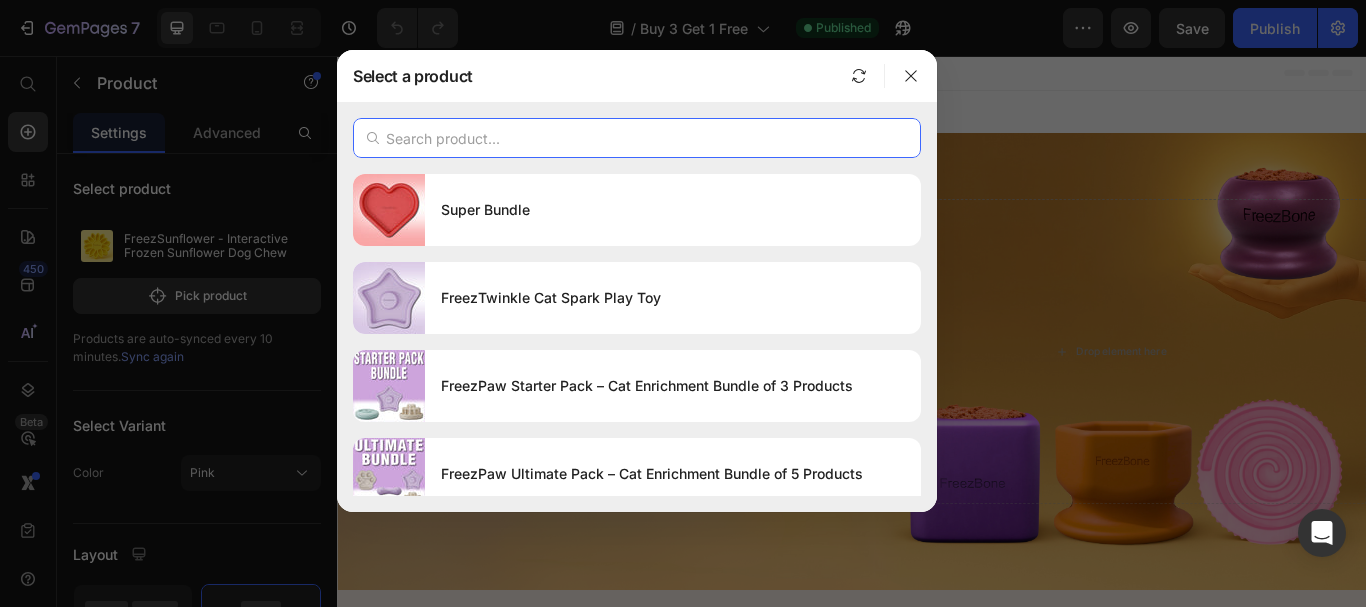 click at bounding box center [637, 138] 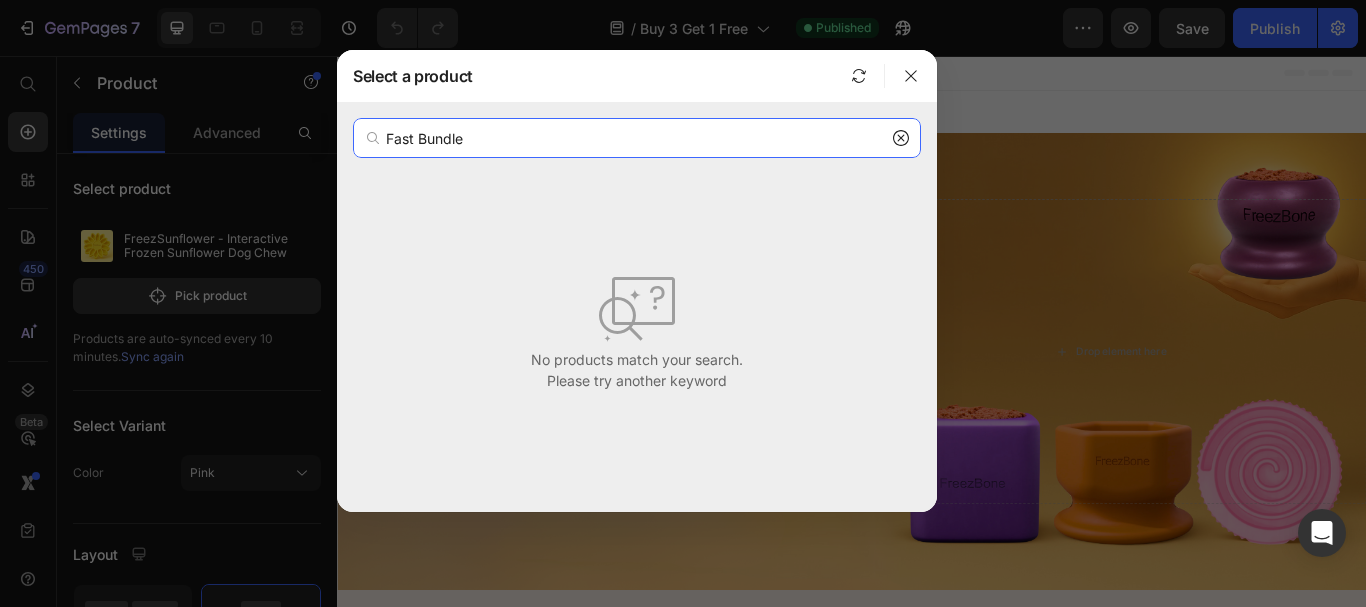 drag, startPoint x: 516, startPoint y: 144, endPoint x: 267, endPoint y: 136, distance: 249.12848 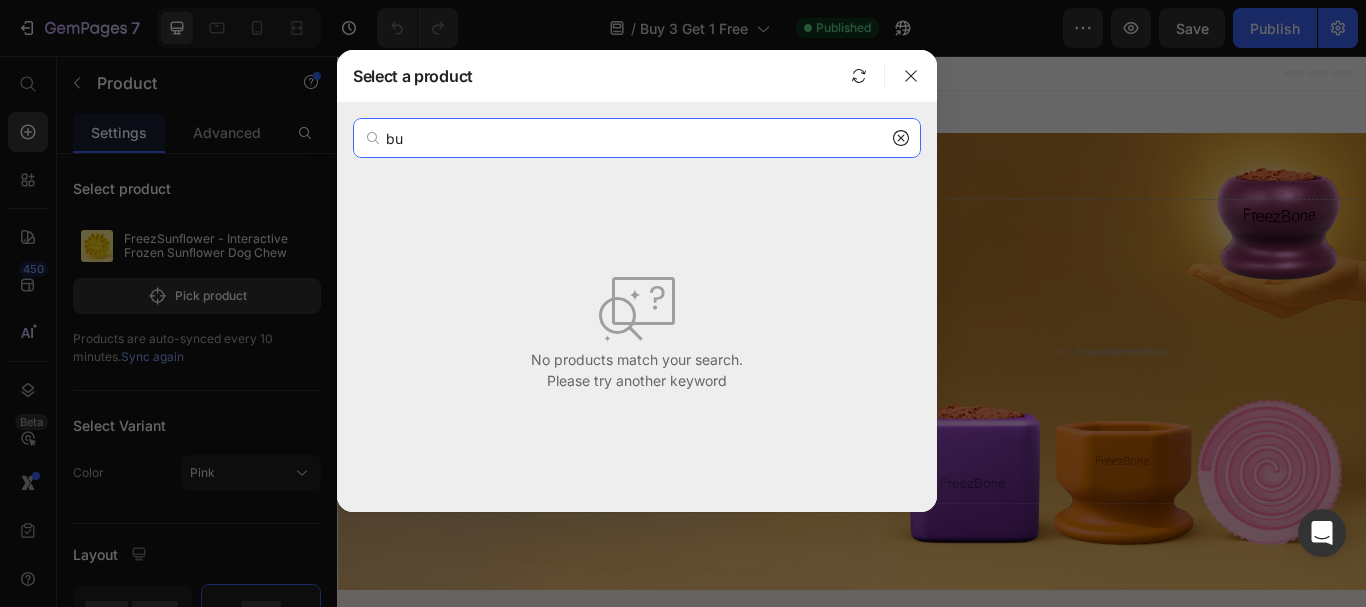 type on "b" 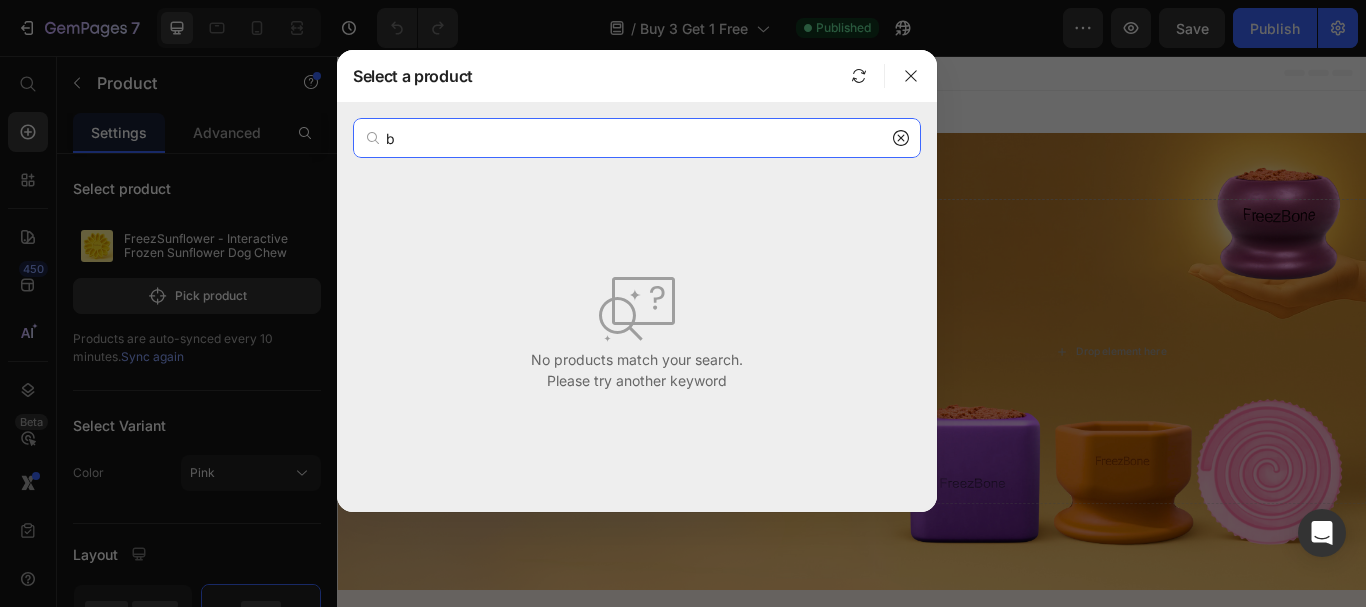 type 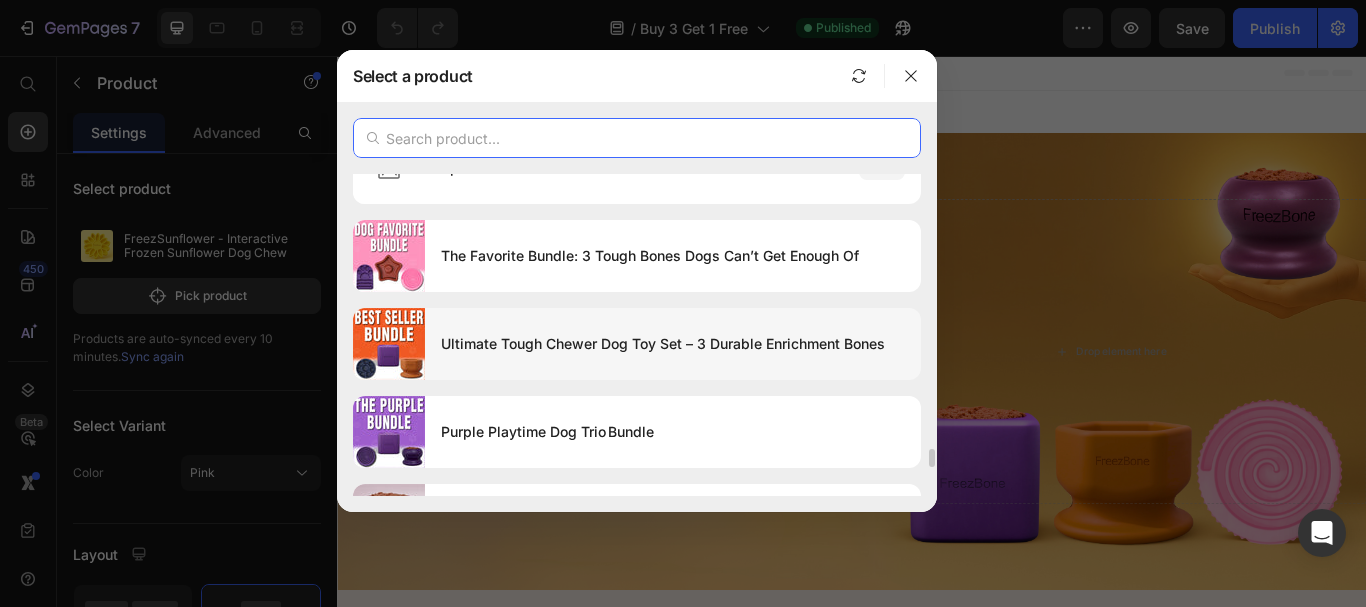 scroll, scrollTop: 4684, scrollLeft: 0, axis: vertical 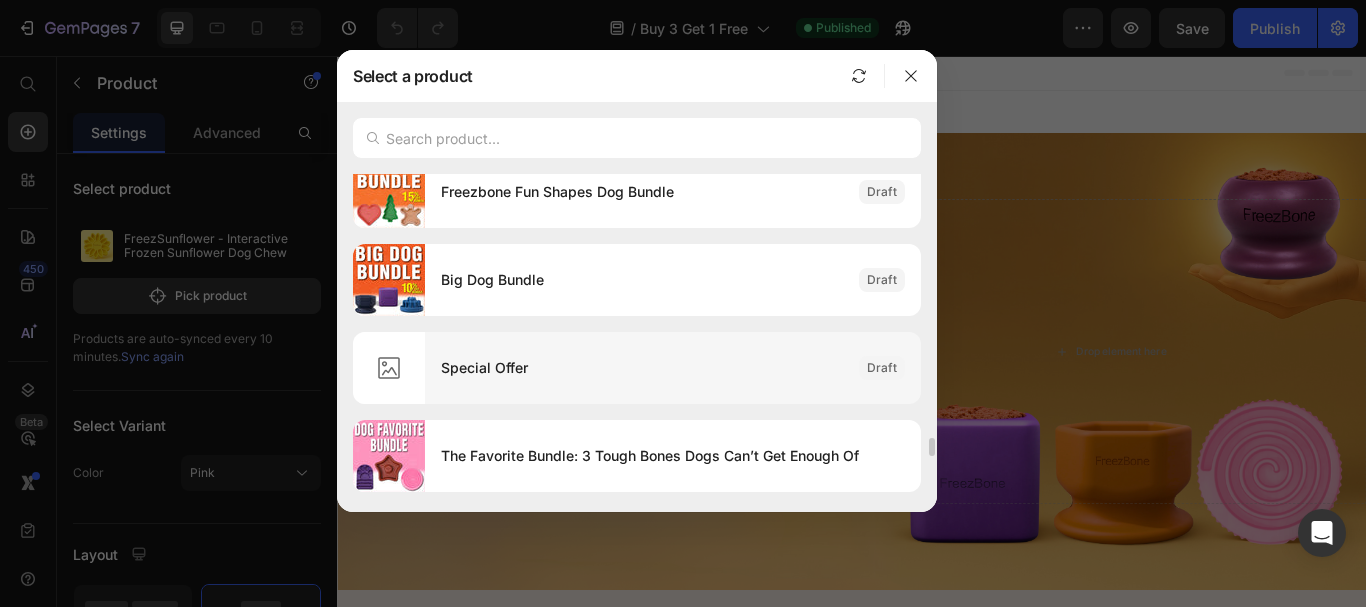click on "Special Offer" at bounding box center (642, 368) 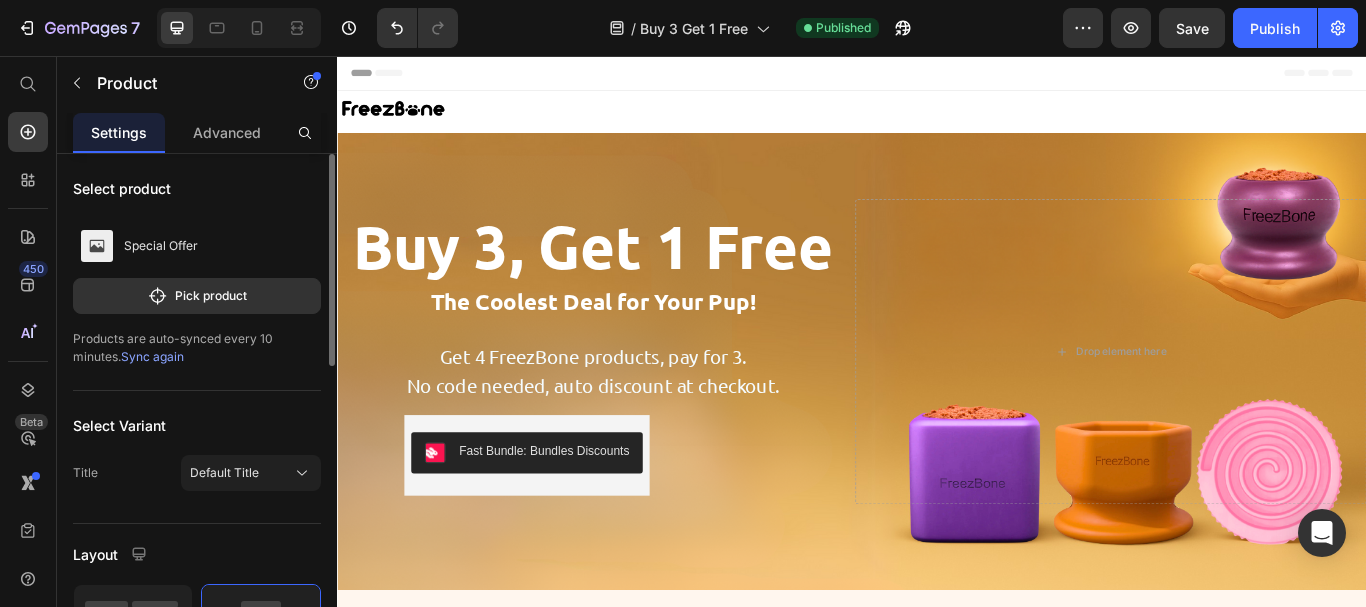 click on "Sync again" at bounding box center [152, 356] 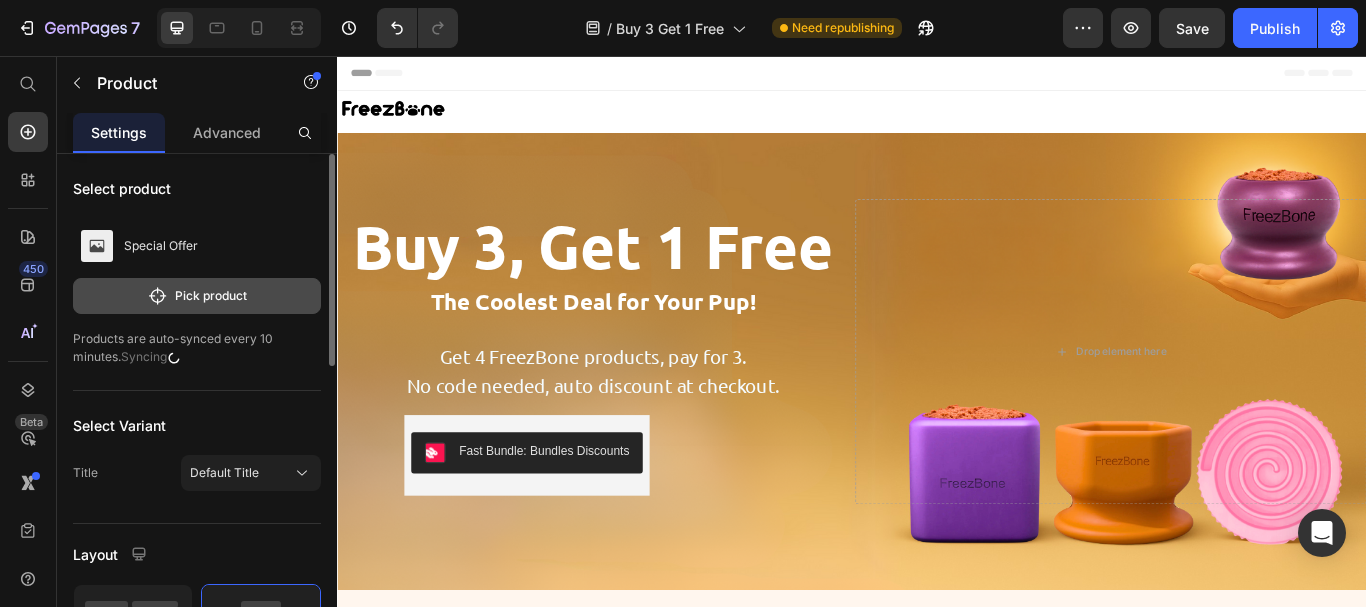 click on "Pick product" at bounding box center (197, 296) 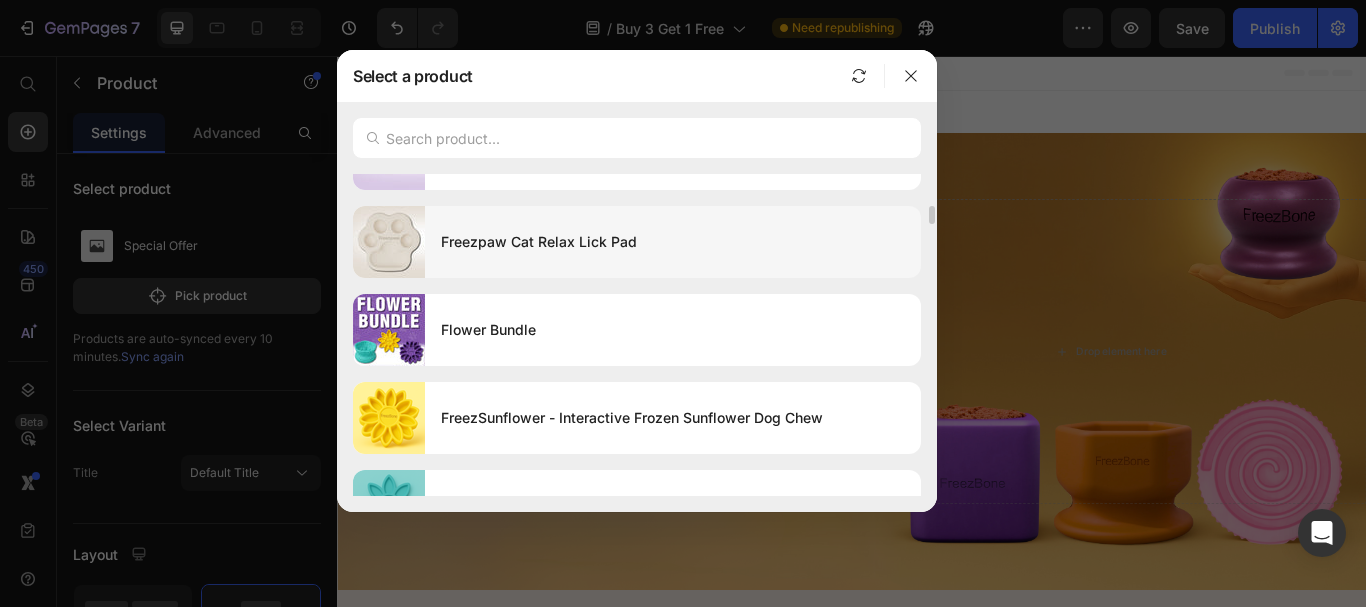 scroll, scrollTop: 0, scrollLeft: 0, axis: both 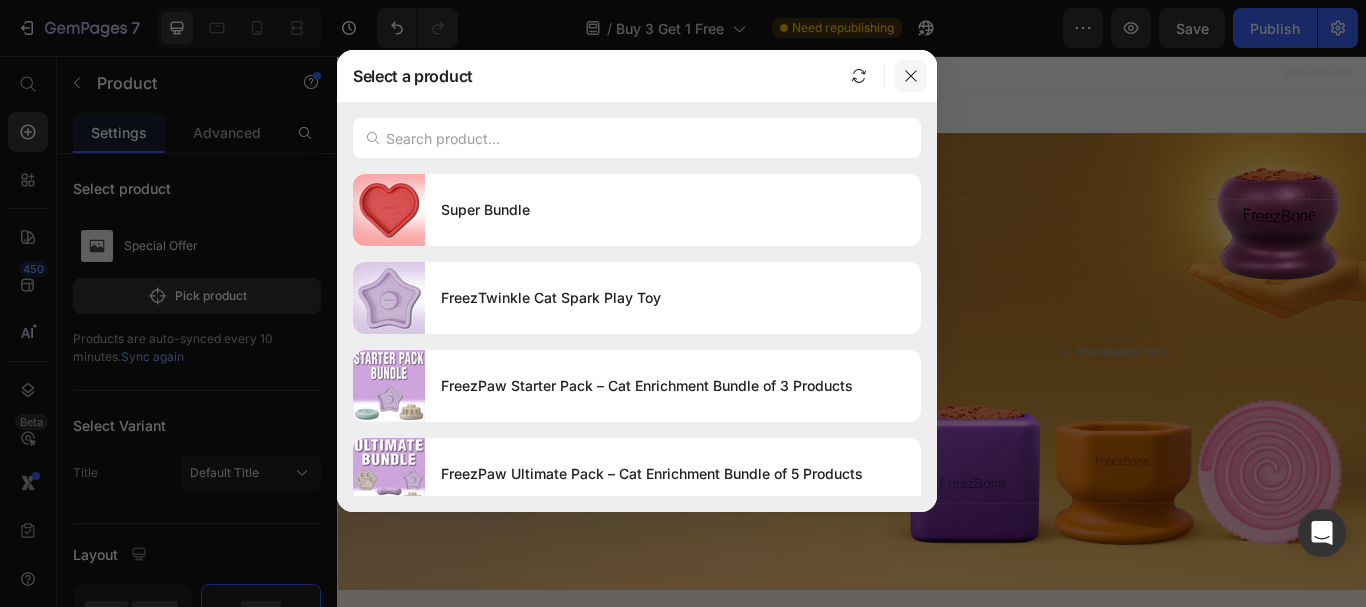 click 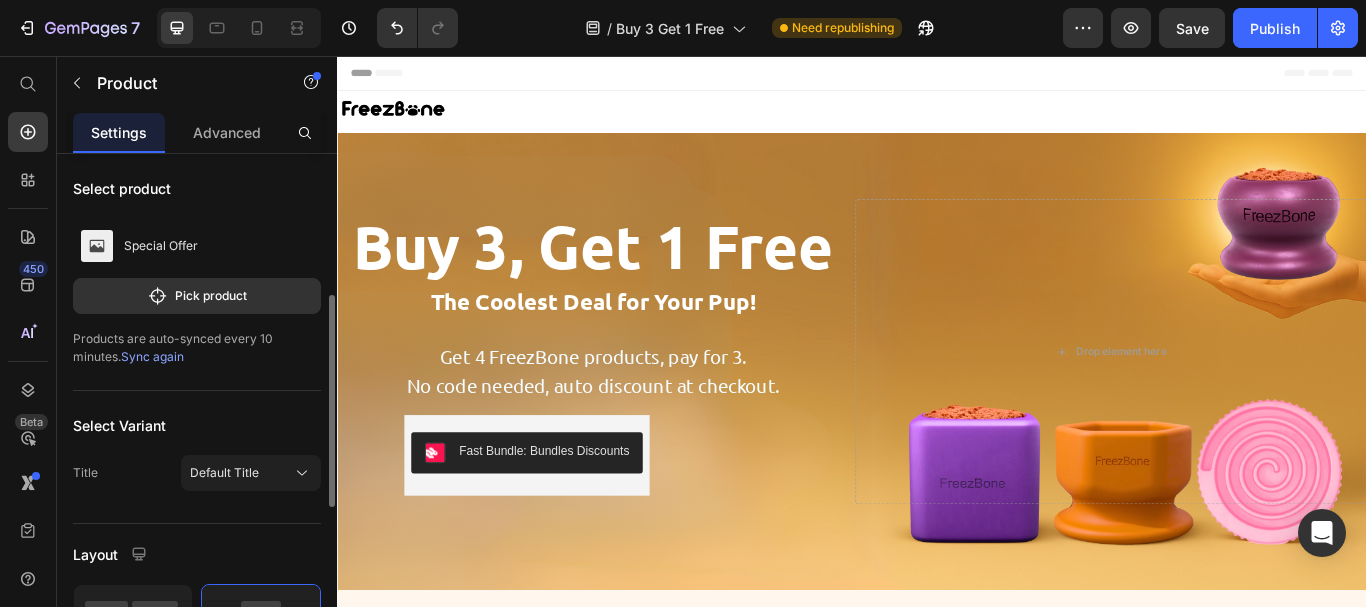 scroll, scrollTop: 100, scrollLeft: 0, axis: vertical 